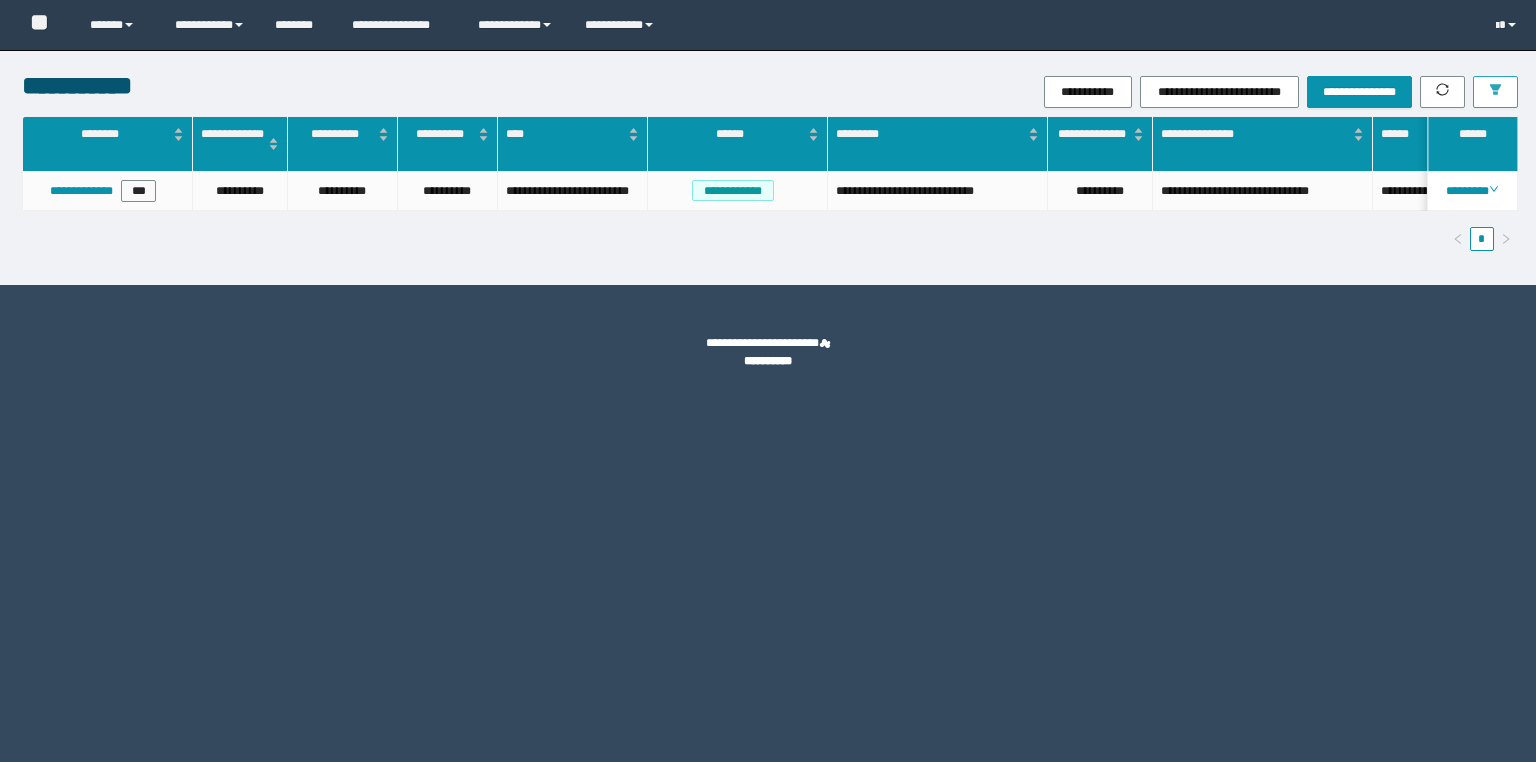 scroll, scrollTop: 0, scrollLeft: 0, axis: both 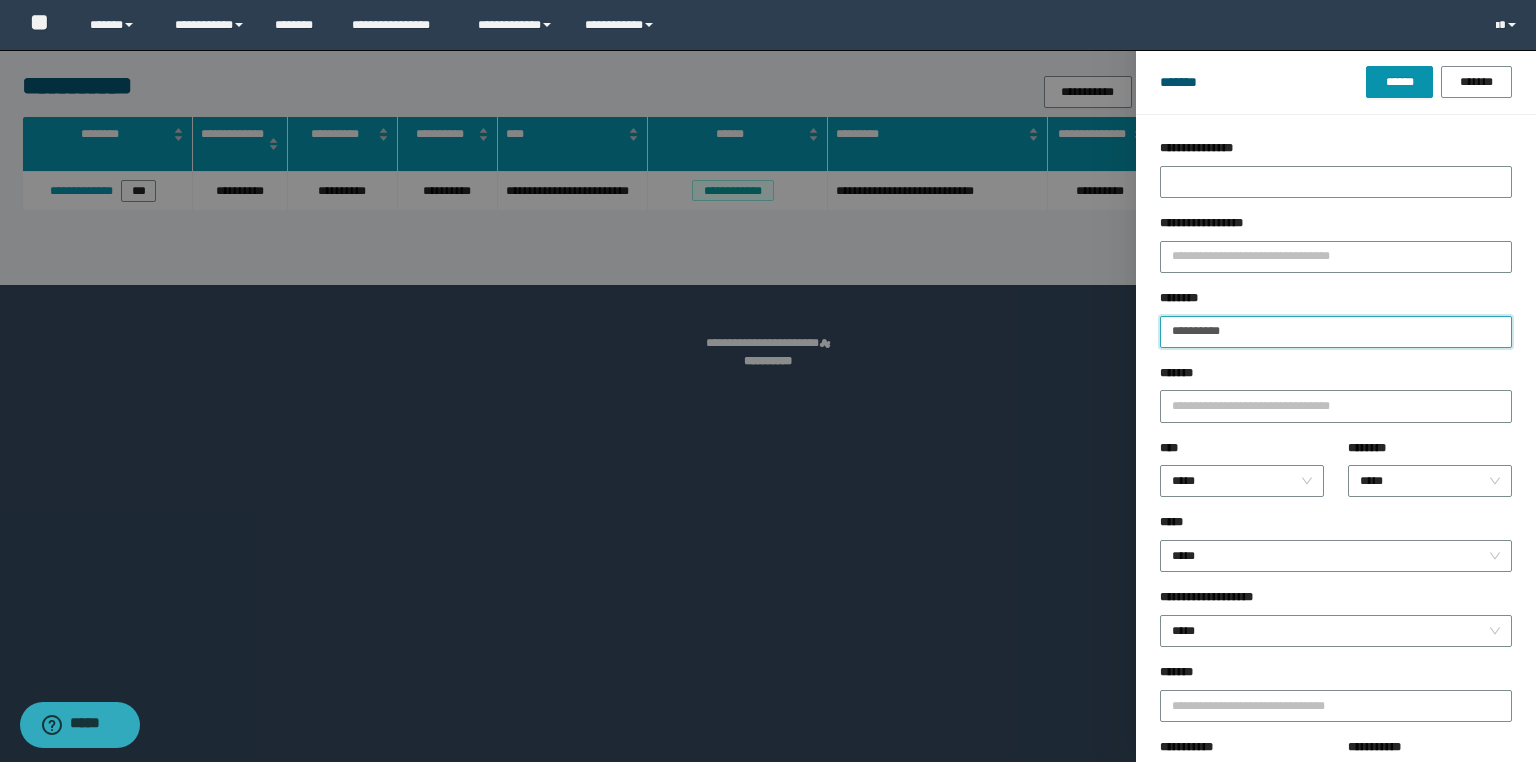 drag, startPoint x: 1276, startPoint y: 329, endPoint x: 951, endPoint y: 347, distance: 325.49808 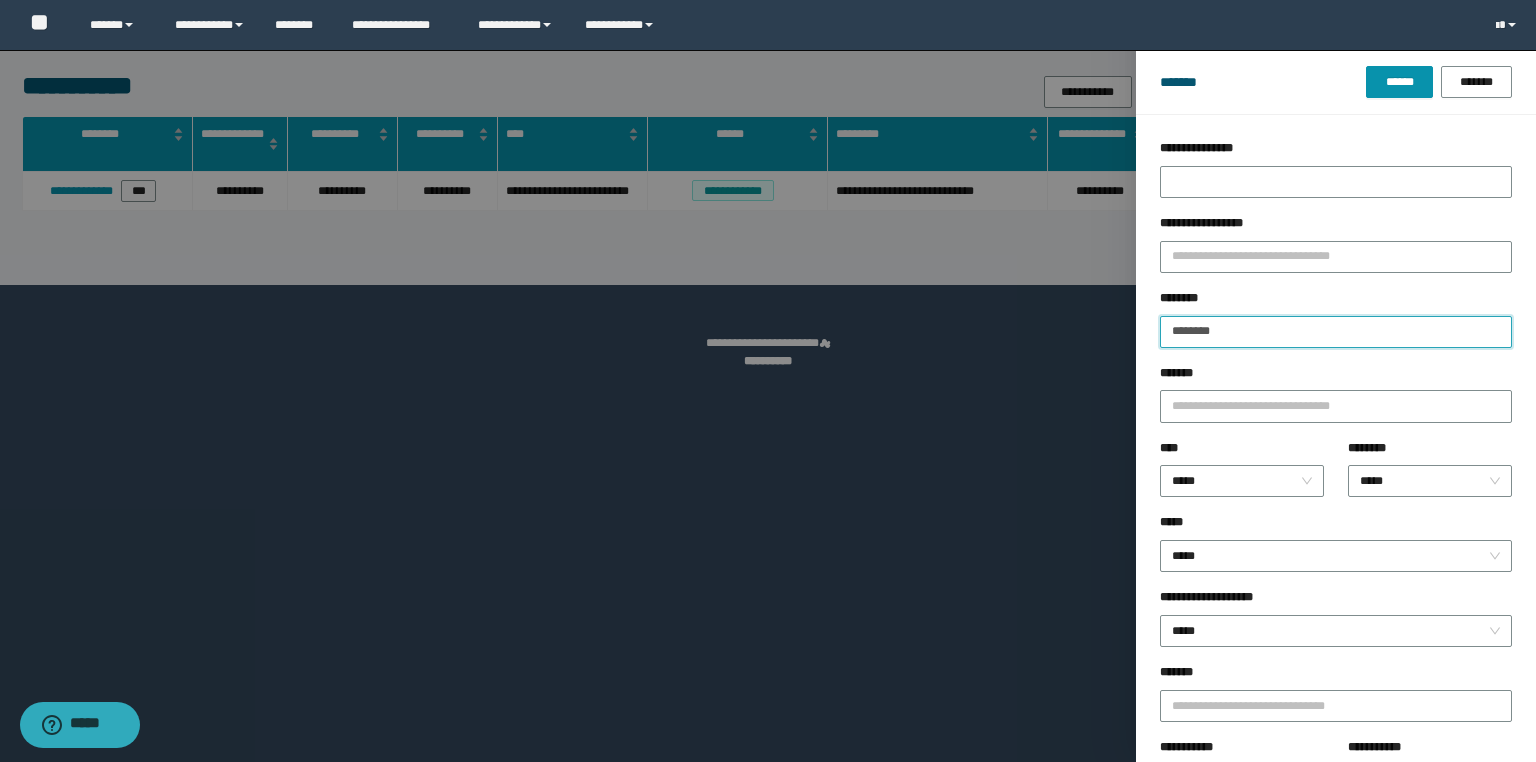 click on "******" at bounding box center (1399, 82) 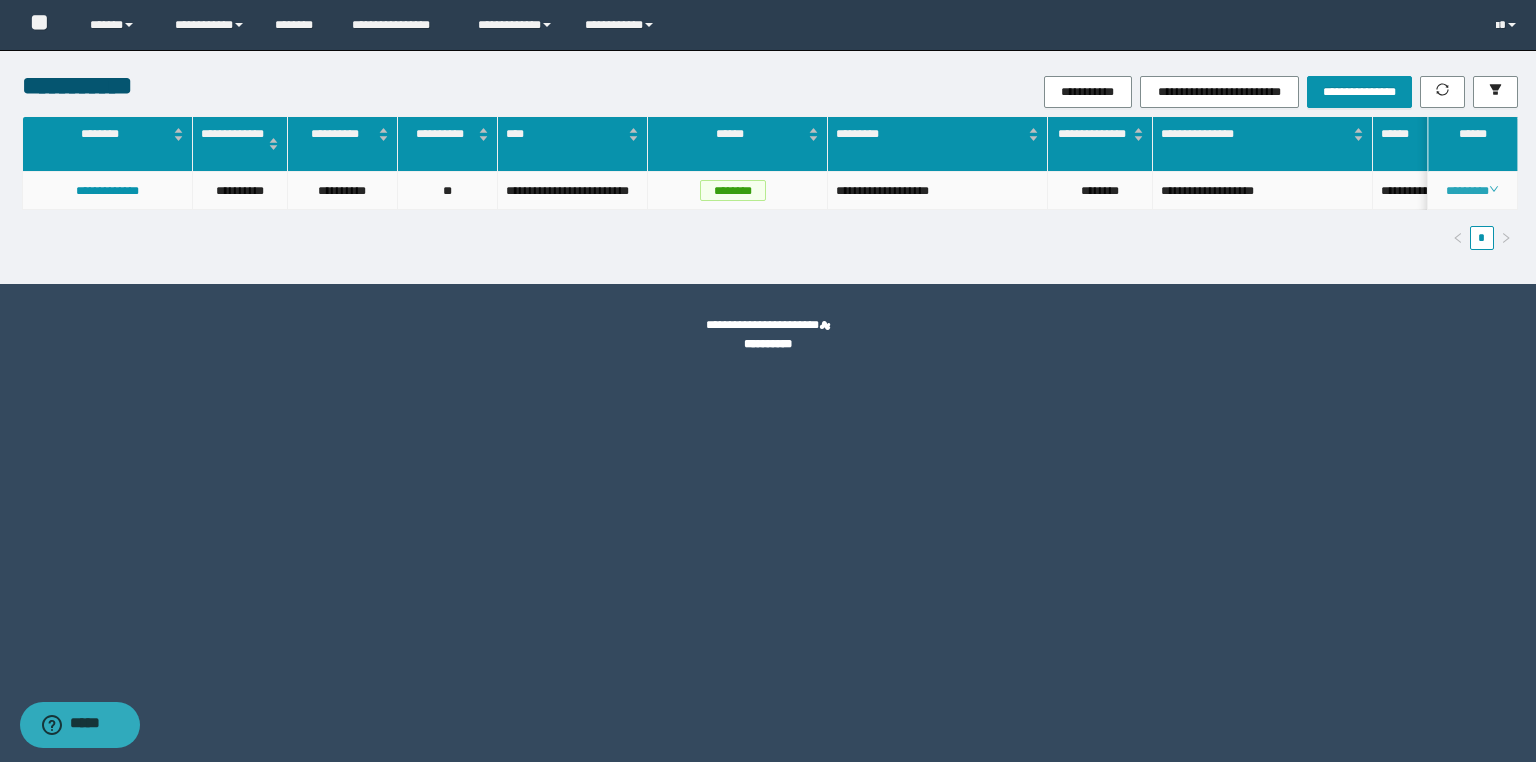 click on "********" at bounding box center [1472, 191] 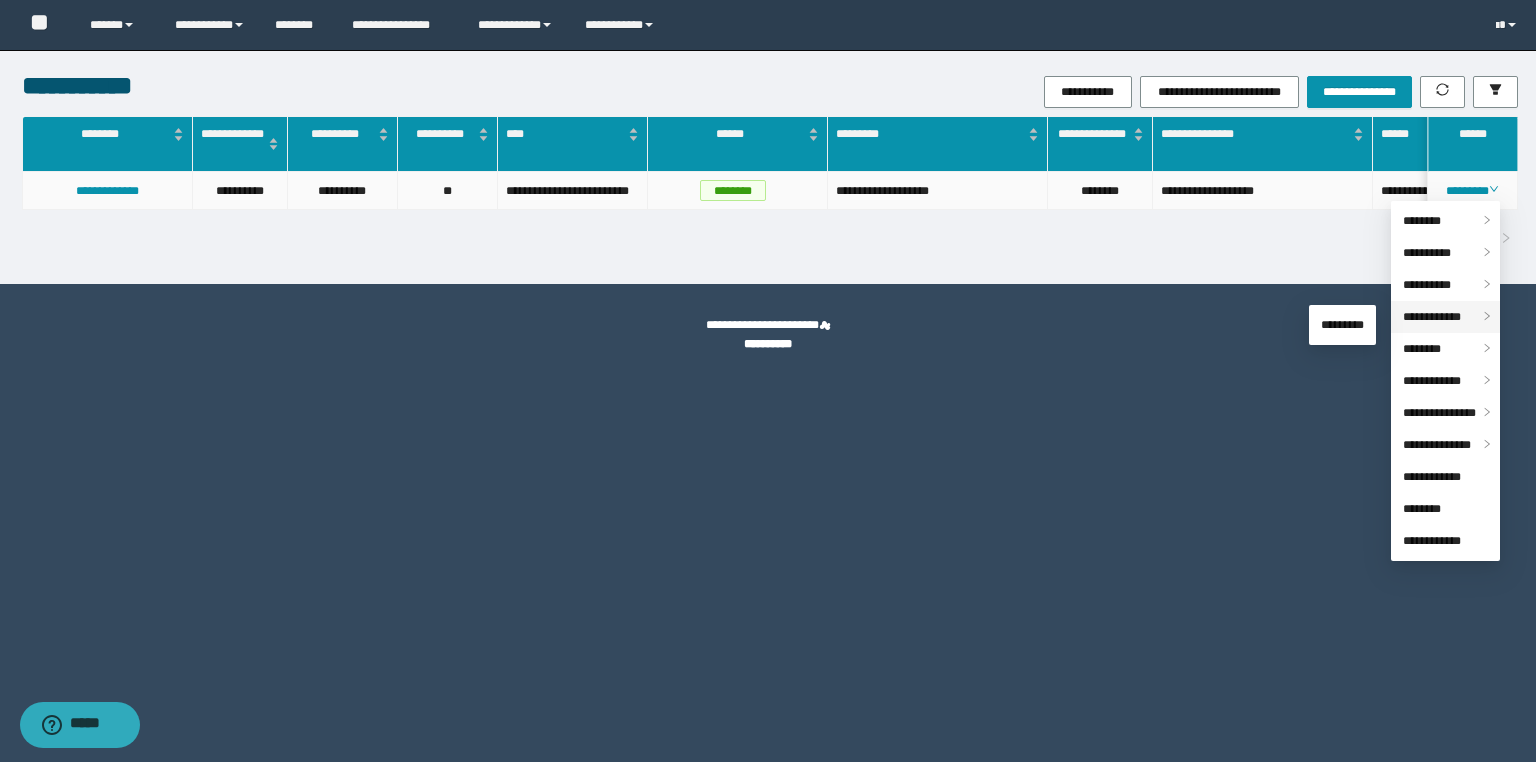 click on "**********" at bounding box center (1432, 317) 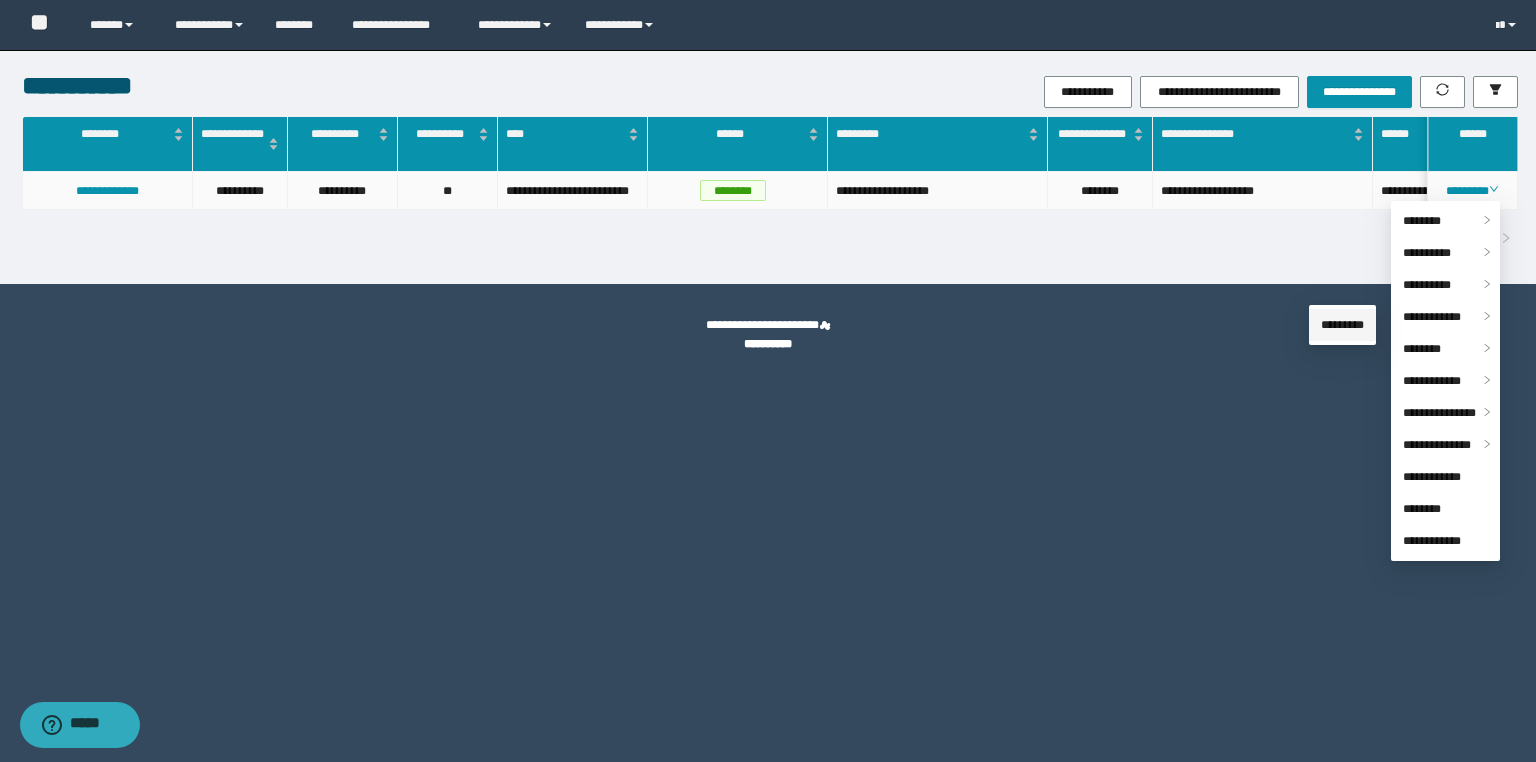 click on "*********" at bounding box center (1342, 325) 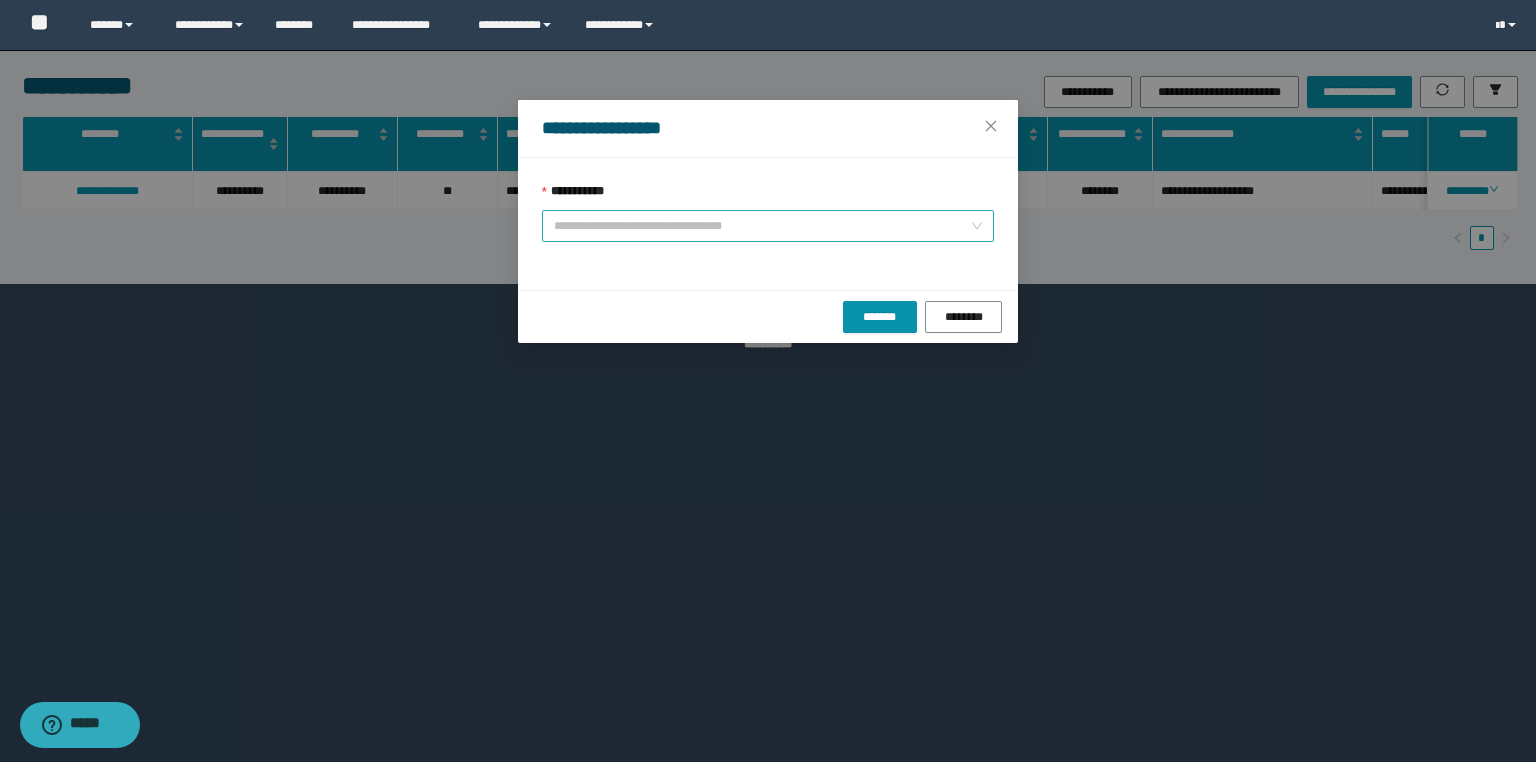 click on "**********" at bounding box center (768, 226) 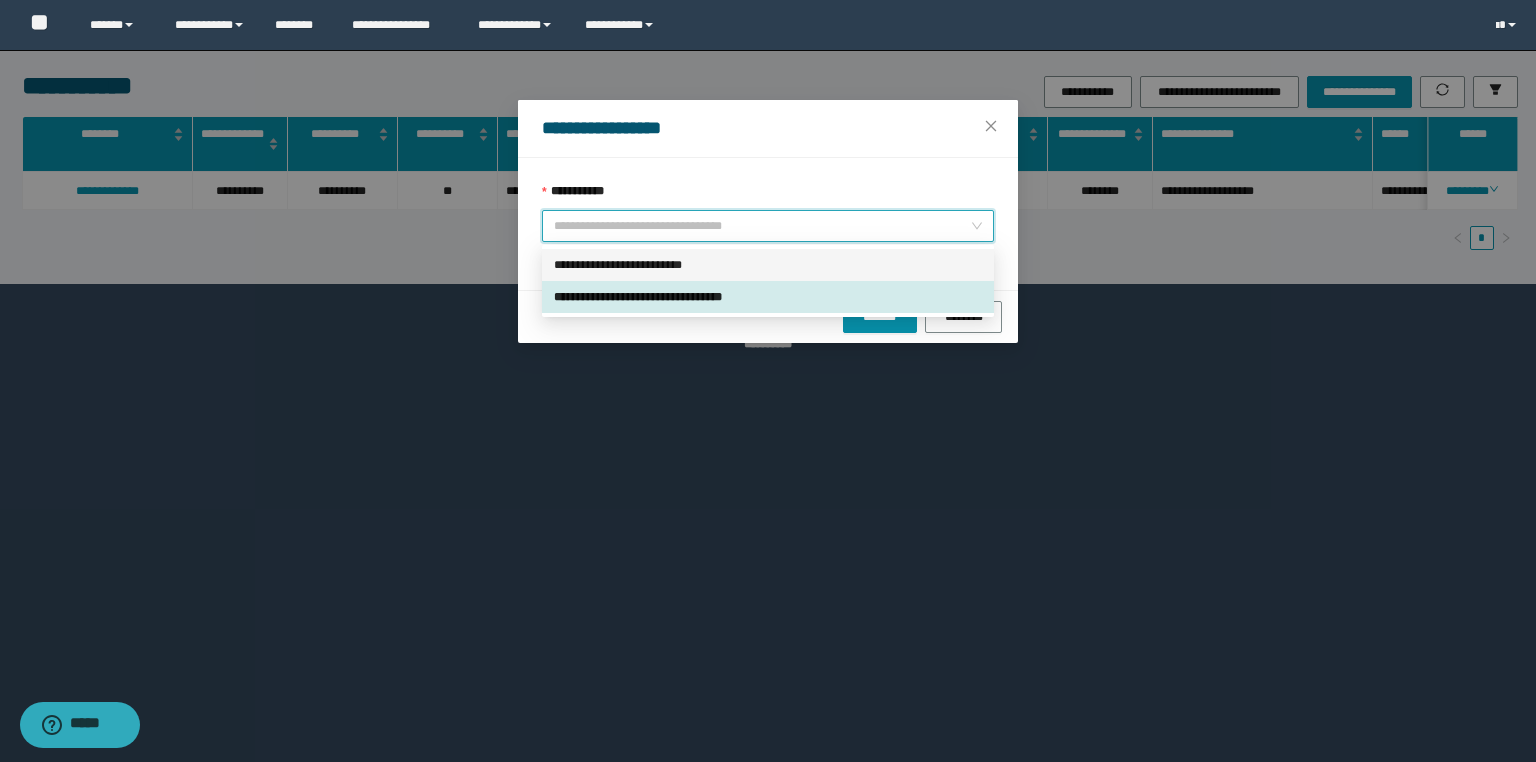 click on "**********" at bounding box center [768, 265] 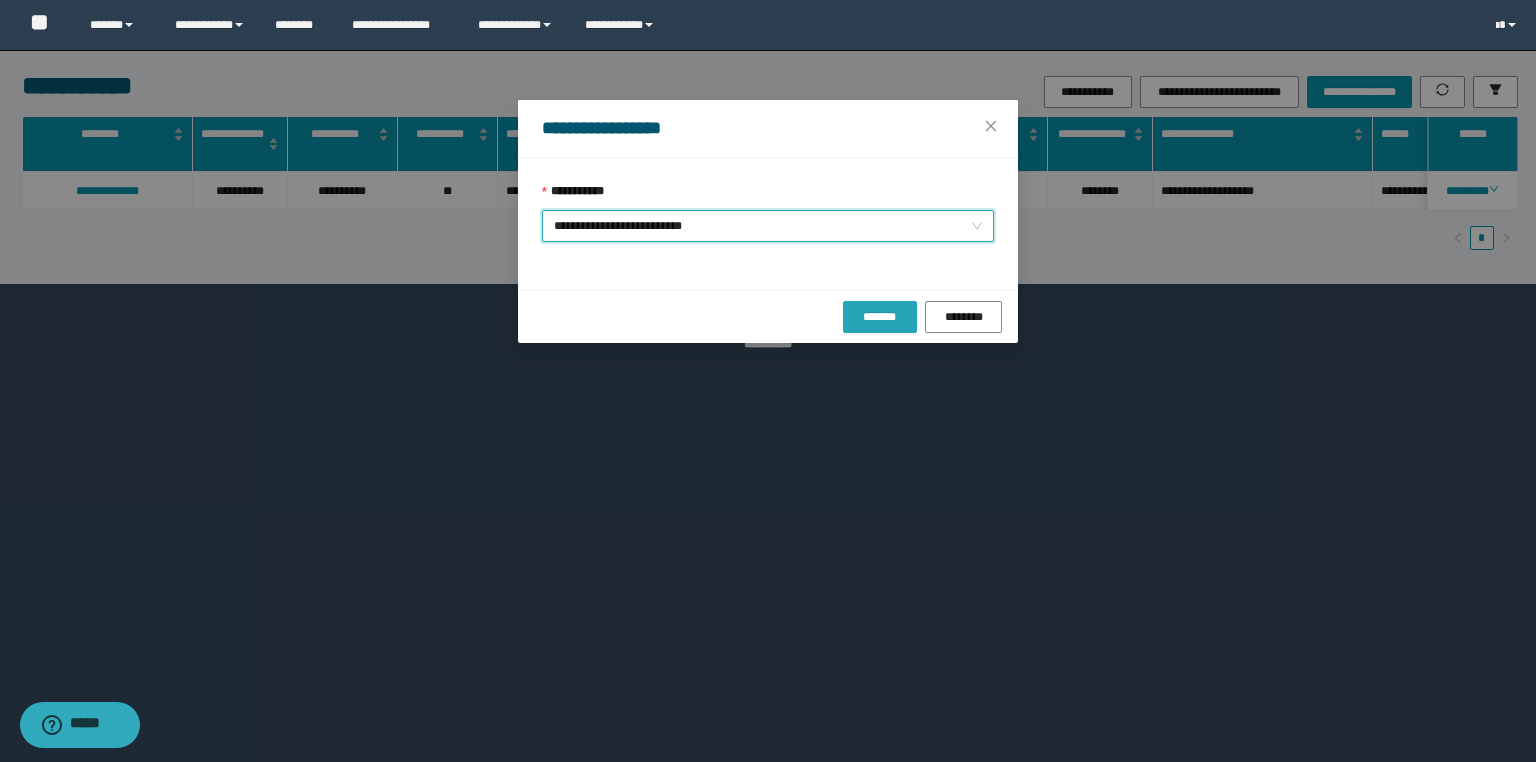 click on "*******" at bounding box center [880, 317] 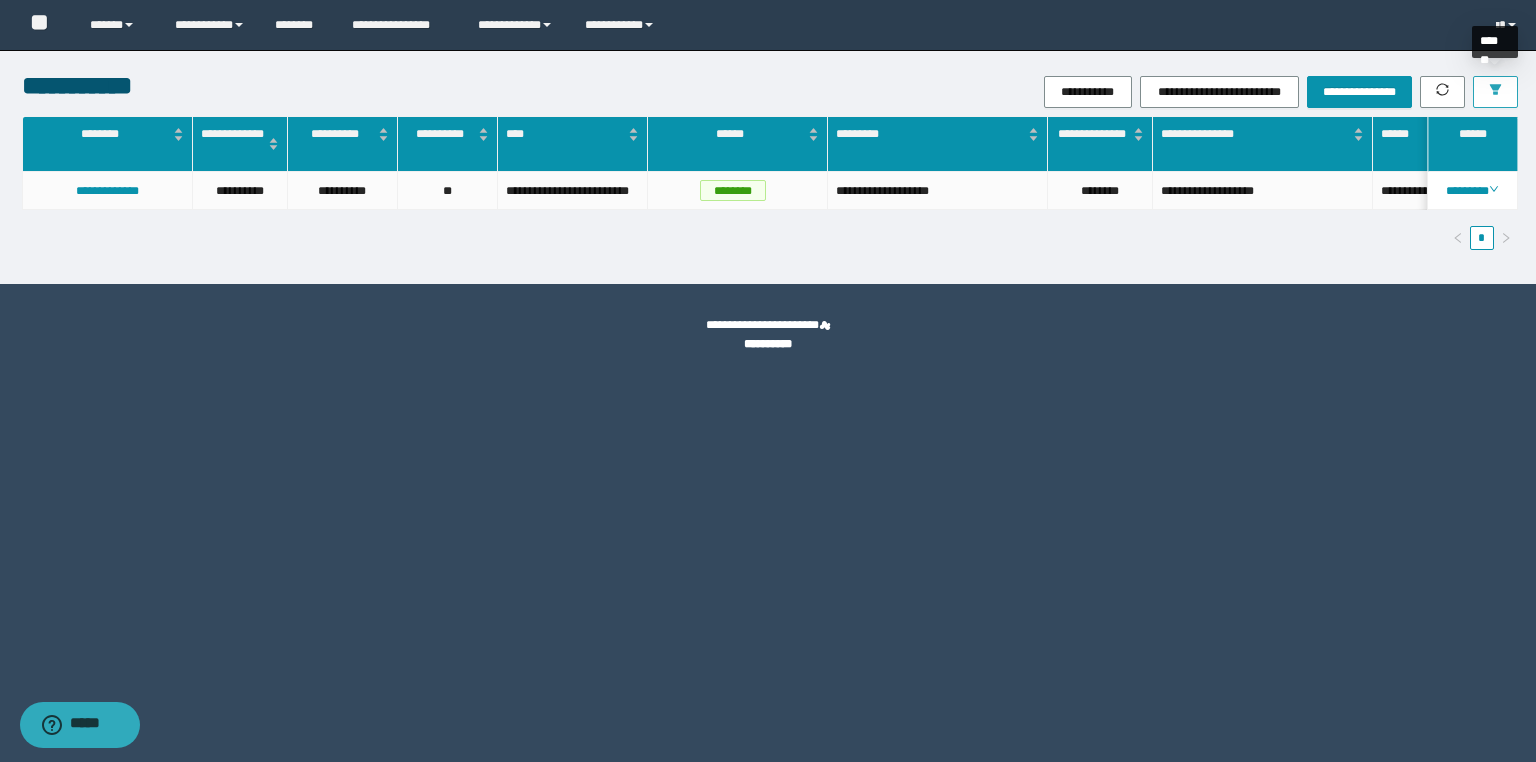 click 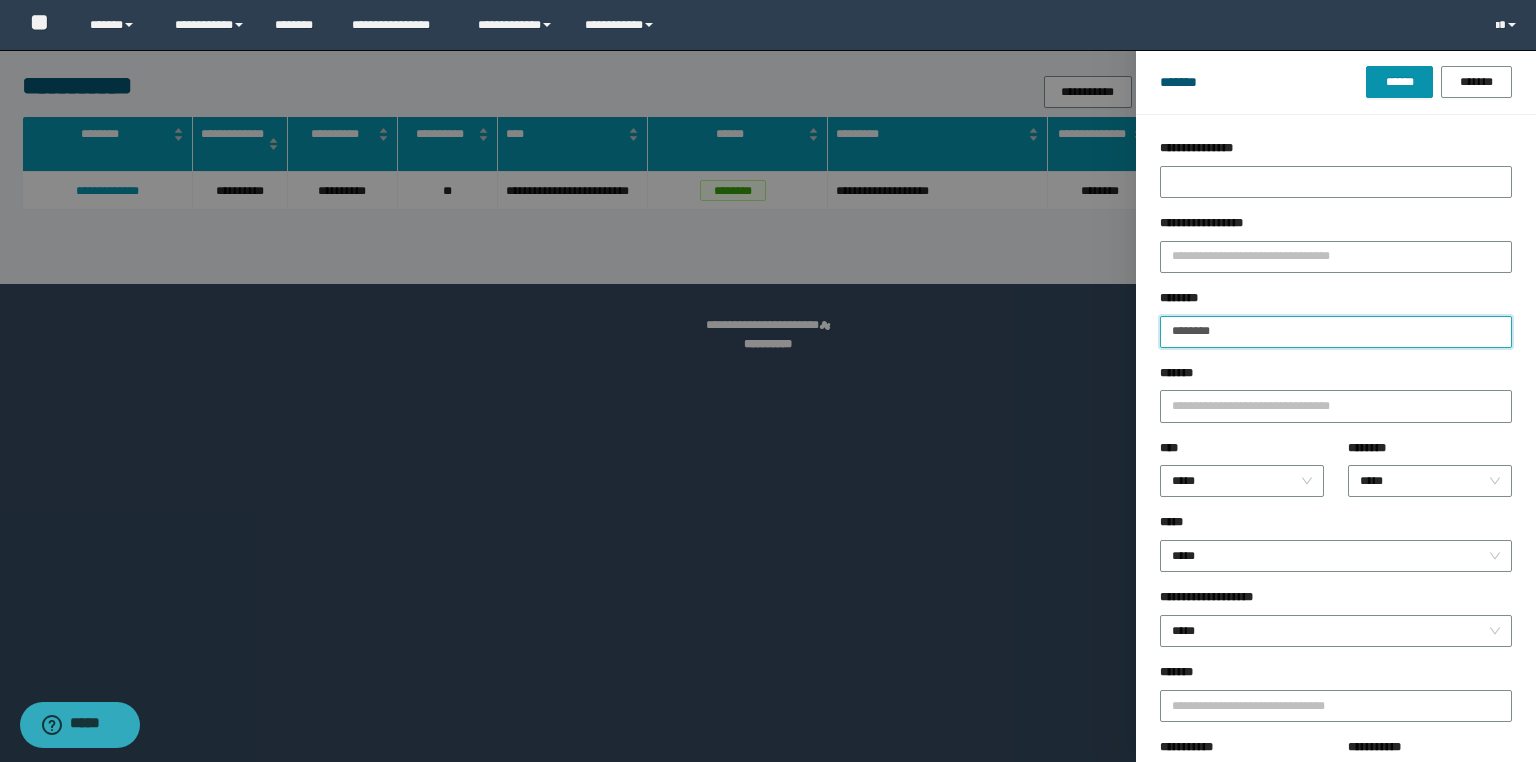 drag, startPoint x: 1284, startPoint y: 323, endPoint x: 1025, endPoint y: 331, distance: 259.12354 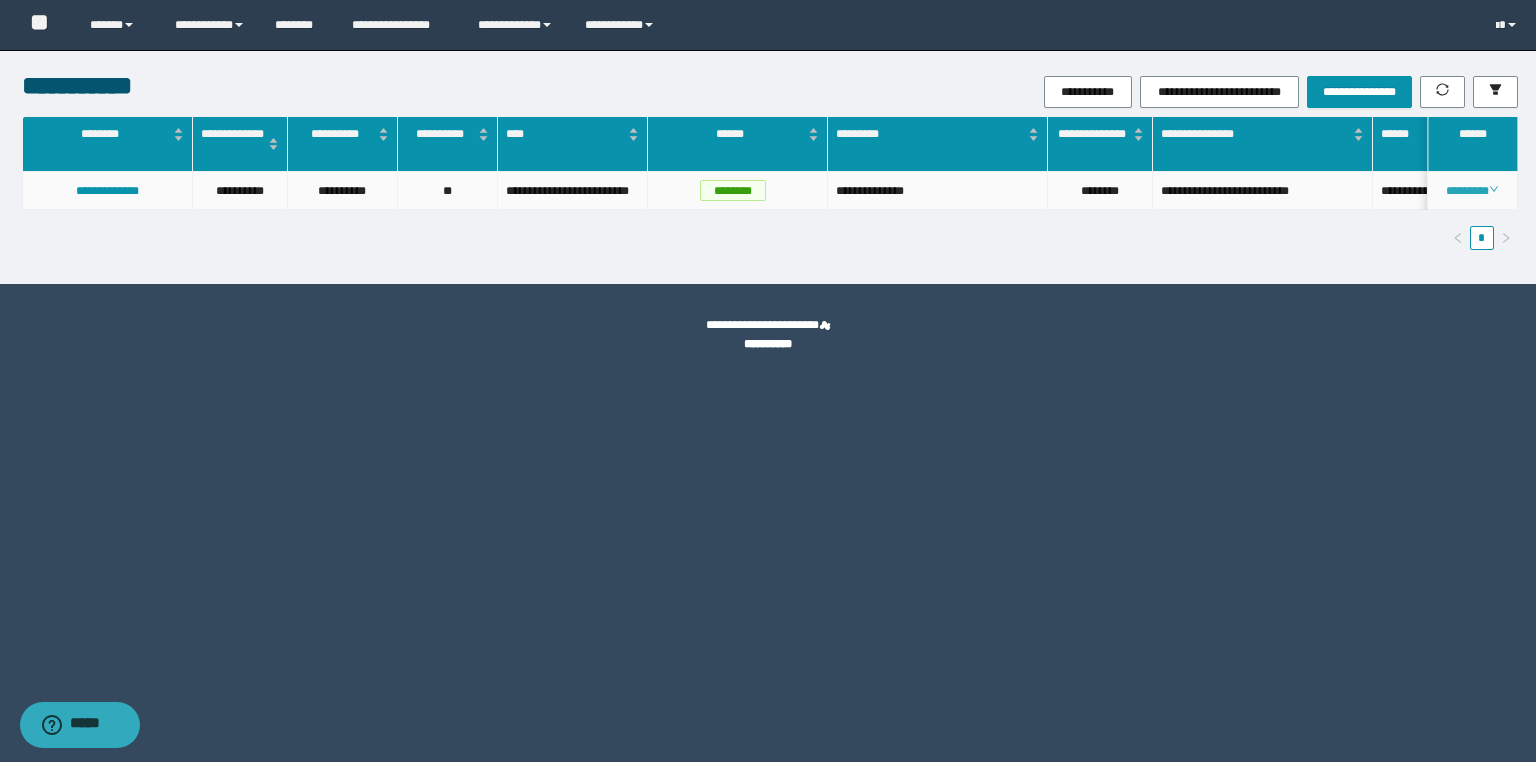 click on "********" at bounding box center (1472, 191) 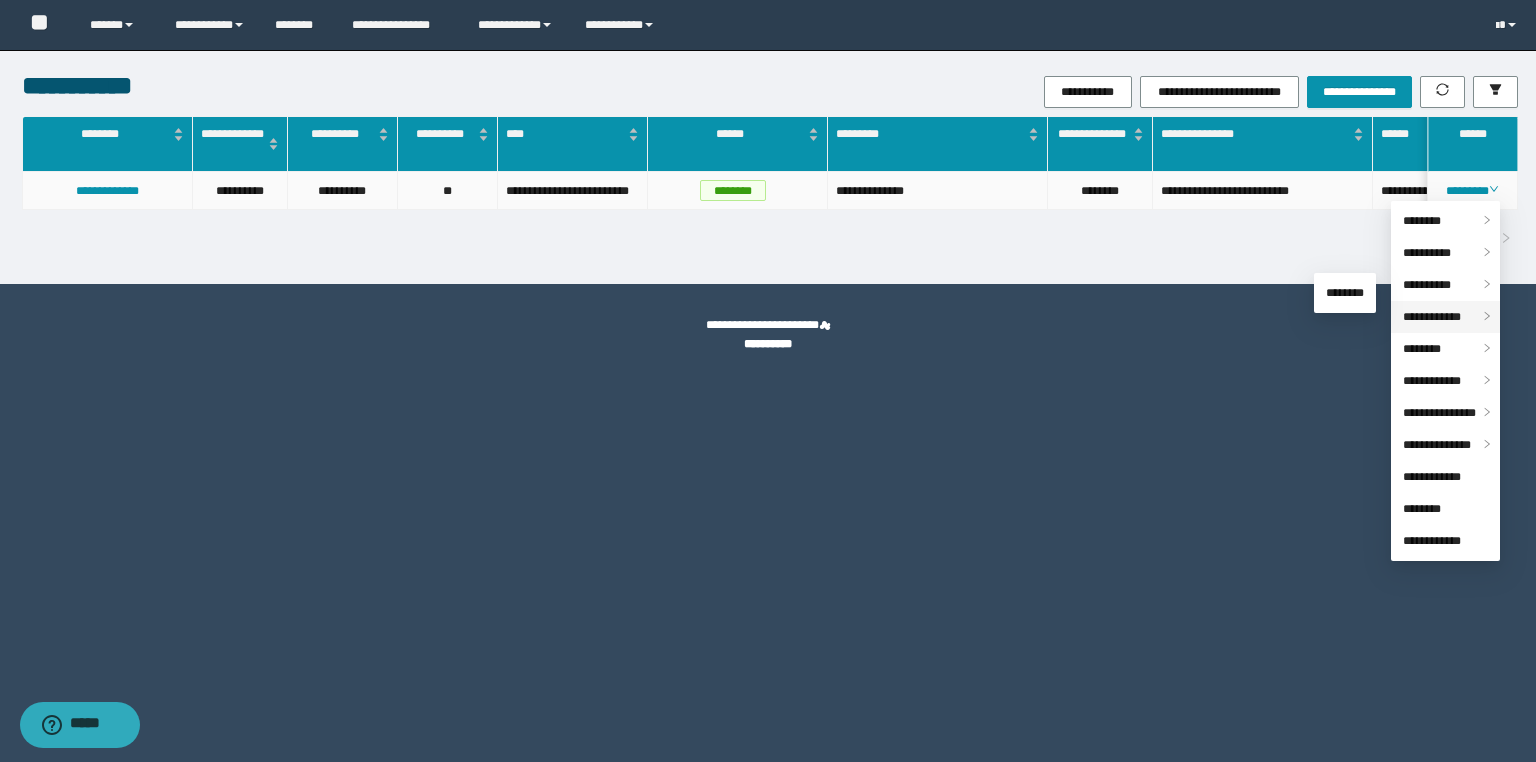 drag, startPoint x: 1434, startPoint y: 316, endPoint x: 1416, endPoint y: 316, distance: 18 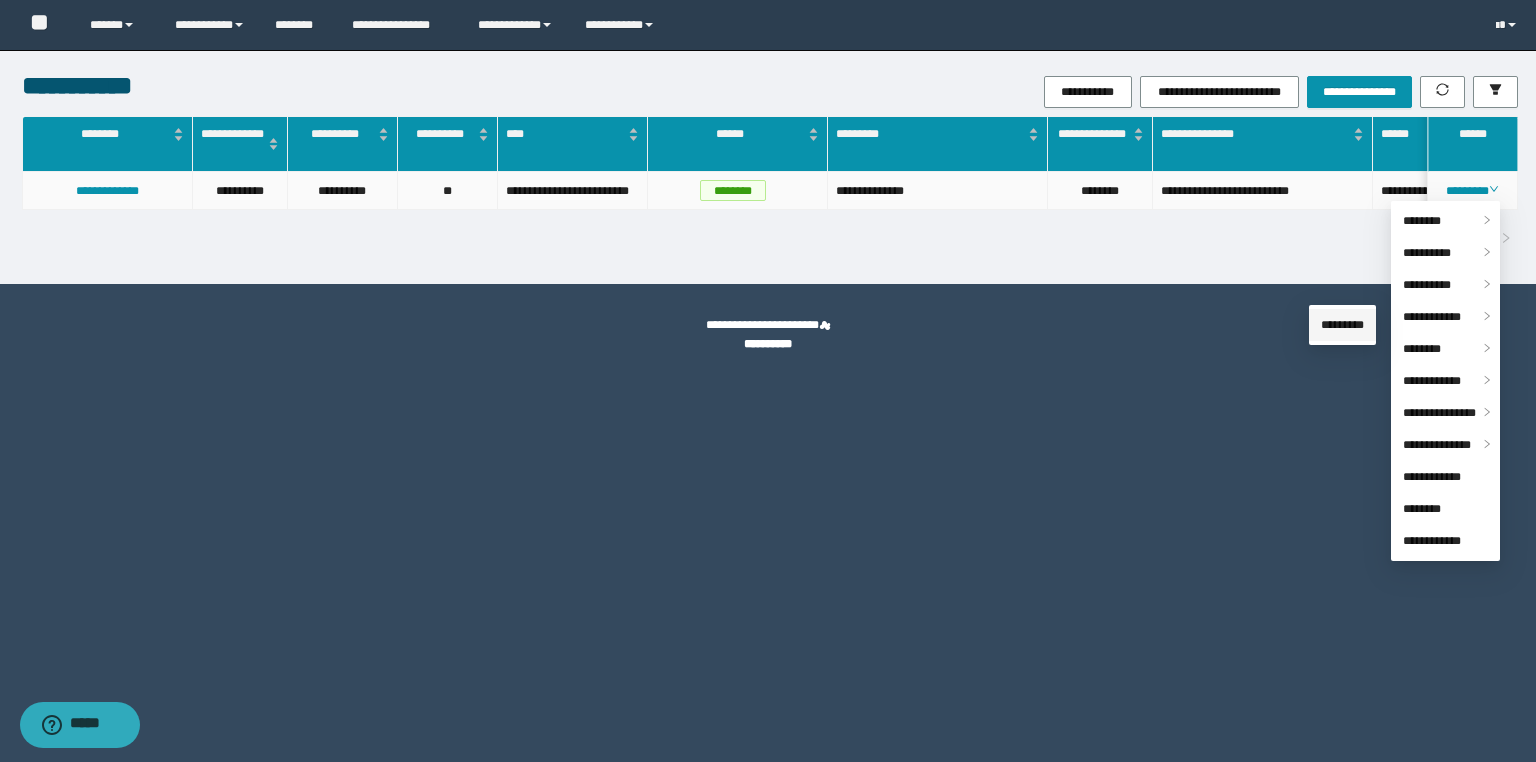 drag, startPoint x: 1363, startPoint y: 320, endPoint x: 1244, endPoint y: 331, distance: 119.507324 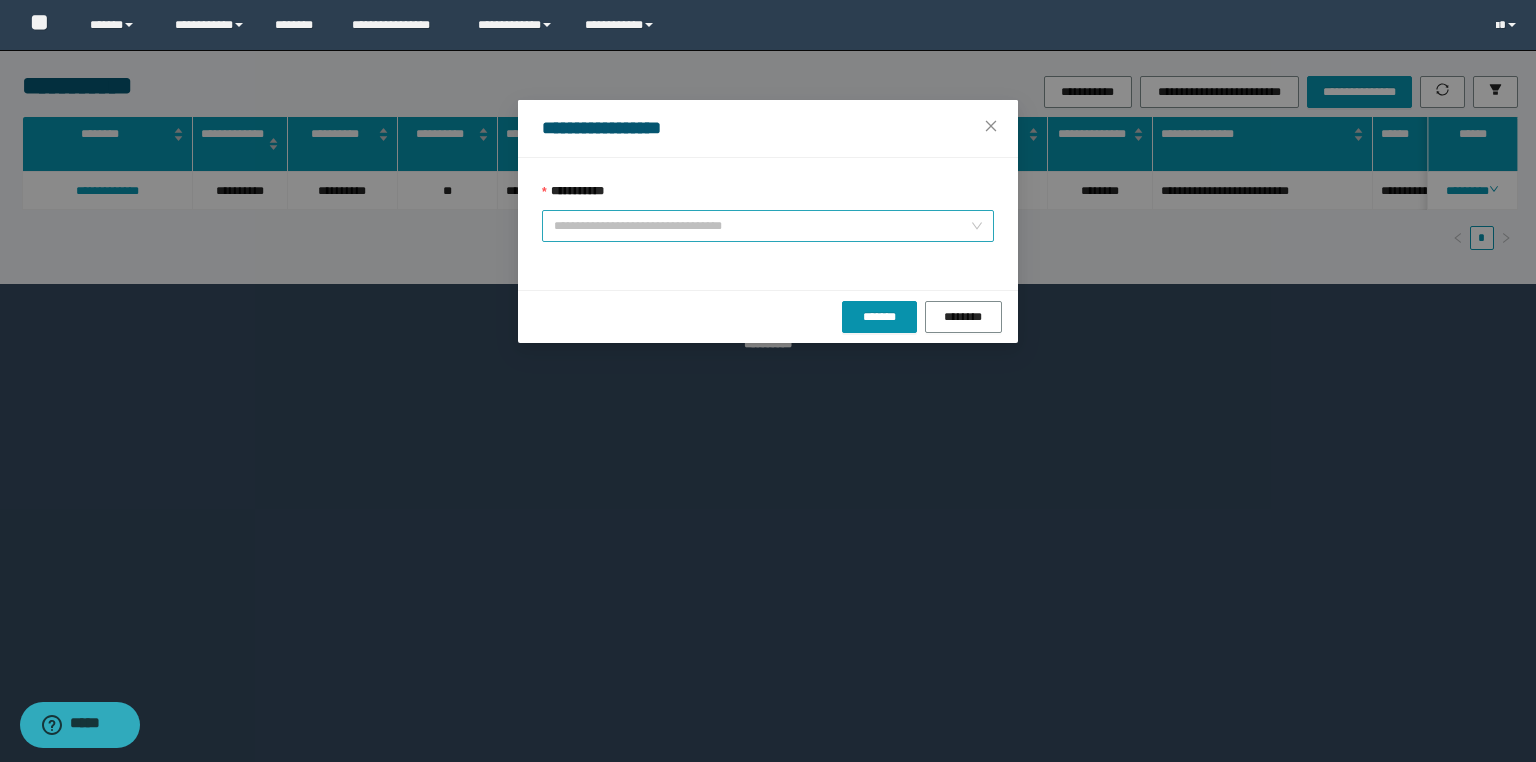 click on "**********" at bounding box center (768, 226) 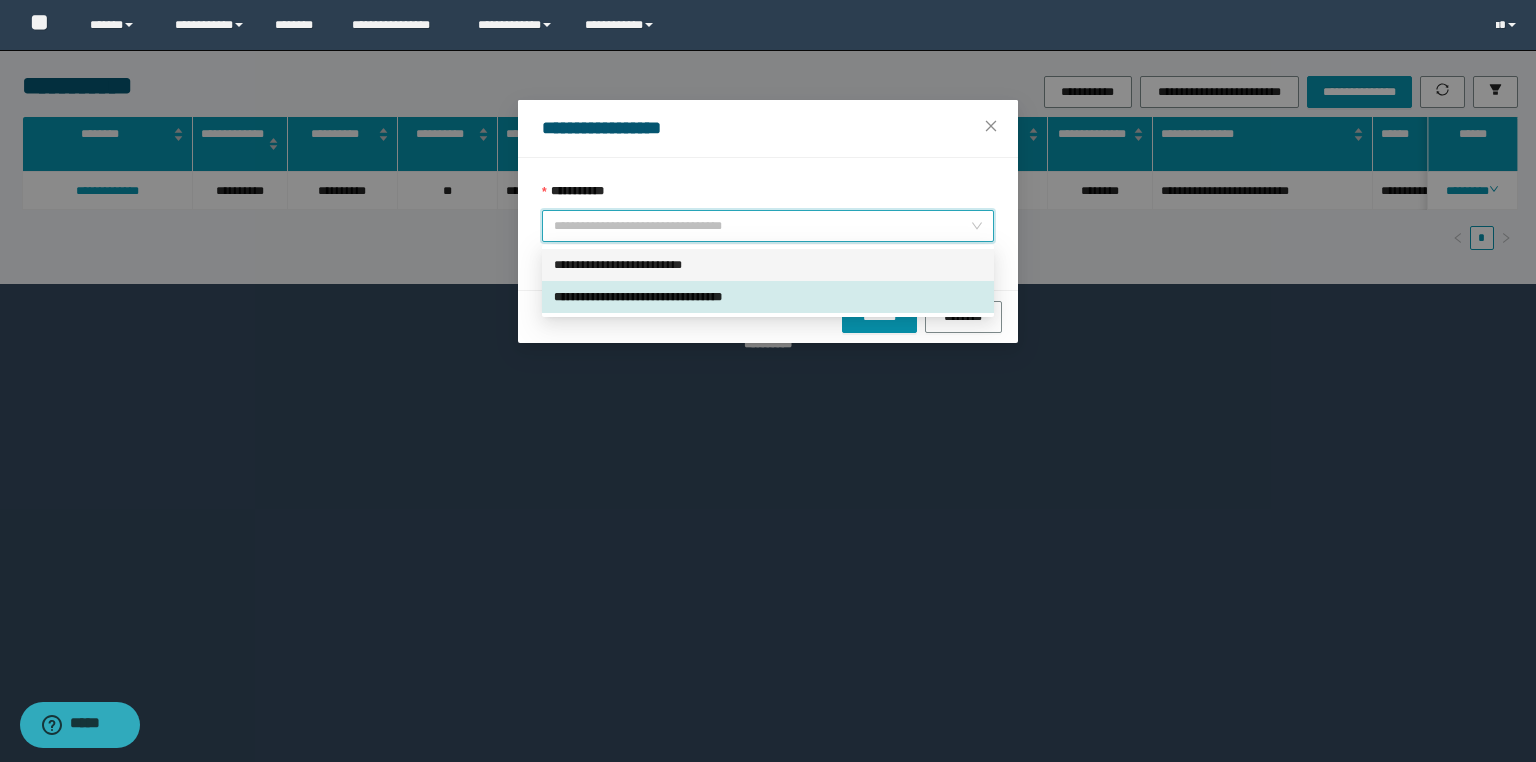 click on "**********" at bounding box center (768, 265) 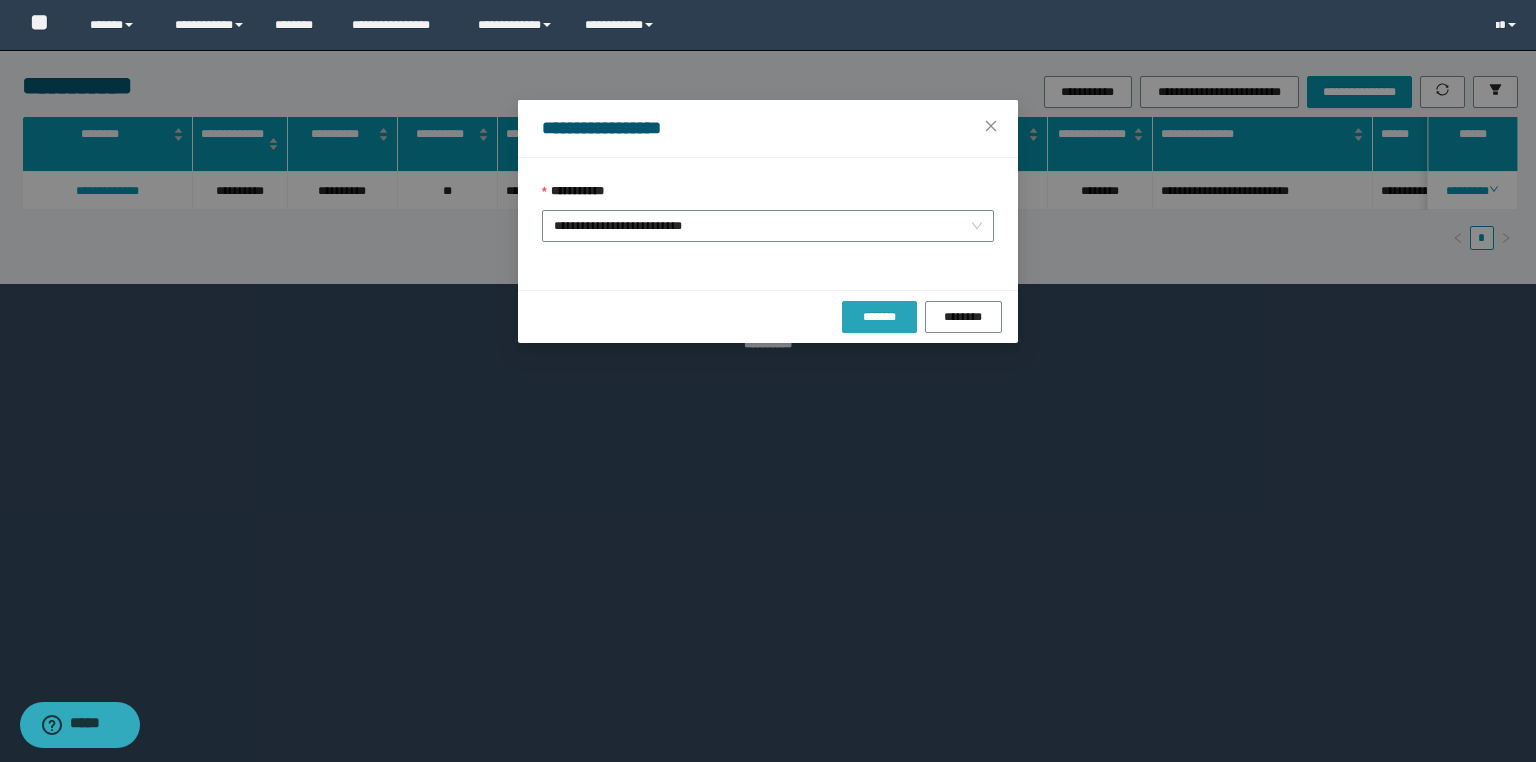 click on "*******" at bounding box center (879, 317) 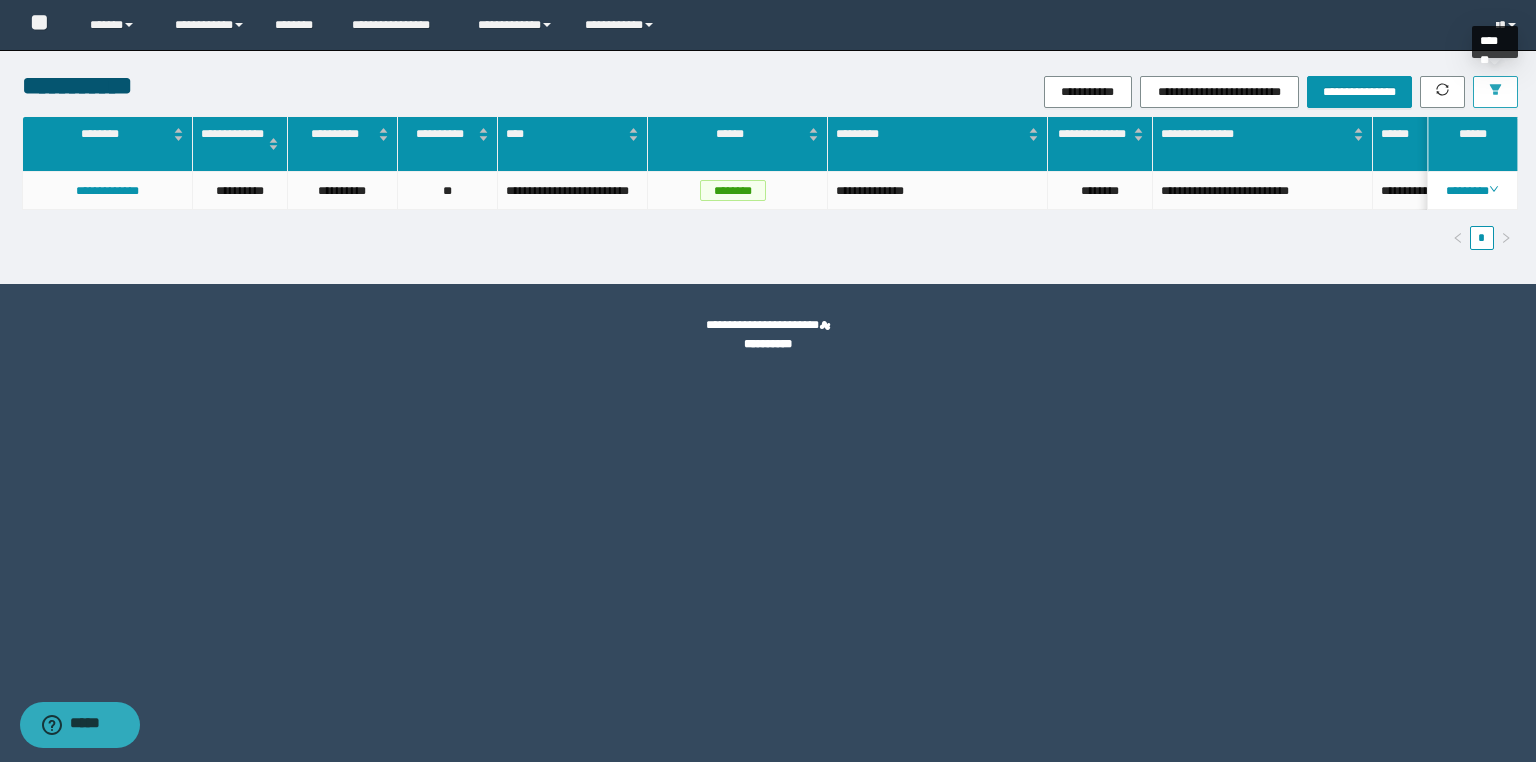 drag, startPoint x: 1490, startPoint y: 88, endPoint x: 1452, endPoint y: 145, distance: 68.50548 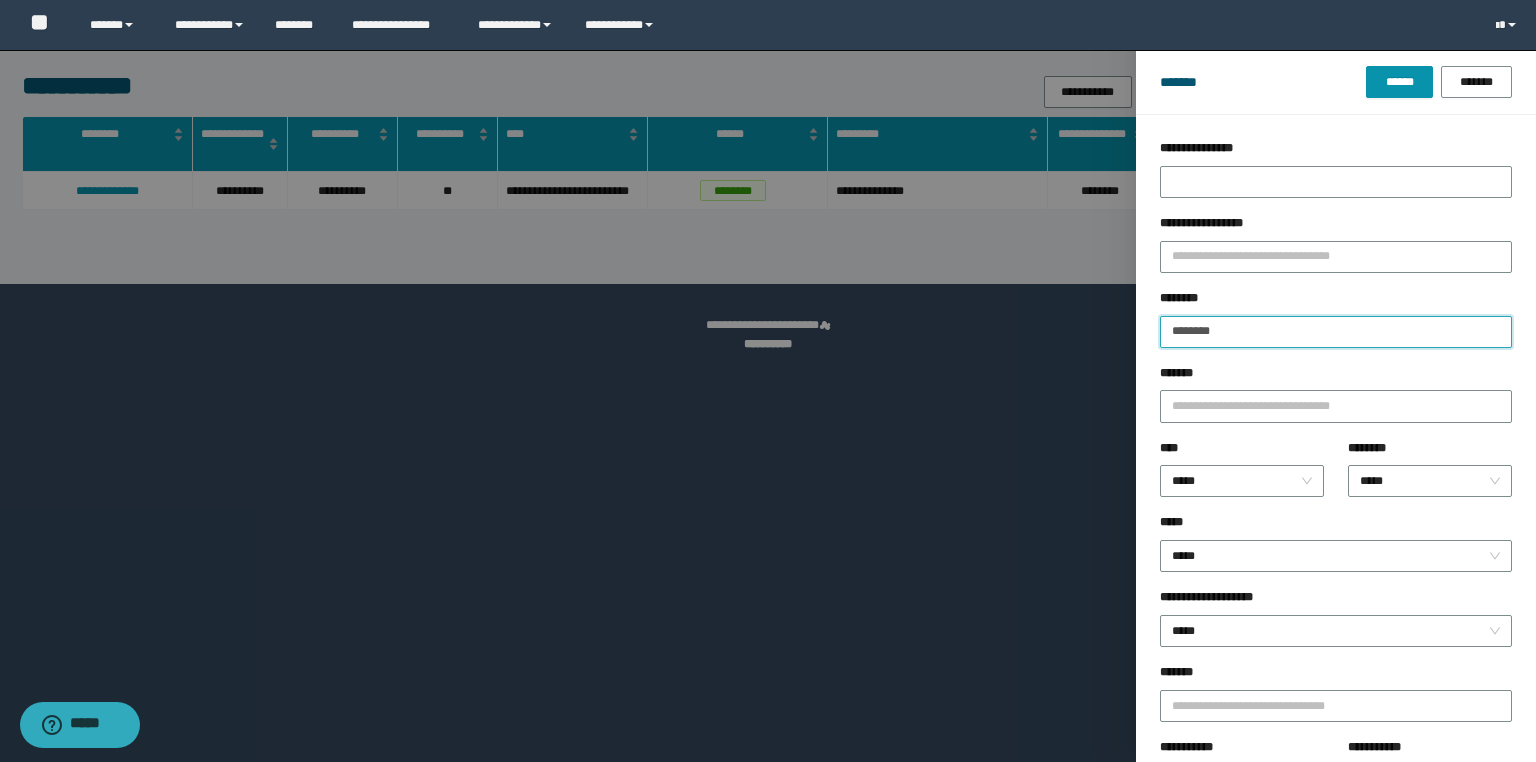 drag, startPoint x: 1242, startPoint y: 328, endPoint x: 1012, endPoint y: 332, distance: 230.03477 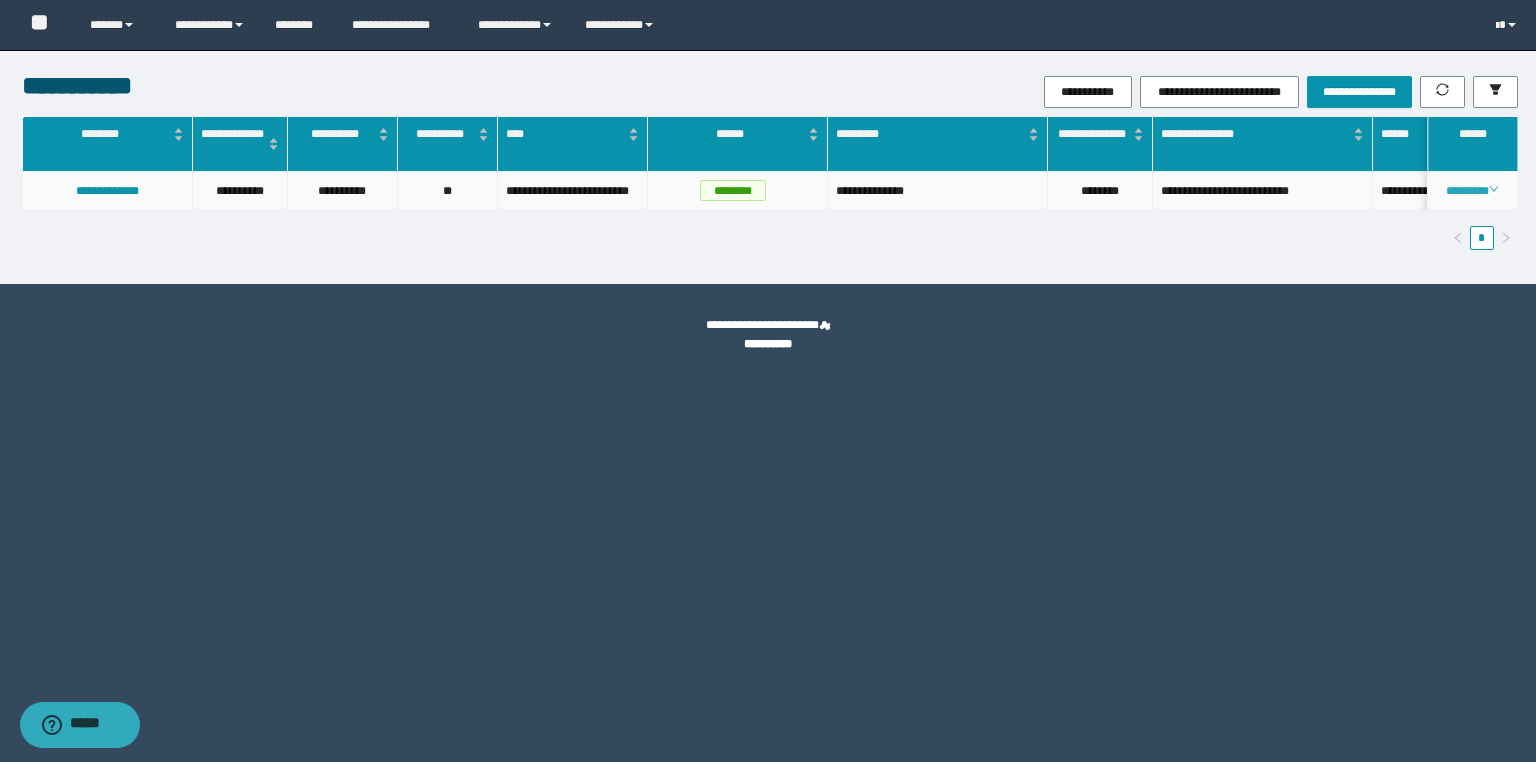 click on "********" at bounding box center [1472, 191] 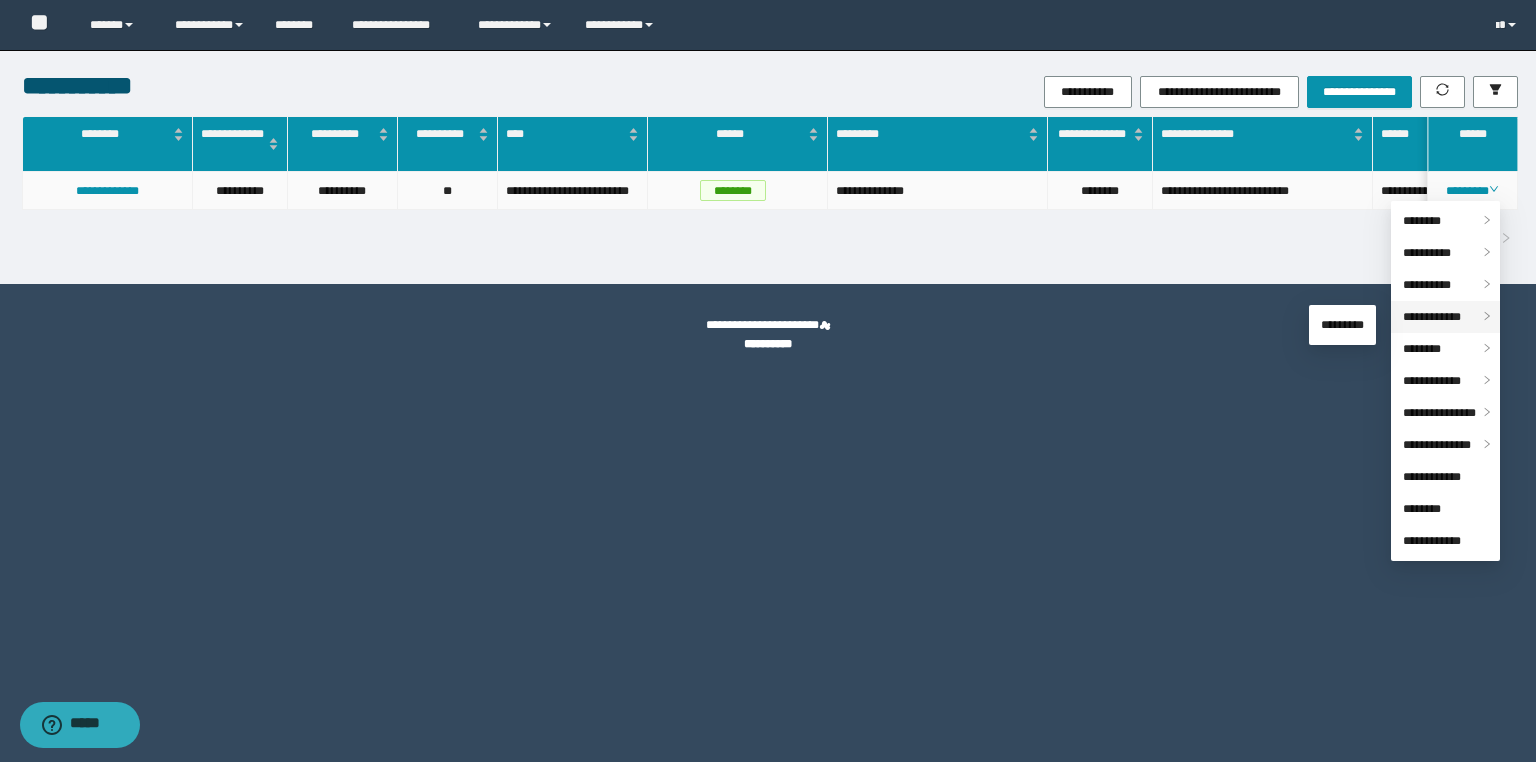 drag, startPoint x: 1442, startPoint y: 318, endPoint x: 1409, endPoint y: 321, distance: 33.13608 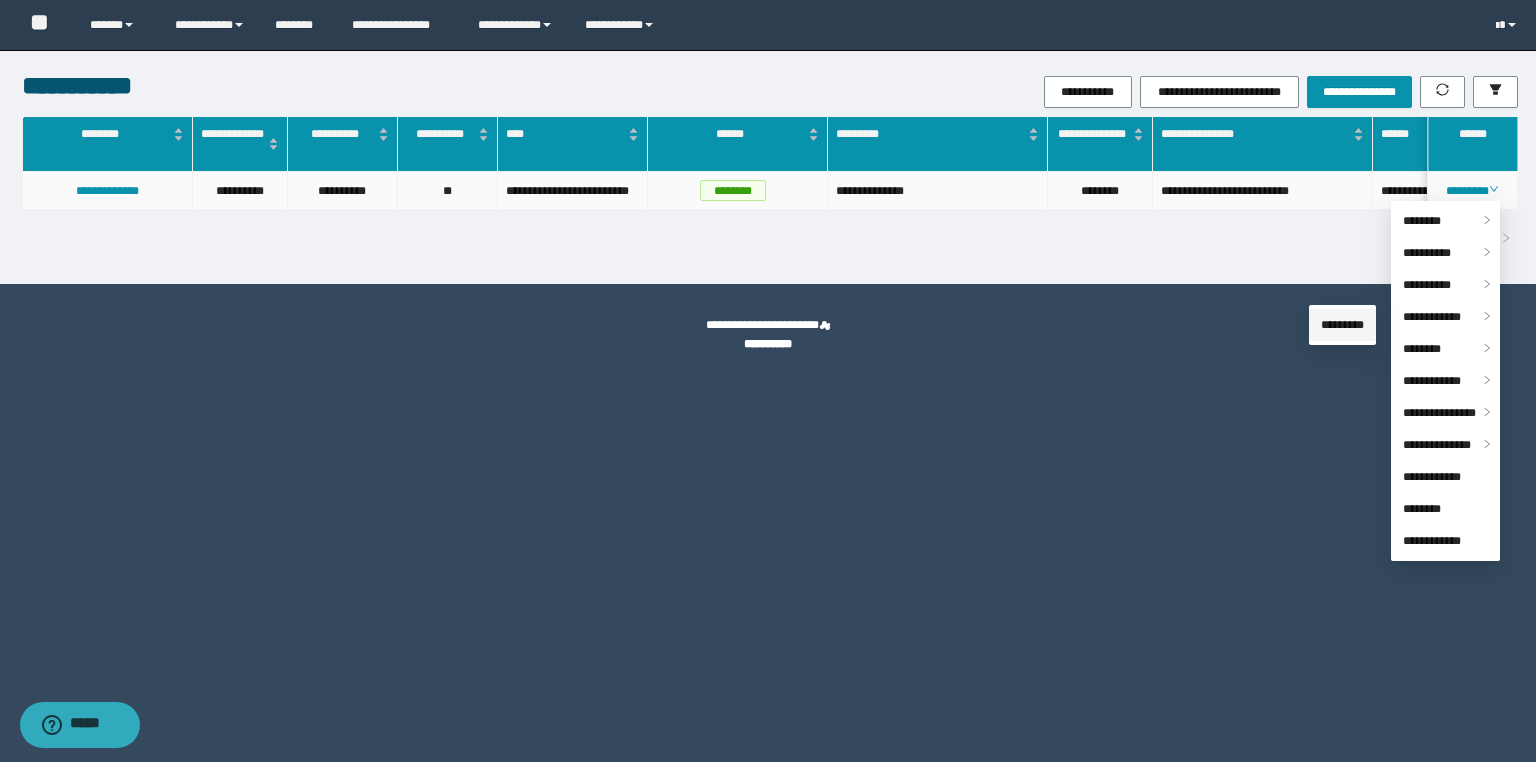 drag, startPoint x: 1333, startPoint y: 324, endPoint x: 1322, endPoint y: 325, distance: 11.045361 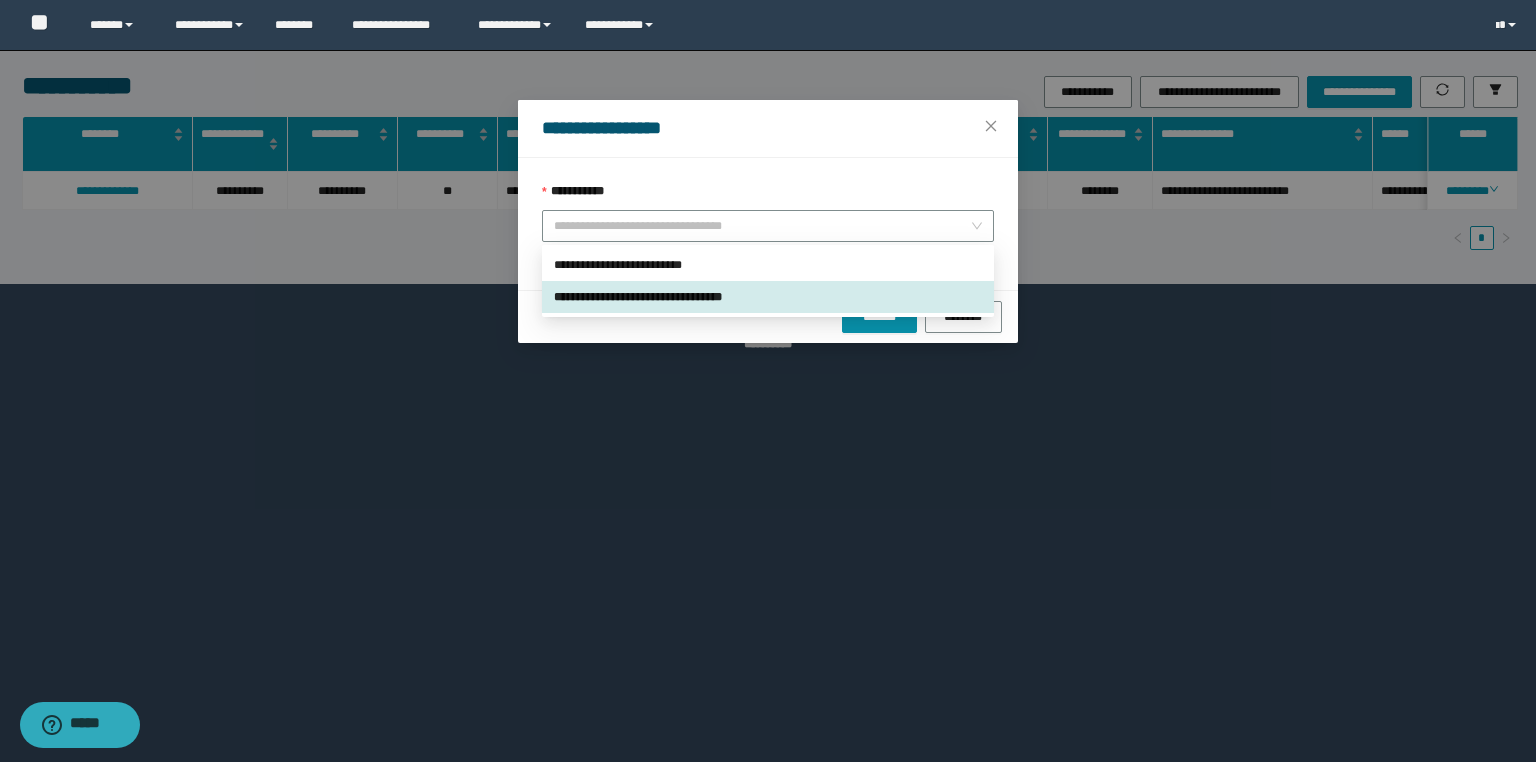drag, startPoint x: 787, startPoint y: 228, endPoint x: 761, endPoint y: 244, distance: 30.528675 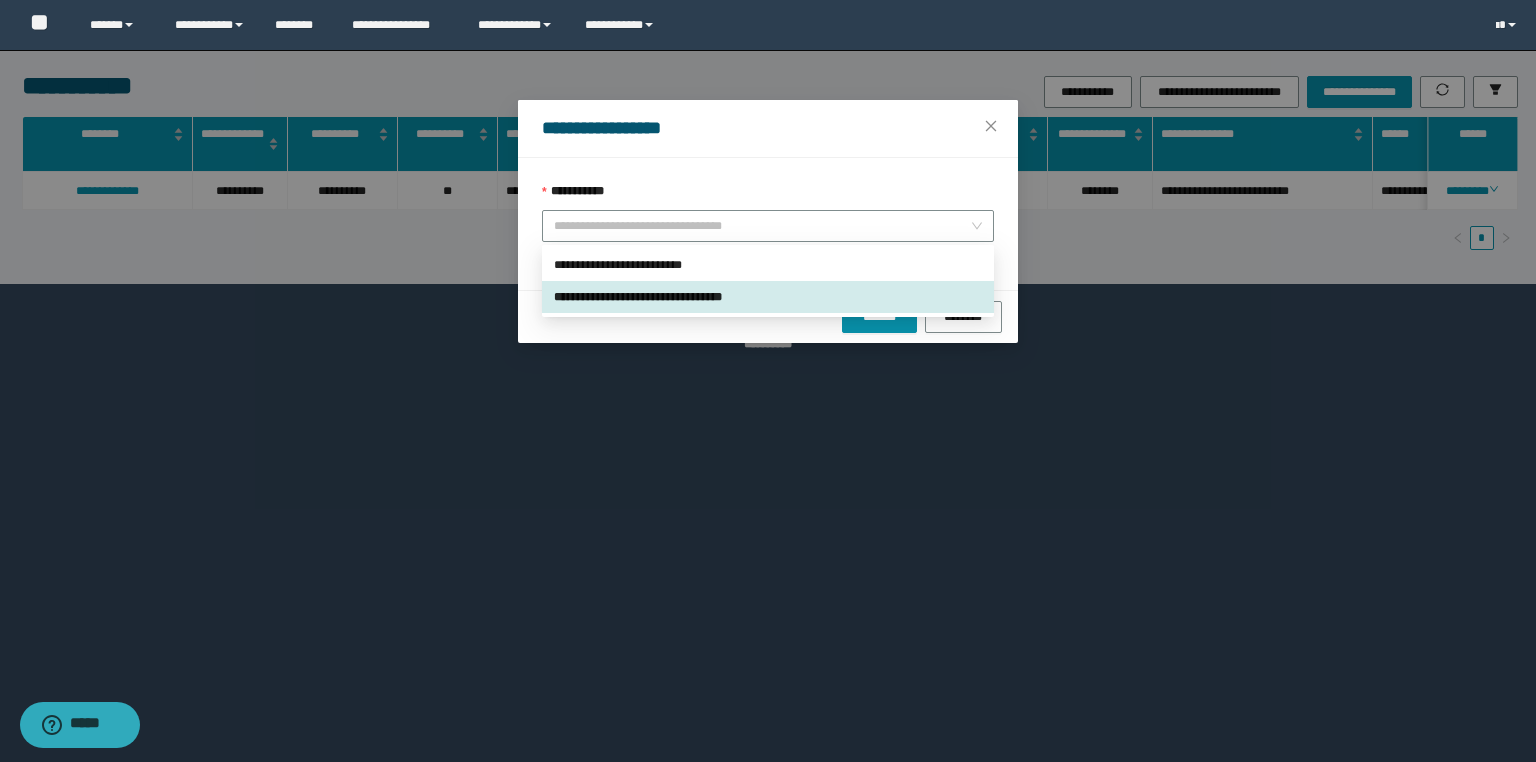 click on "**********" at bounding box center (768, 226) 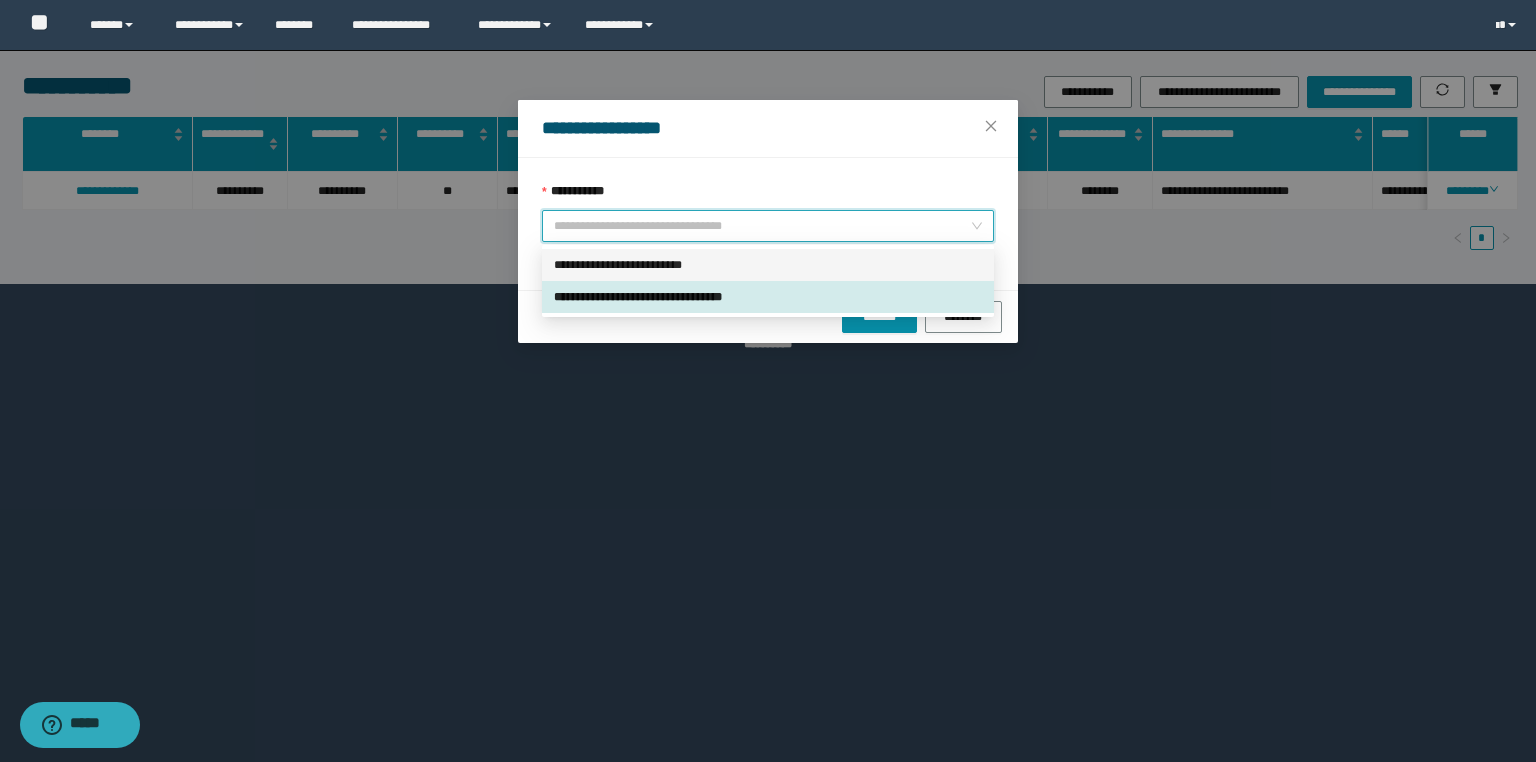 click on "**********" at bounding box center [768, 265] 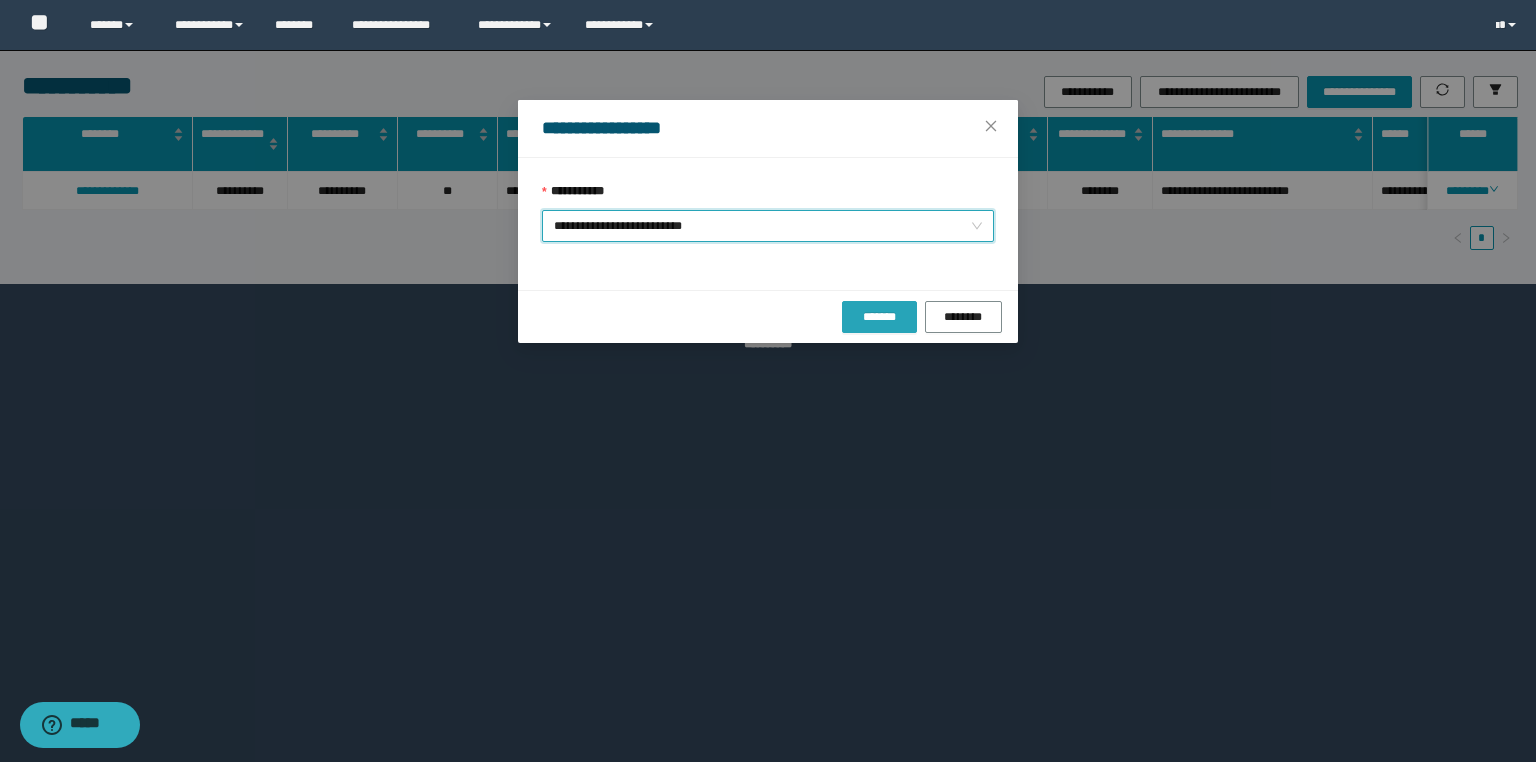 click on "*******" at bounding box center [879, 317] 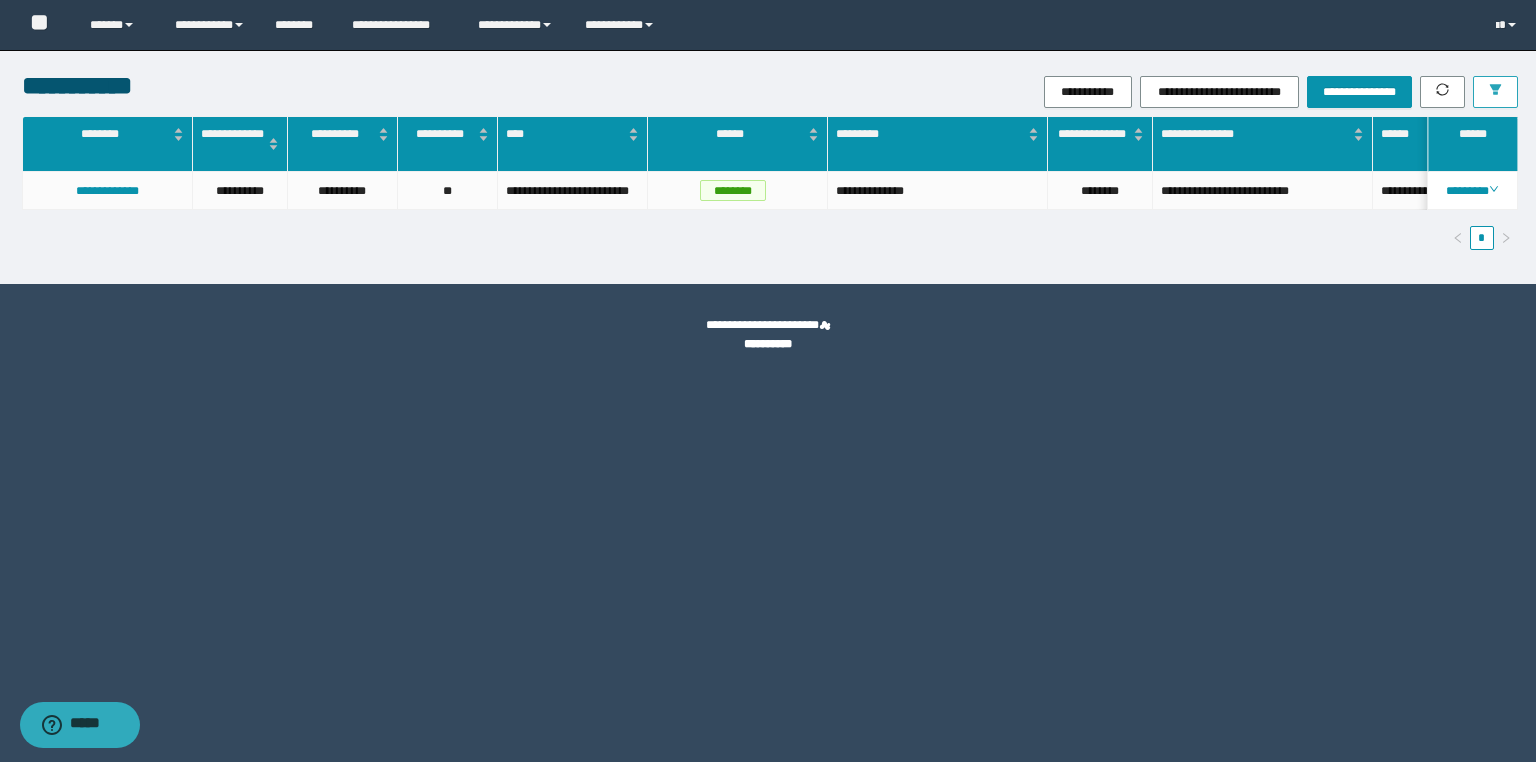 click at bounding box center [1495, 92] 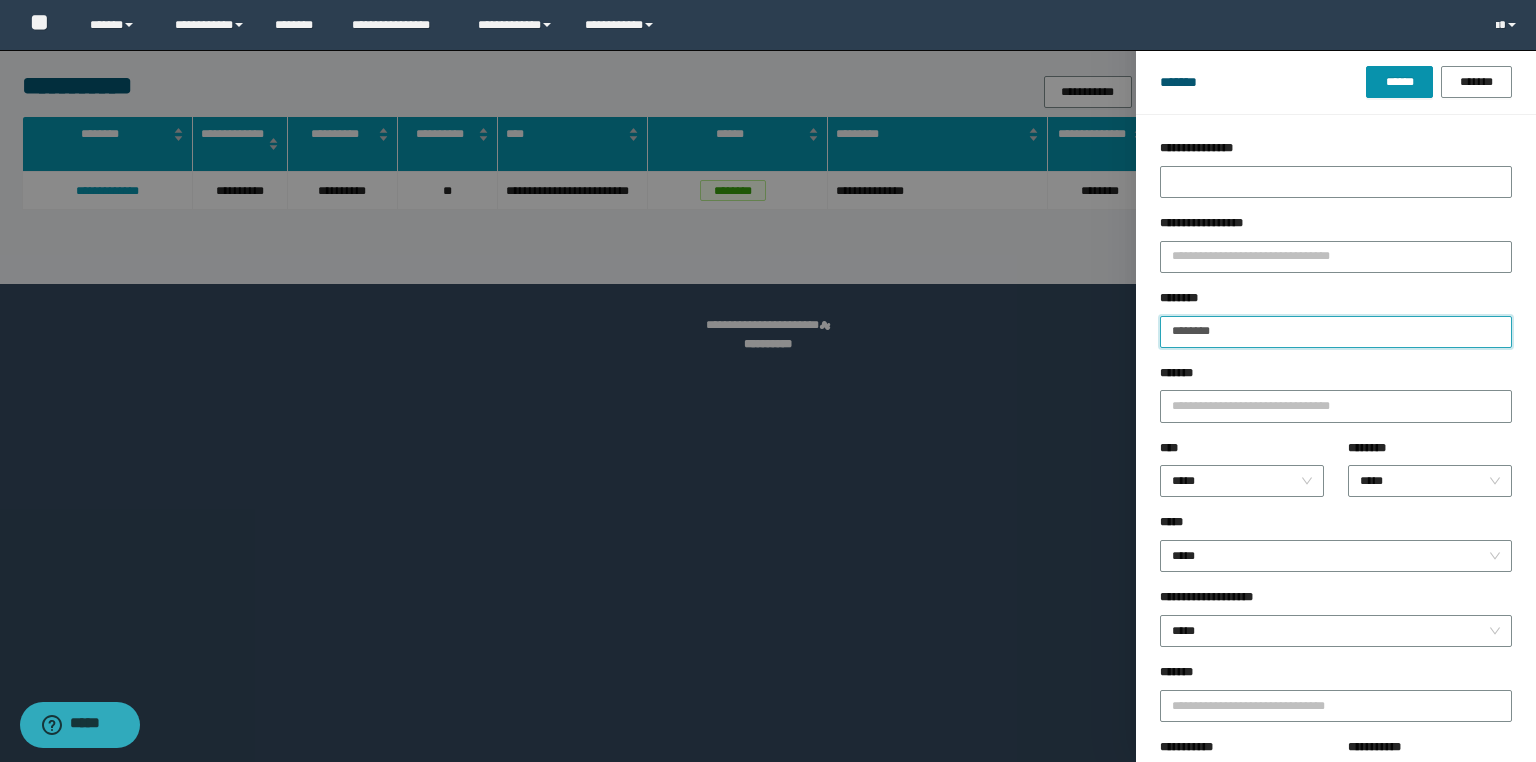 drag, startPoint x: 1269, startPoint y: 337, endPoint x: 948, endPoint y: 344, distance: 321.07632 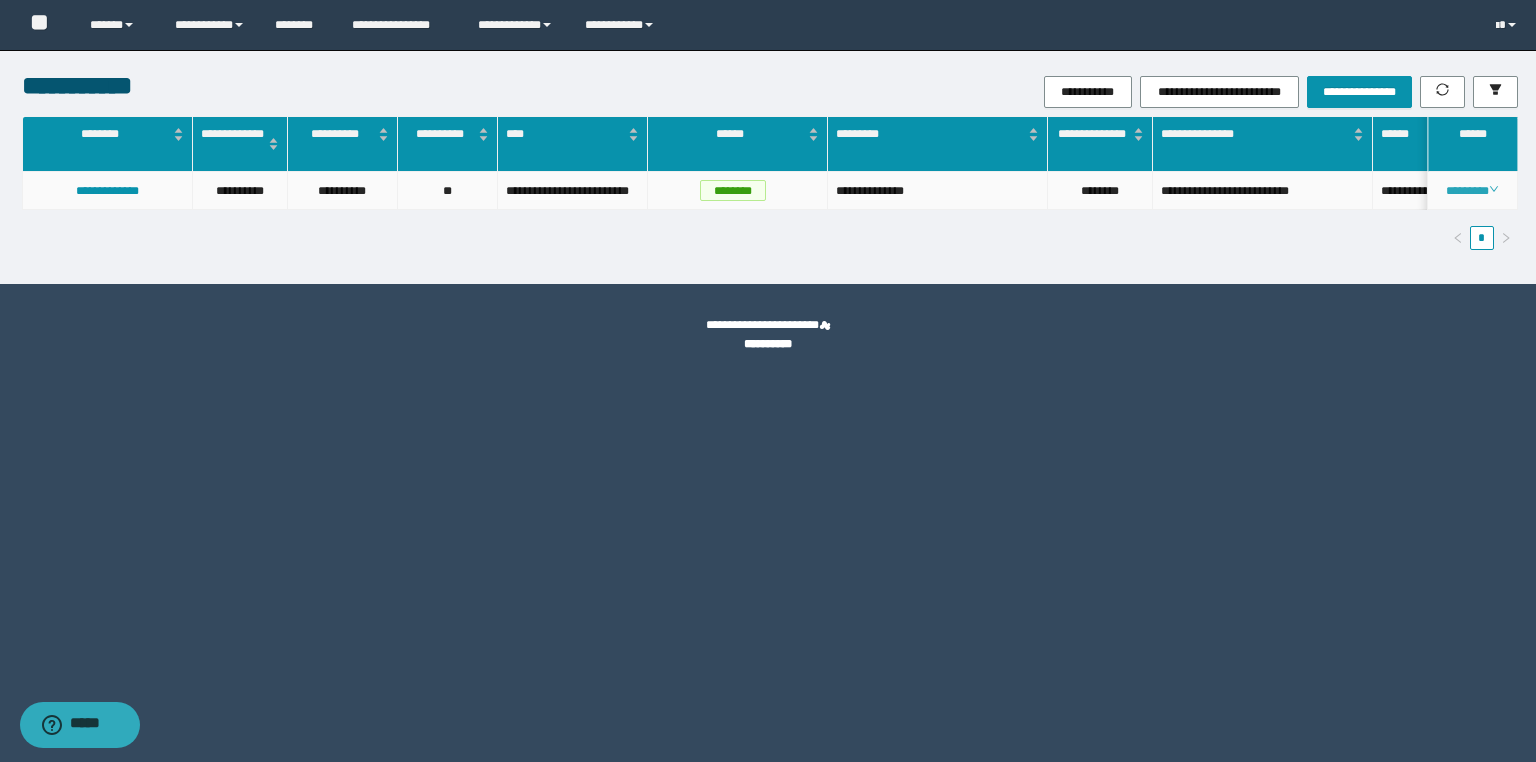 click on "********" at bounding box center [1472, 191] 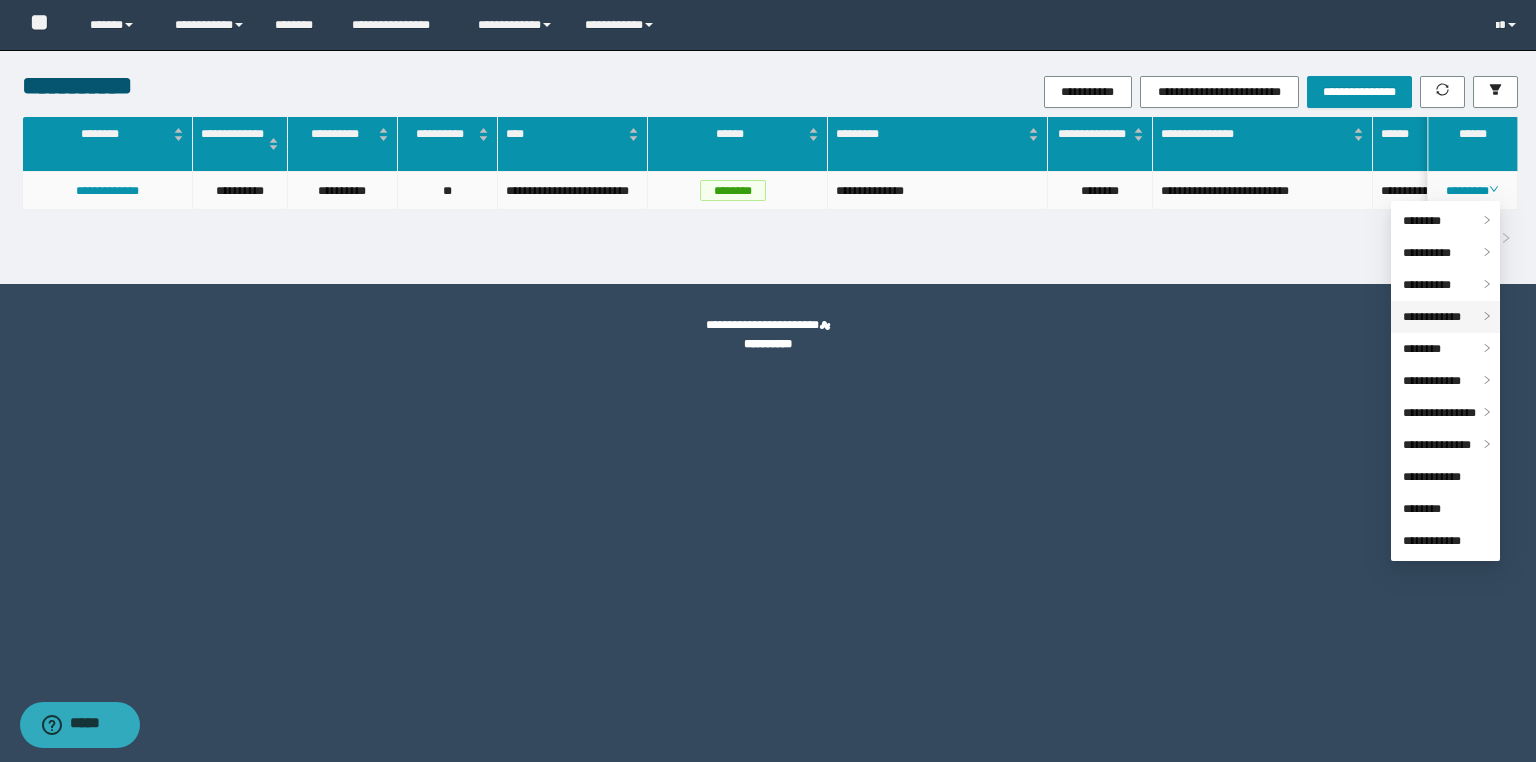 drag, startPoint x: 1450, startPoint y: 311, endPoint x: 1392, endPoint y: 318, distance: 58.420887 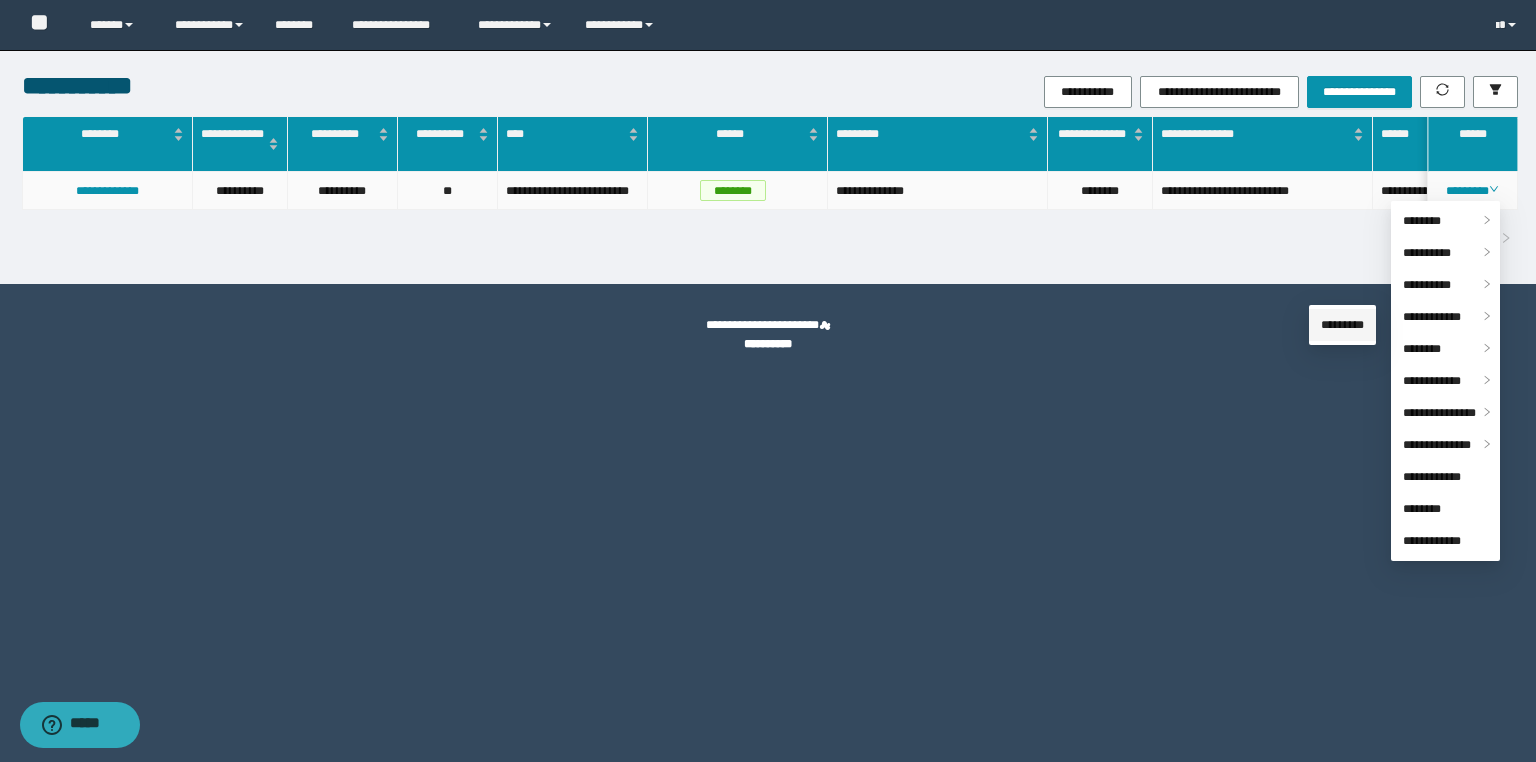 click on "*********" at bounding box center [1342, 325] 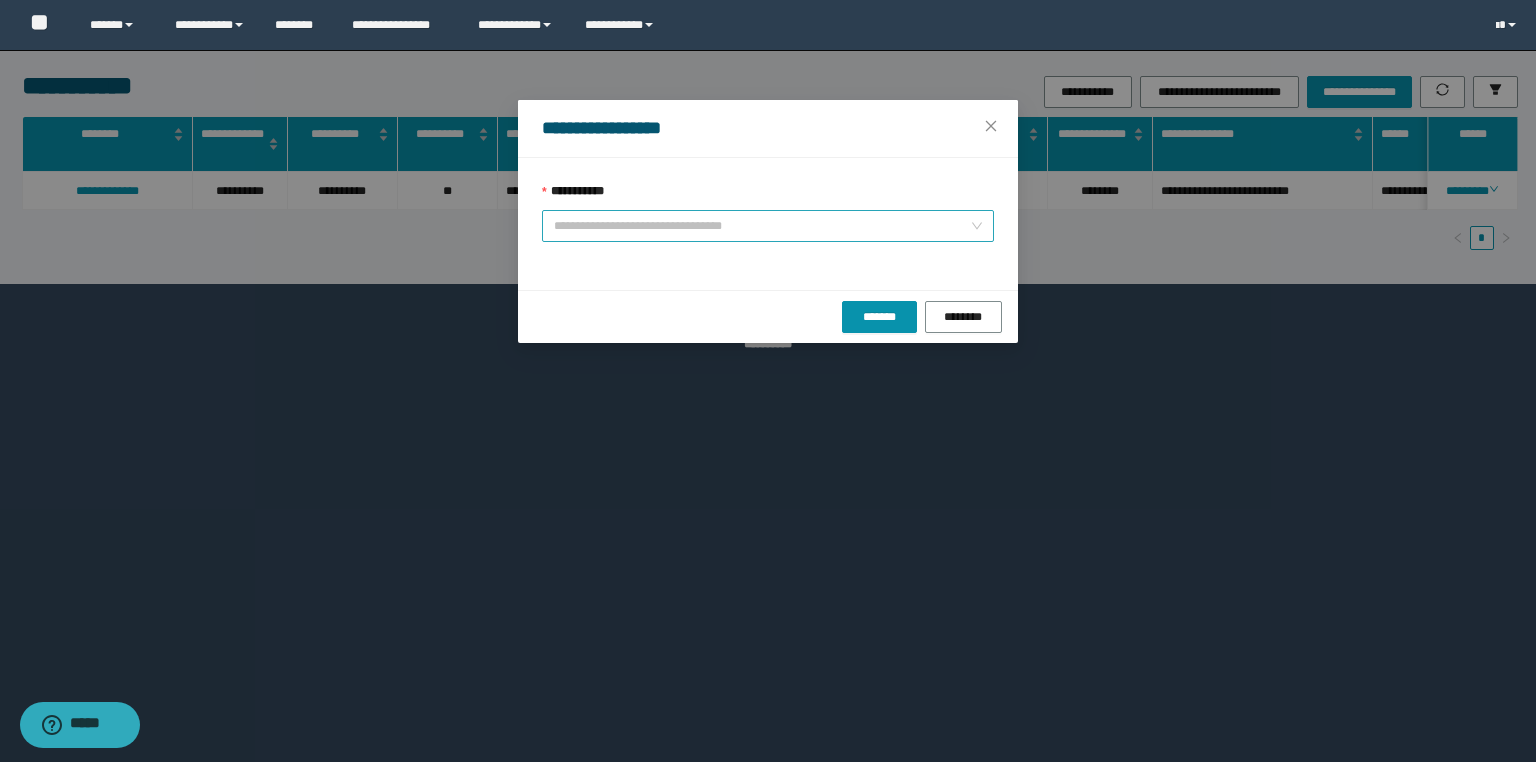 click on "**********" at bounding box center (768, 226) 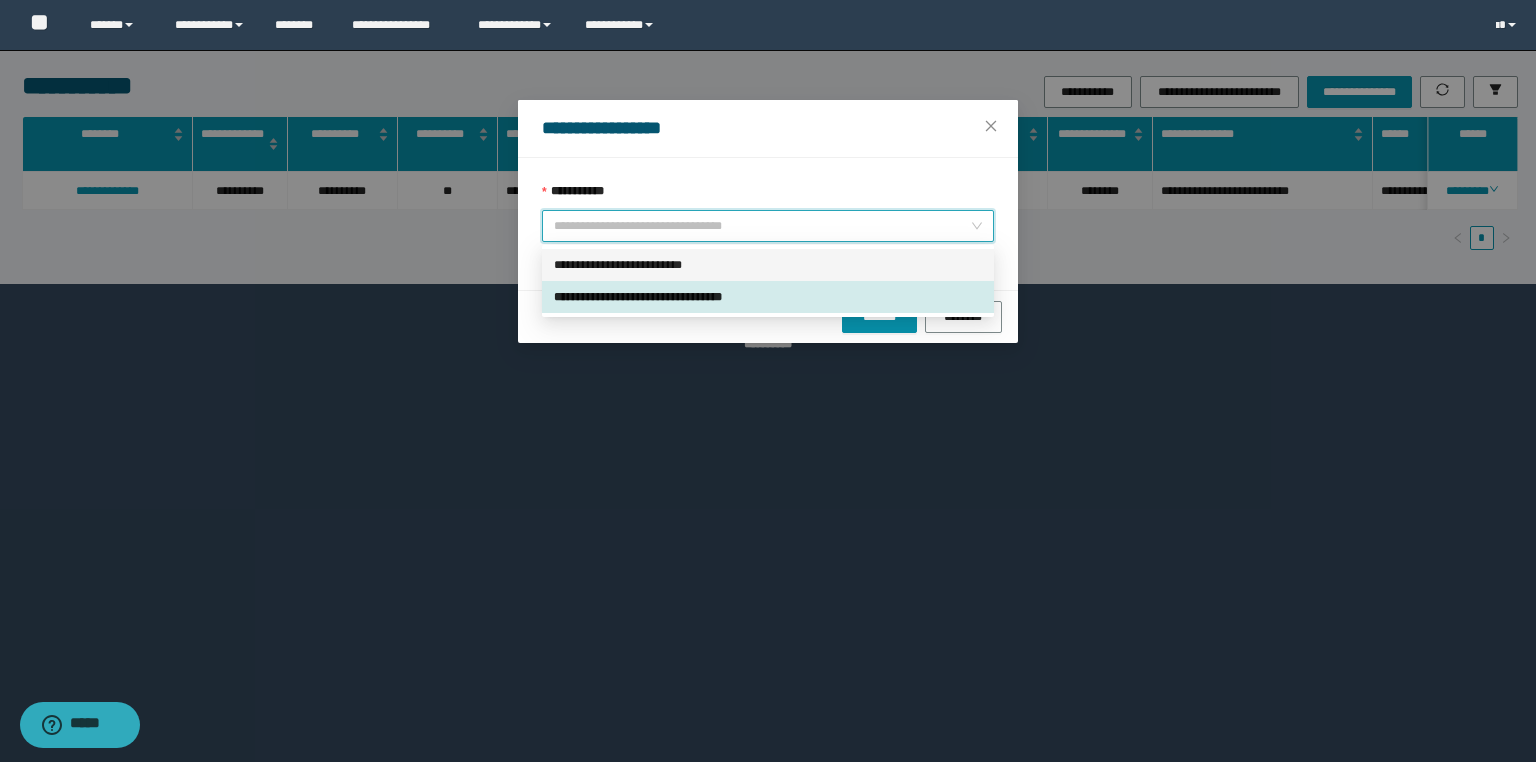 click on "**********" at bounding box center (768, 265) 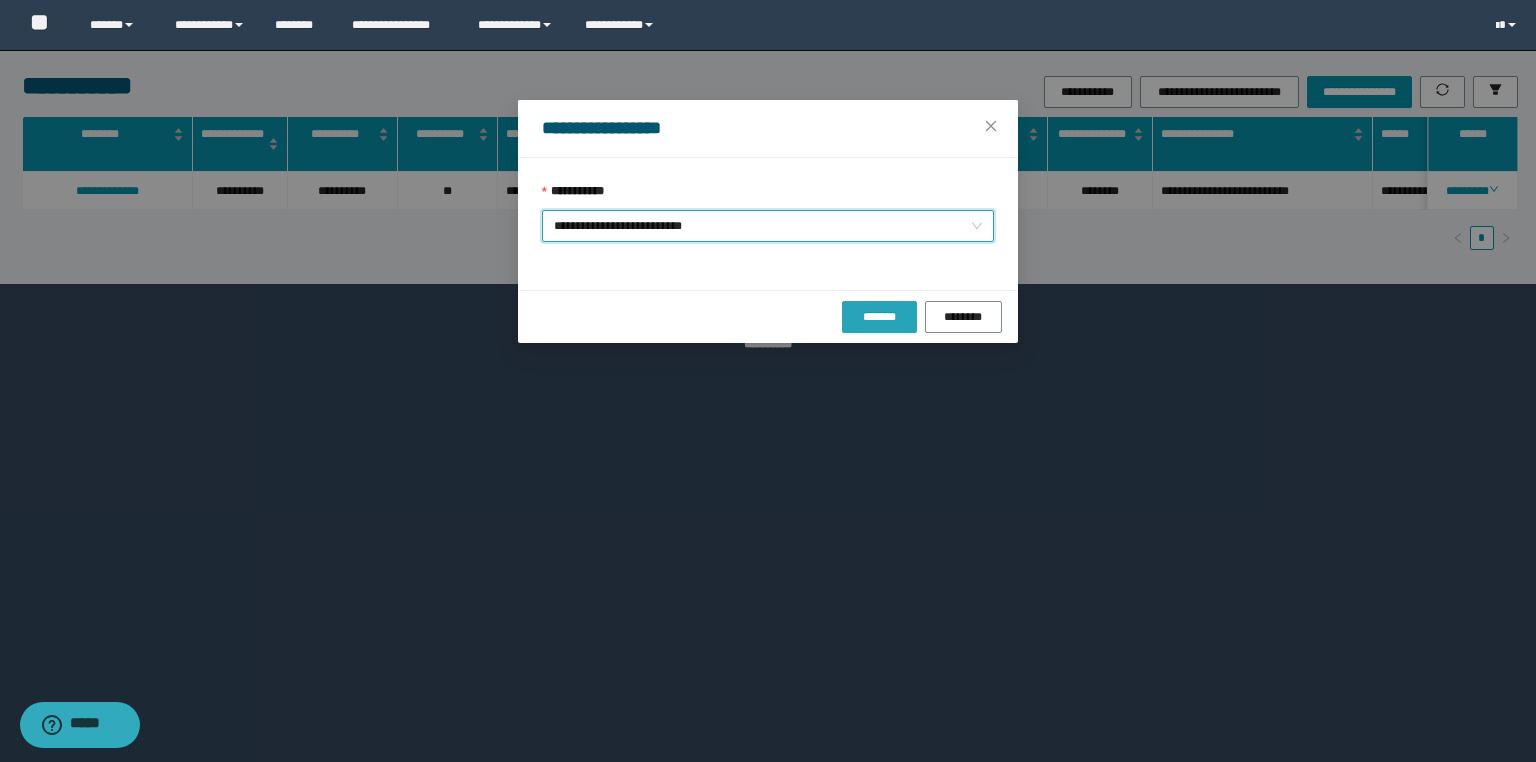 drag, startPoint x: 879, startPoint y: 312, endPoint x: 710, endPoint y: 504, distance: 255.78311 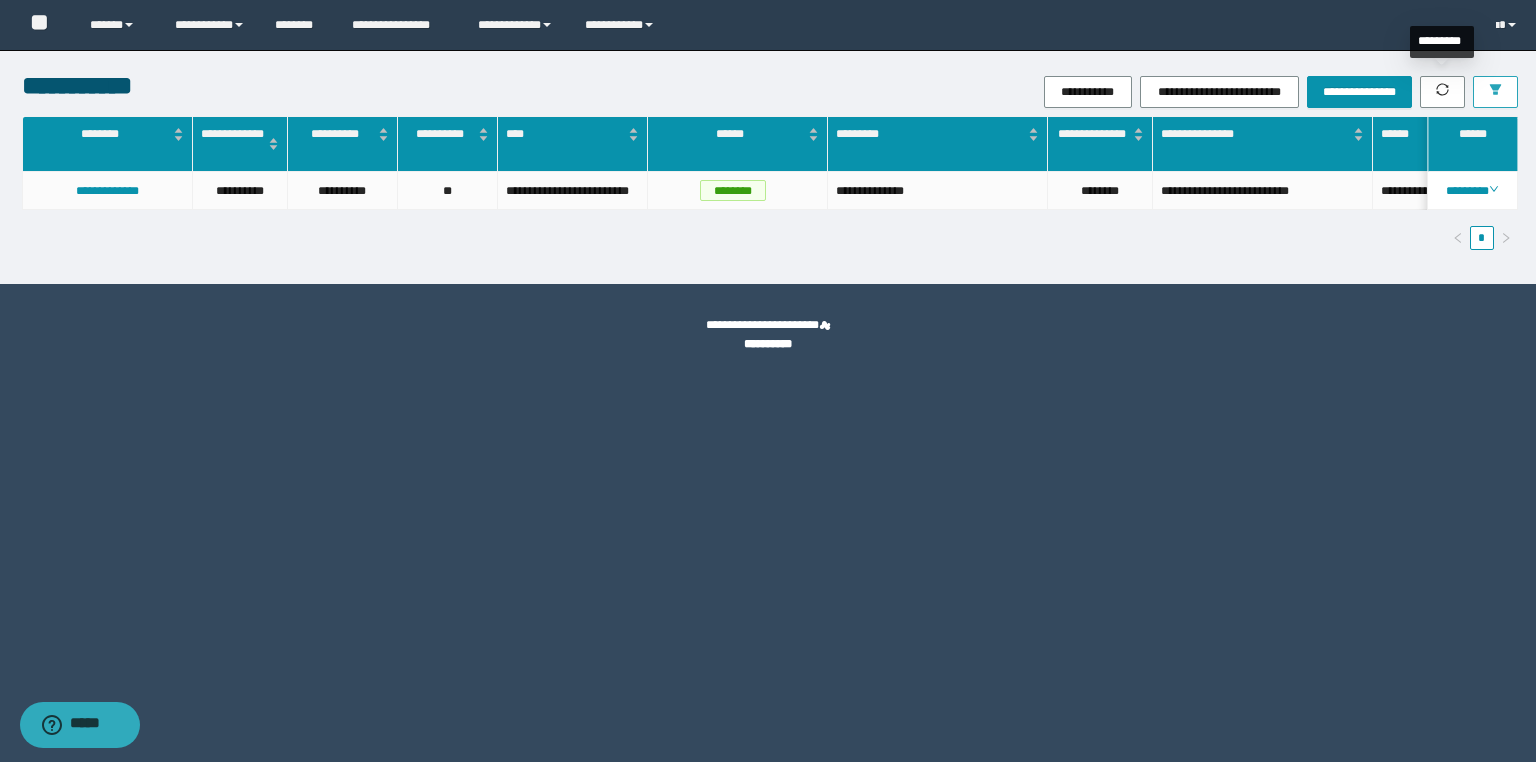 click at bounding box center (1495, 92) 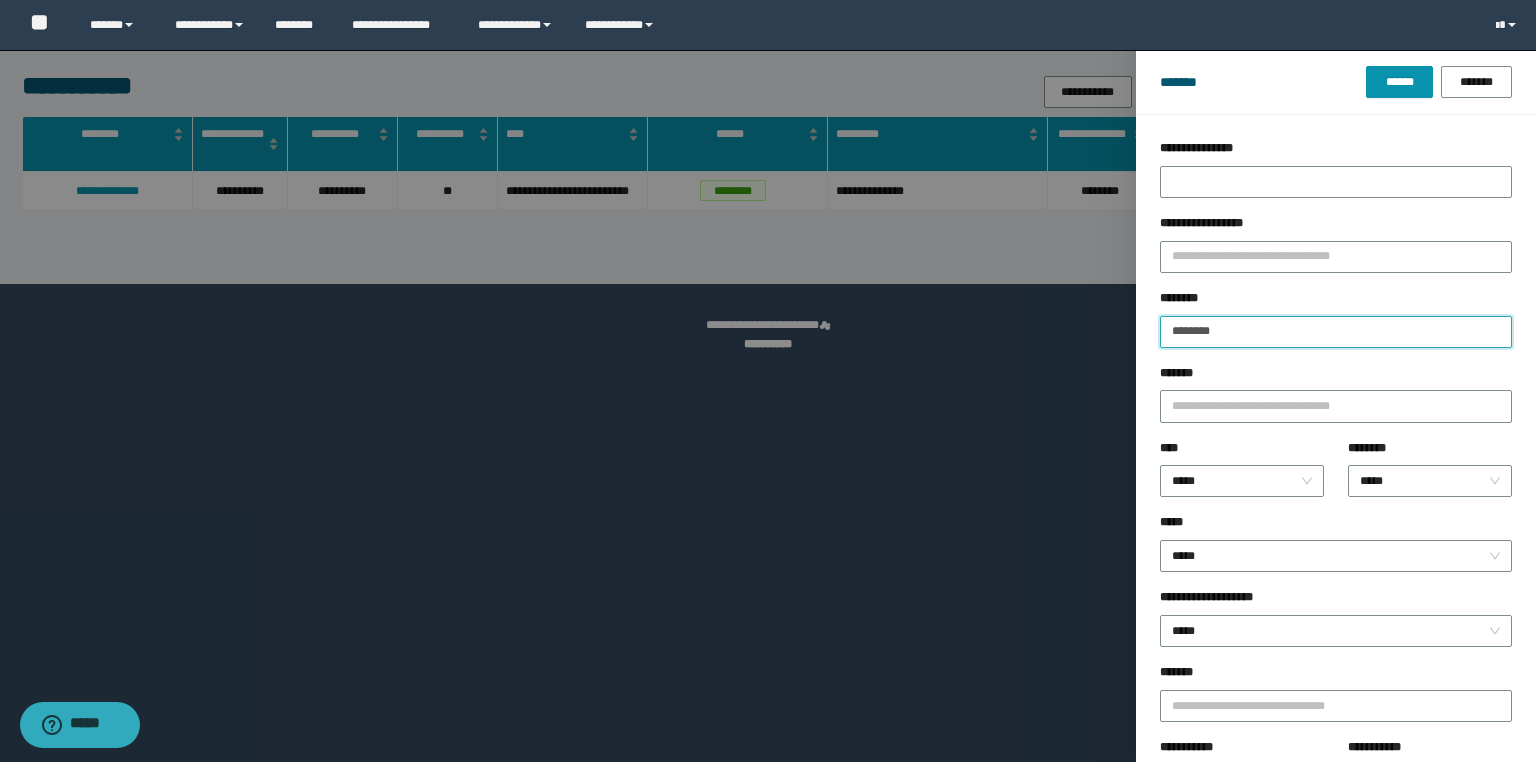 drag, startPoint x: 1236, startPoint y: 335, endPoint x: 951, endPoint y: 341, distance: 285.06314 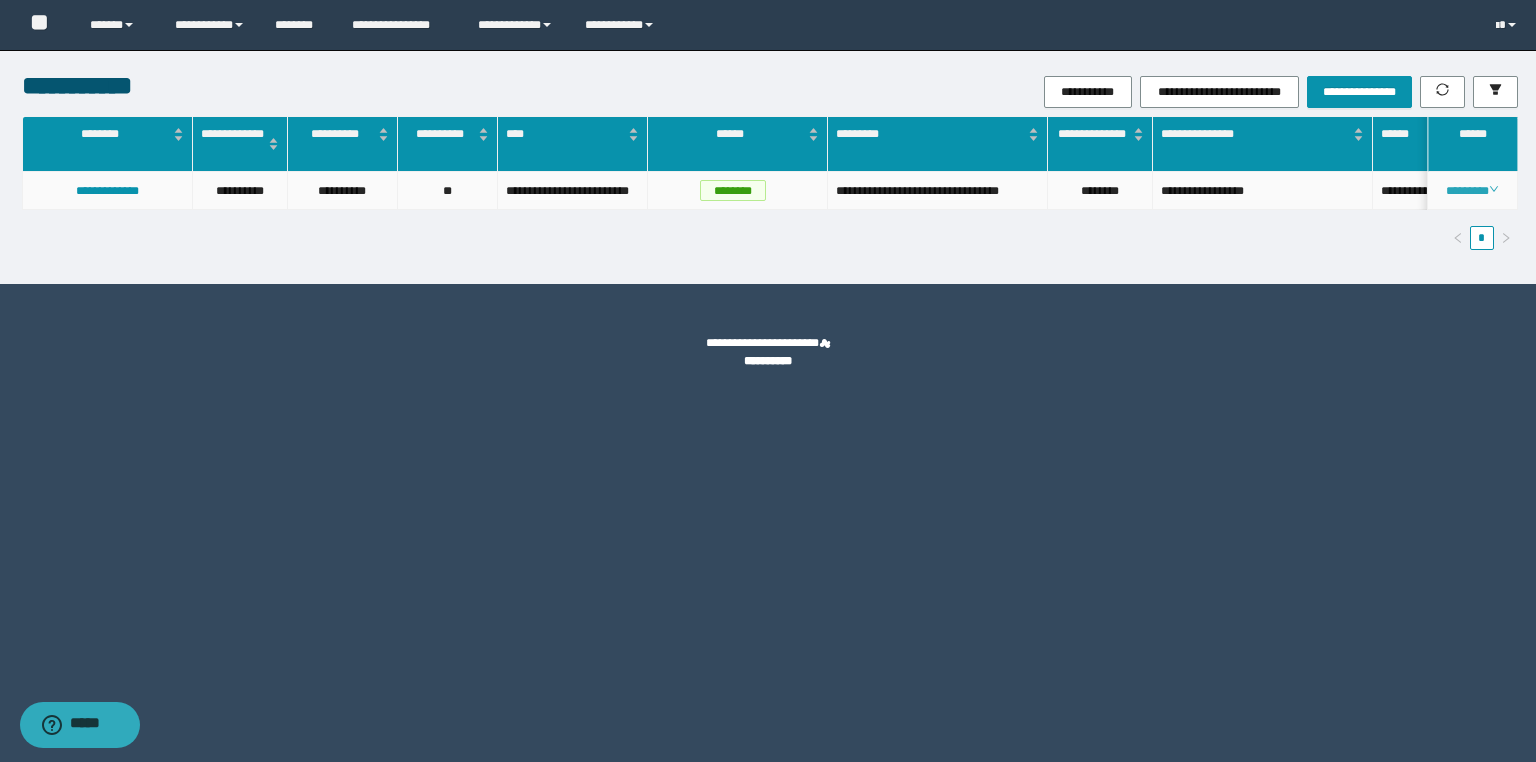 click on "********" at bounding box center [1472, 191] 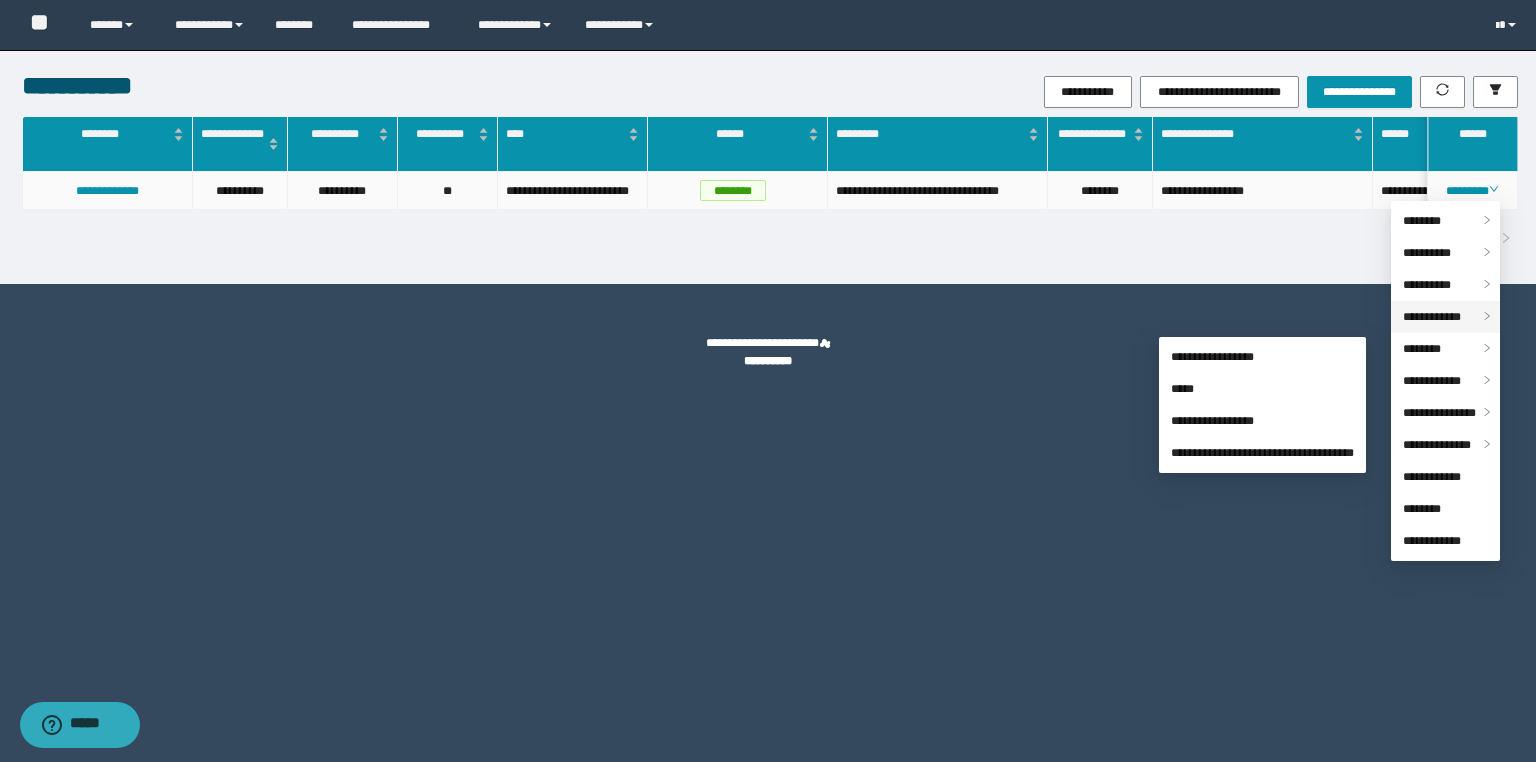 click on "**********" at bounding box center [1432, 317] 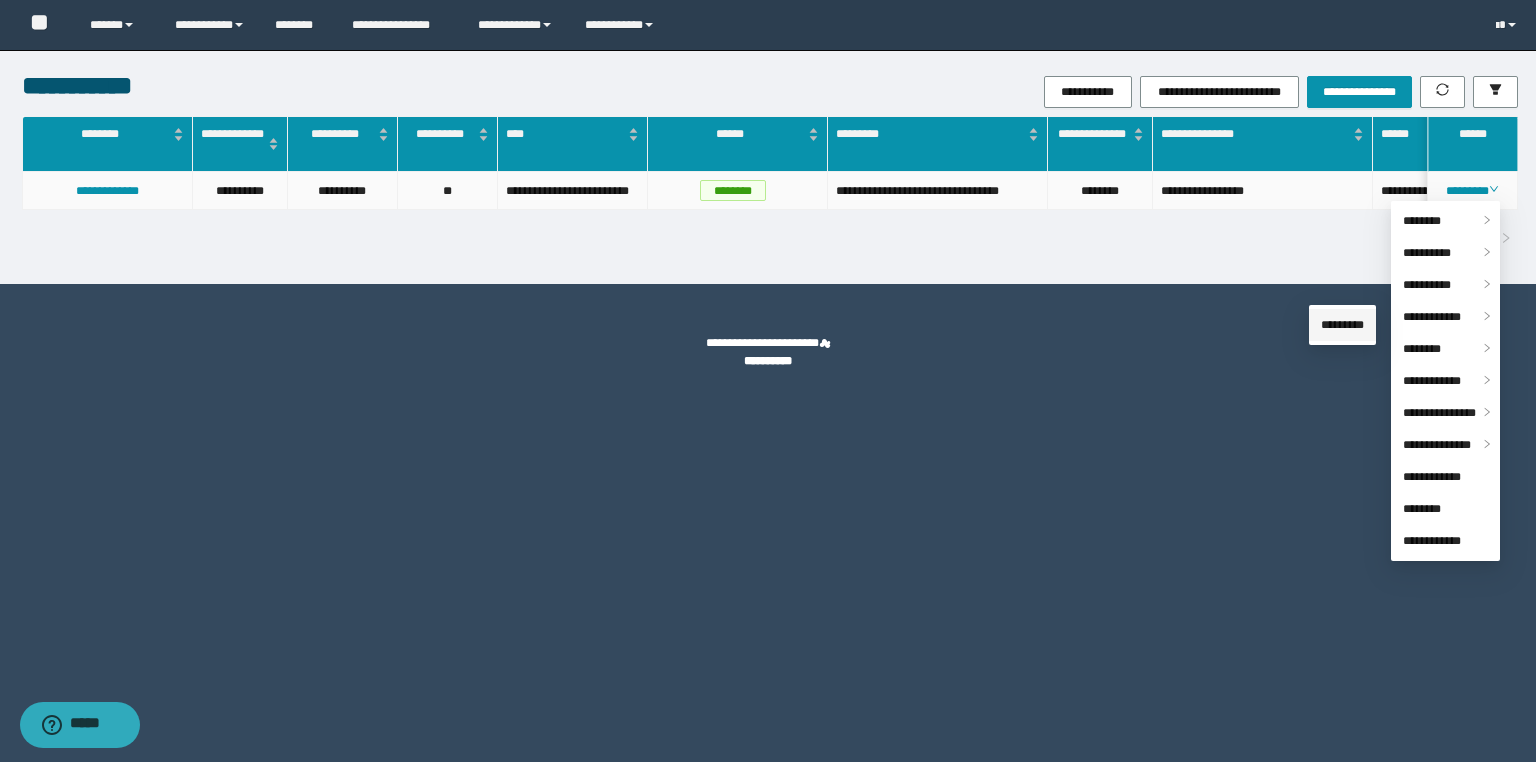 drag, startPoint x: 1320, startPoint y: 325, endPoint x: 1295, endPoint y: 332, distance: 25.96151 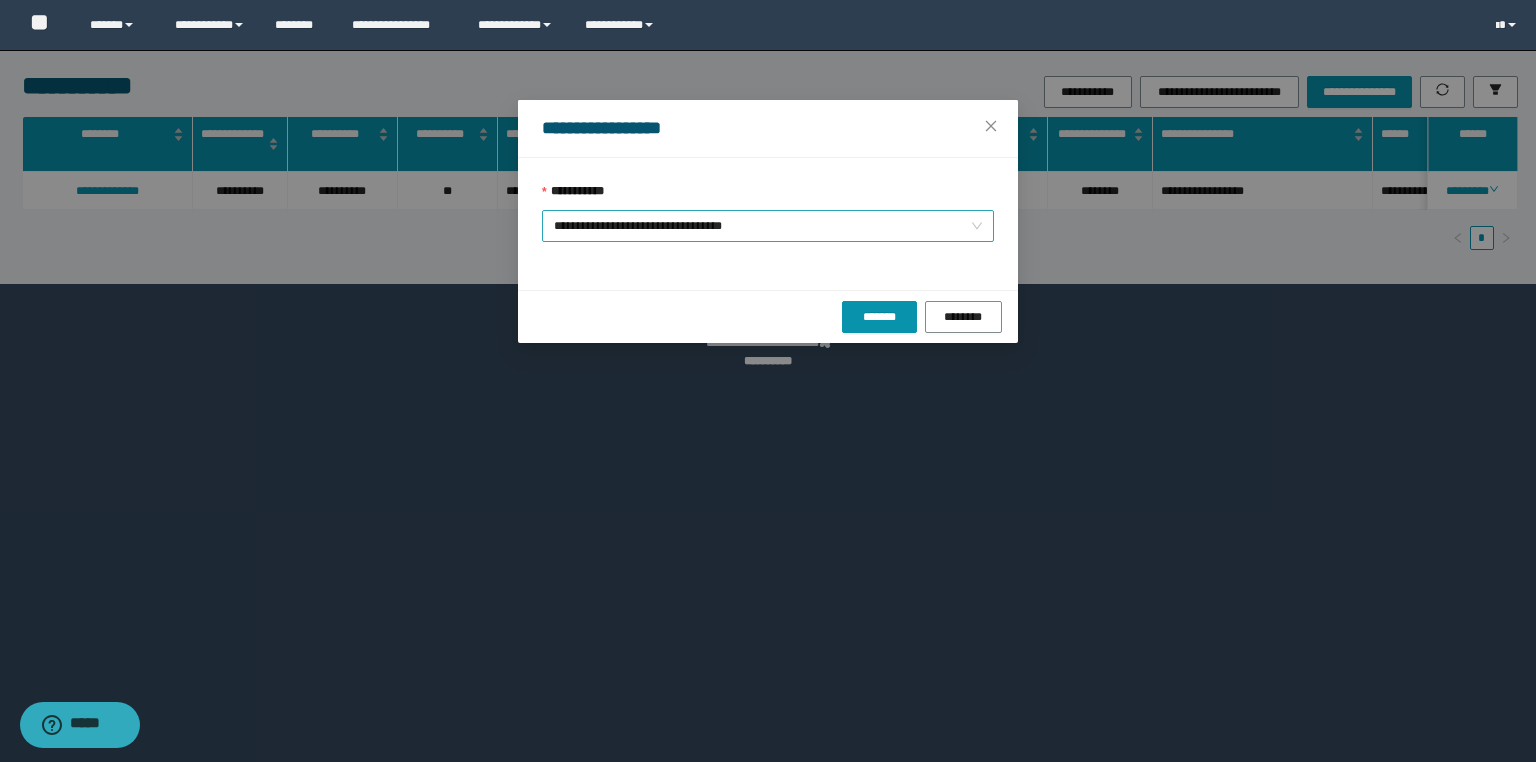 click on "**********" at bounding box center (768, 226) 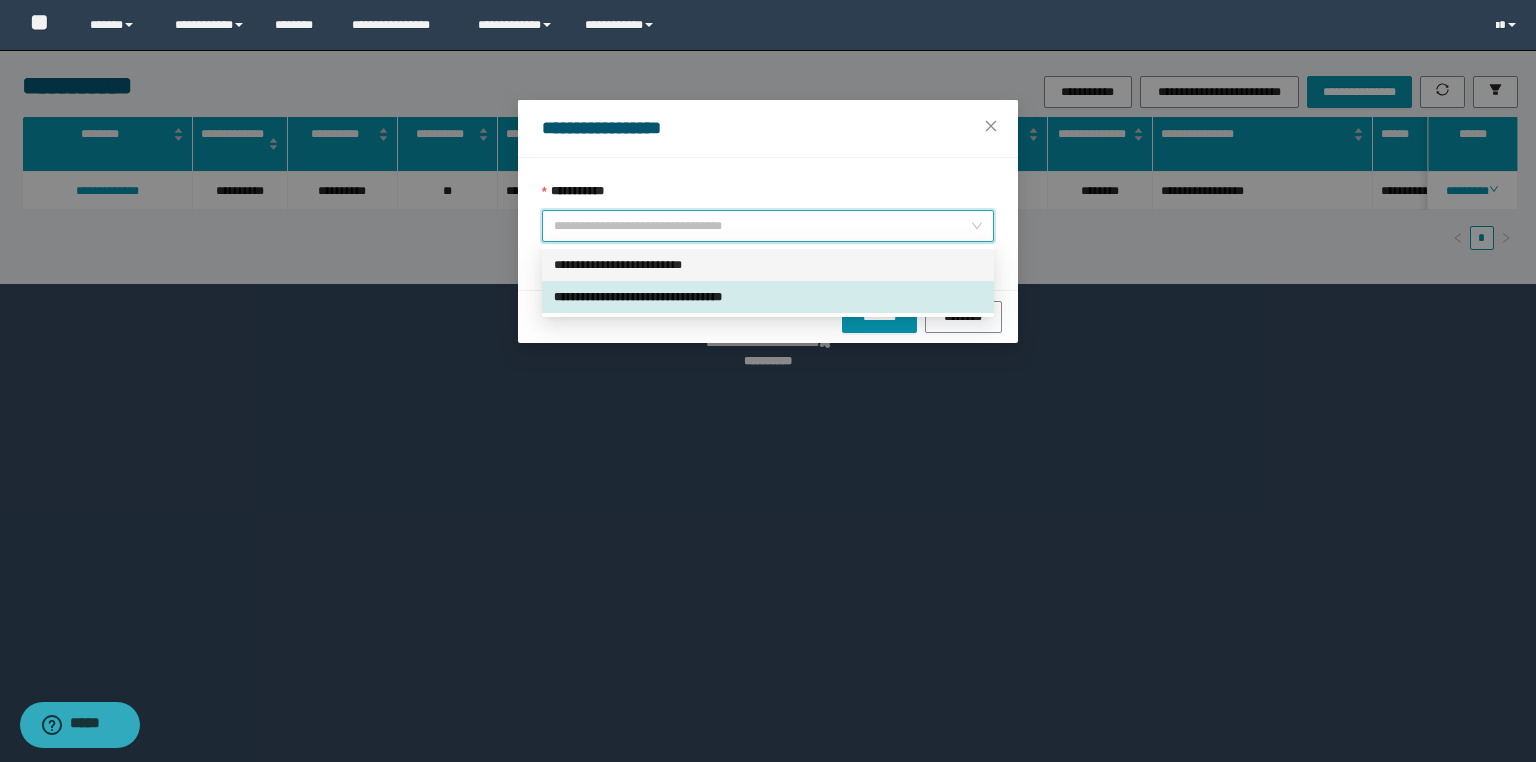 click on "**********" at bounding box center (768, 265) 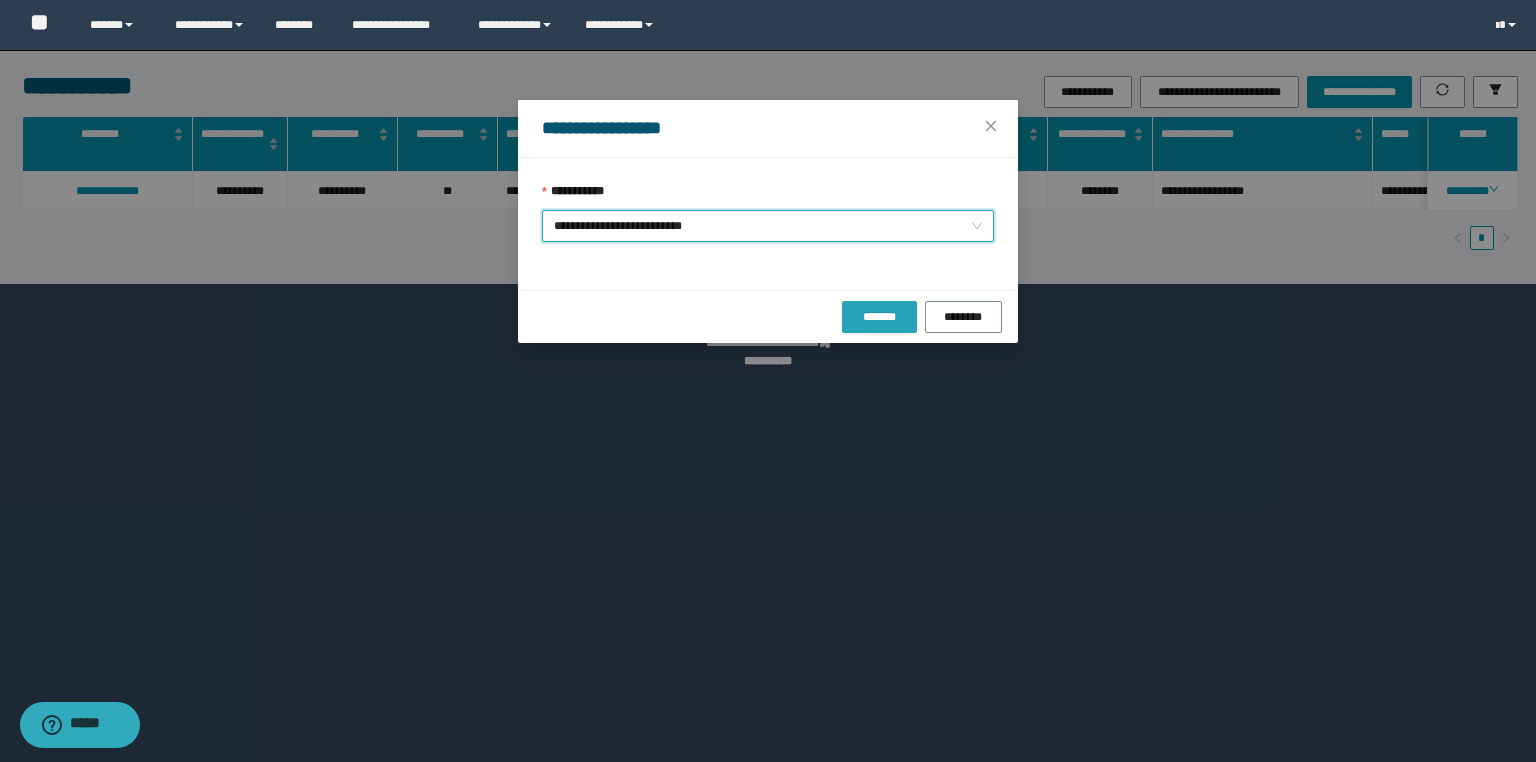 click on "*******" at bounding box center (879, 317) 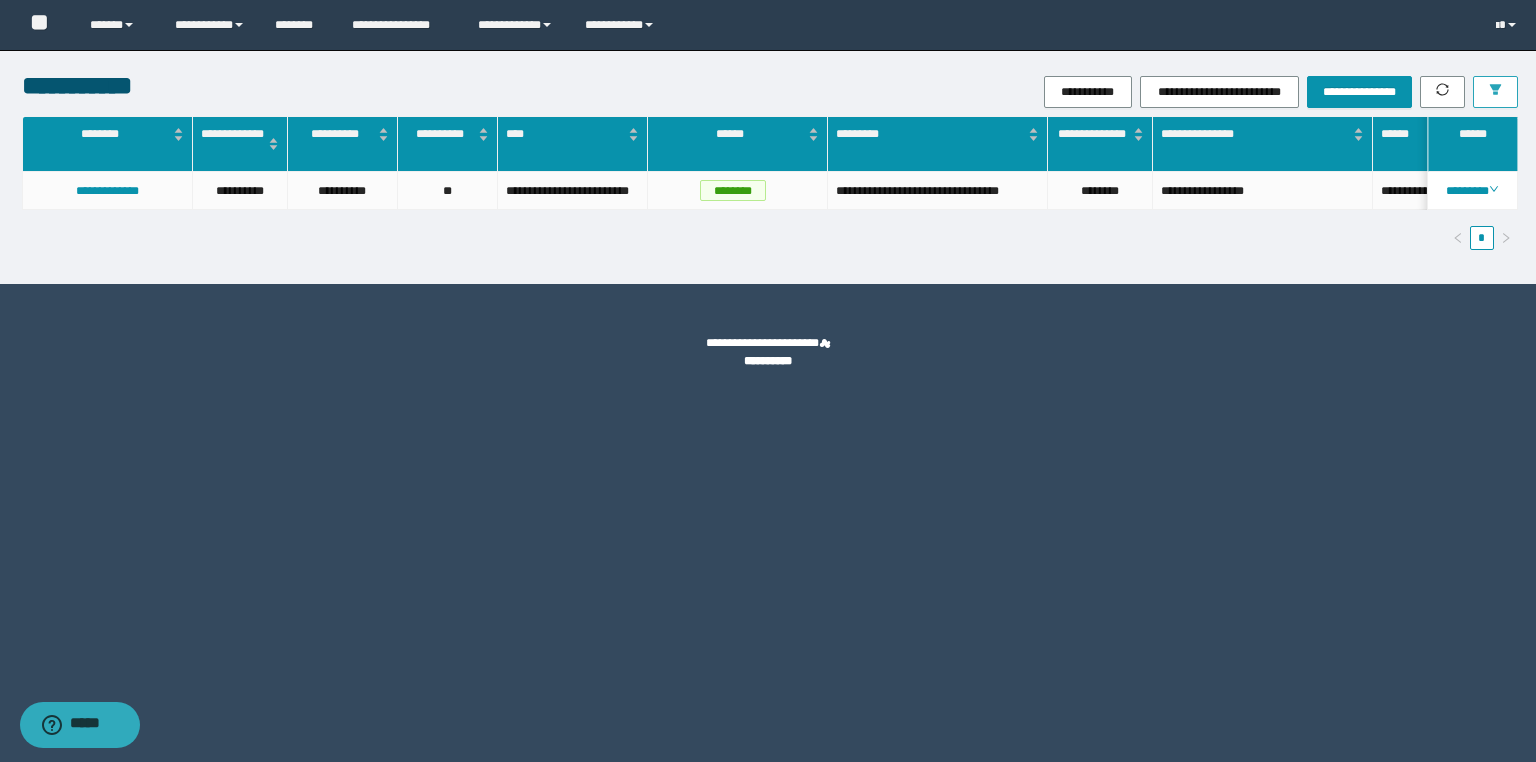 click at bounding box center (1495, 92) 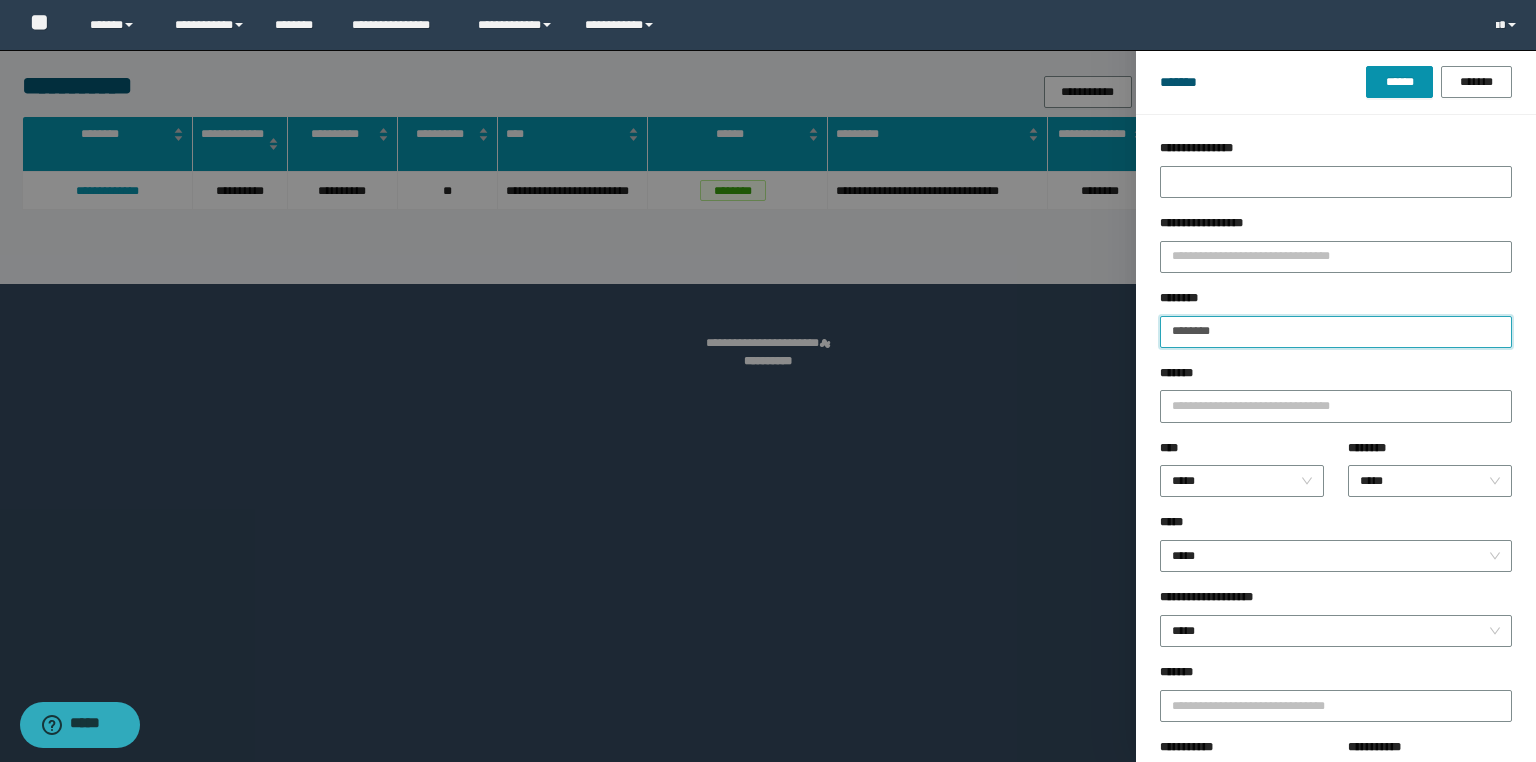 drag, startPoint x: 1070, startPoint y: 342, endPoint x: 990, endPoint y: 342, distance: 80 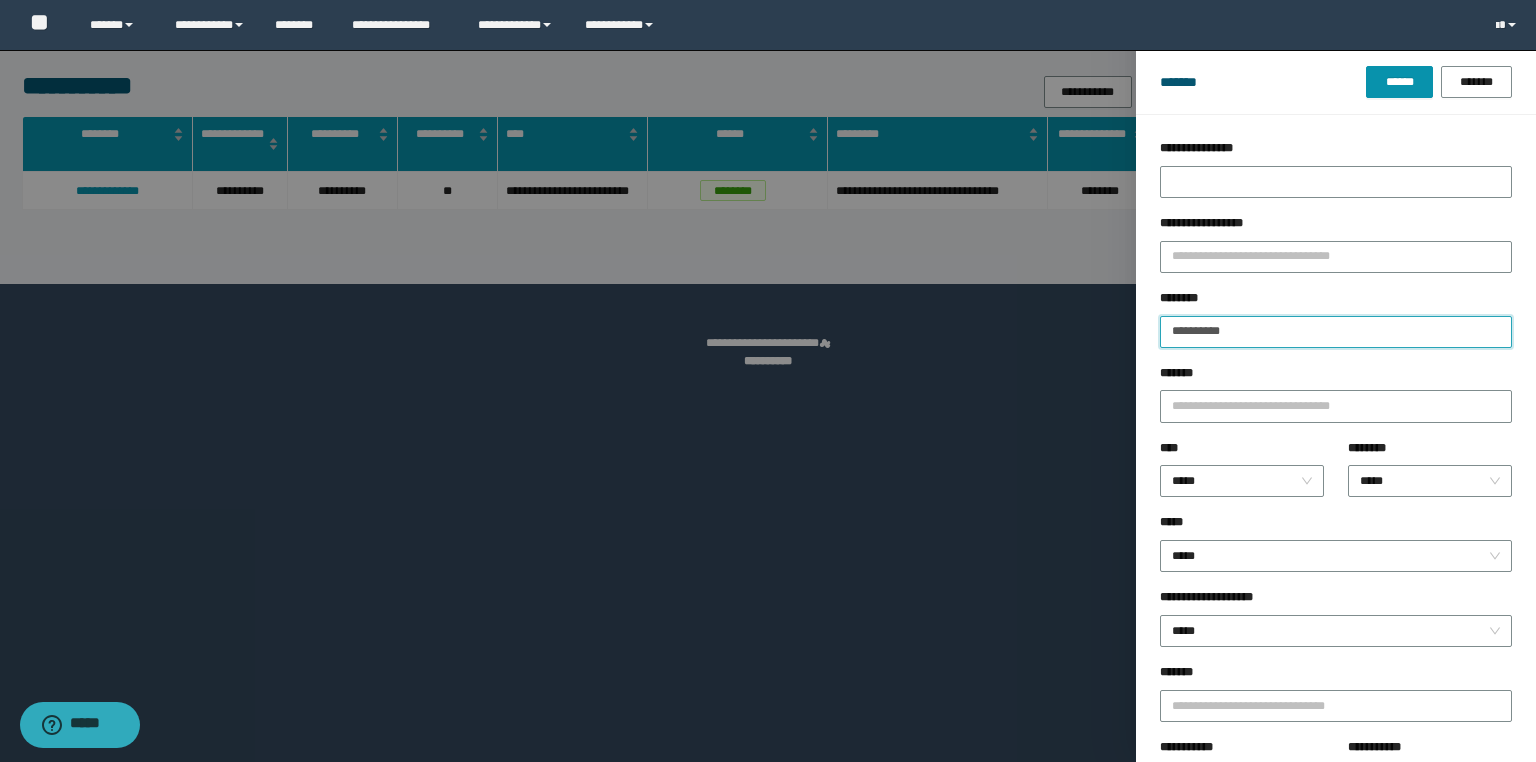 click on "******" at bounding box center (1399, 82) 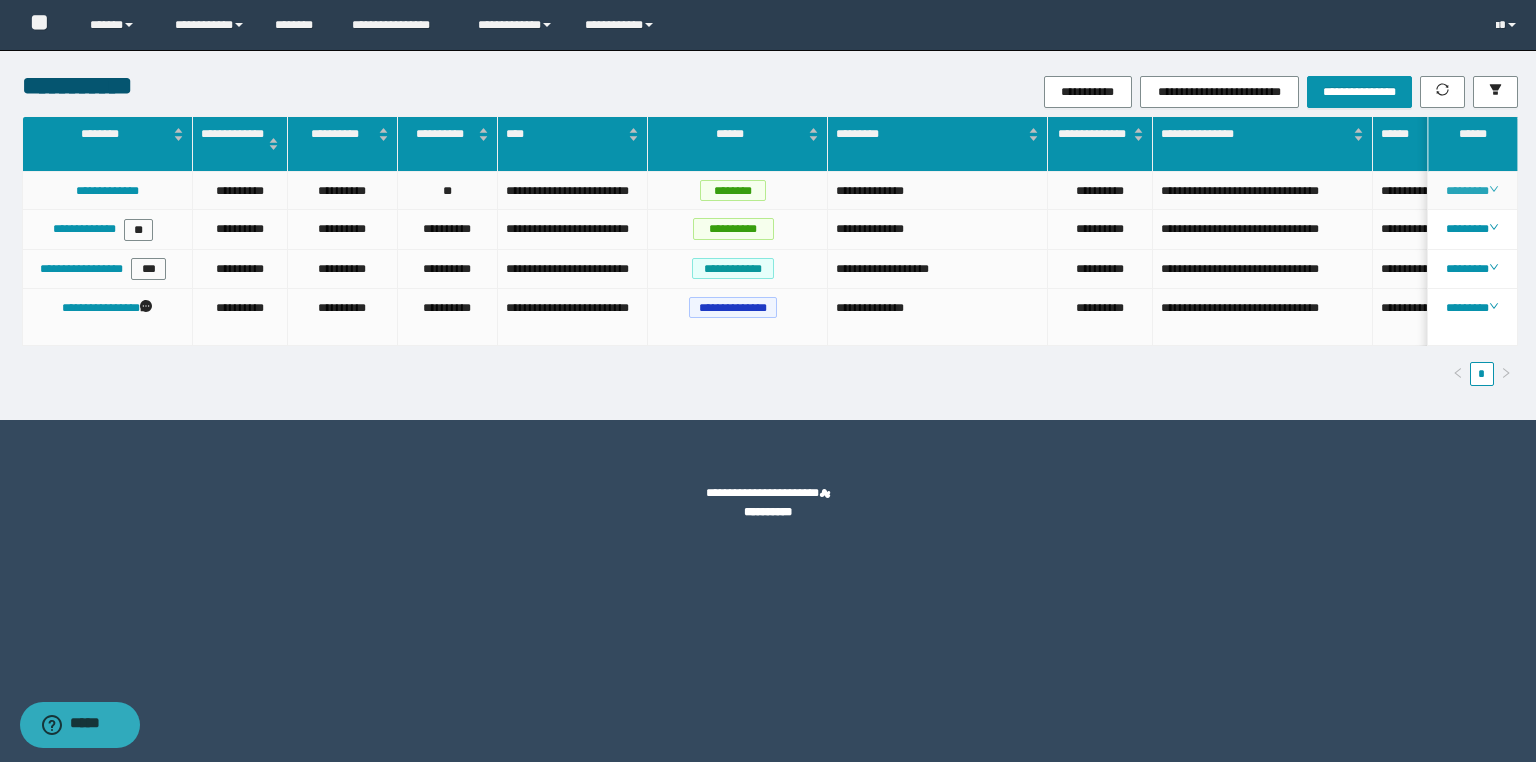 click on "********" at bounding box center [1472, 191] 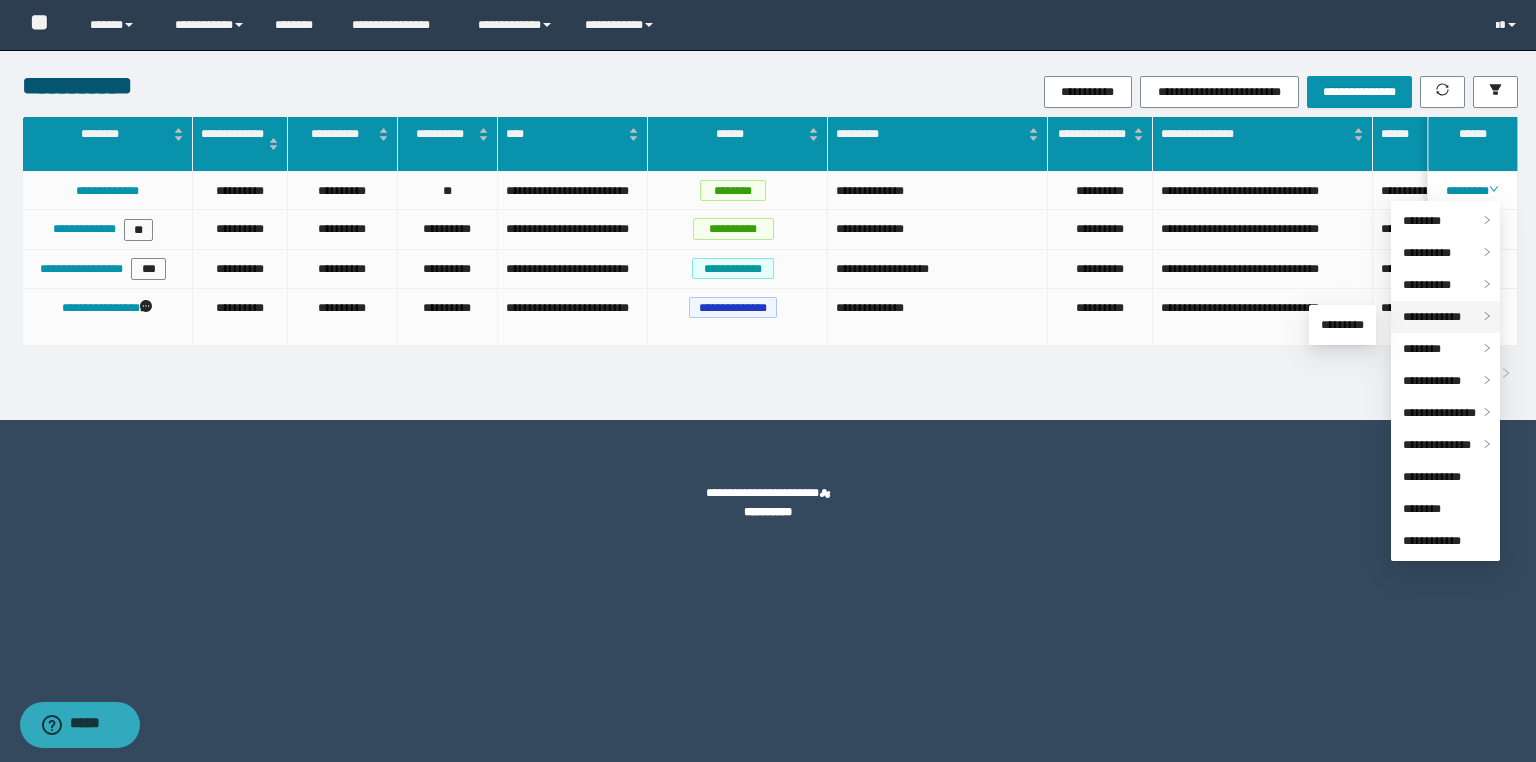 click on "**********" at bounding box center (1432, 317) 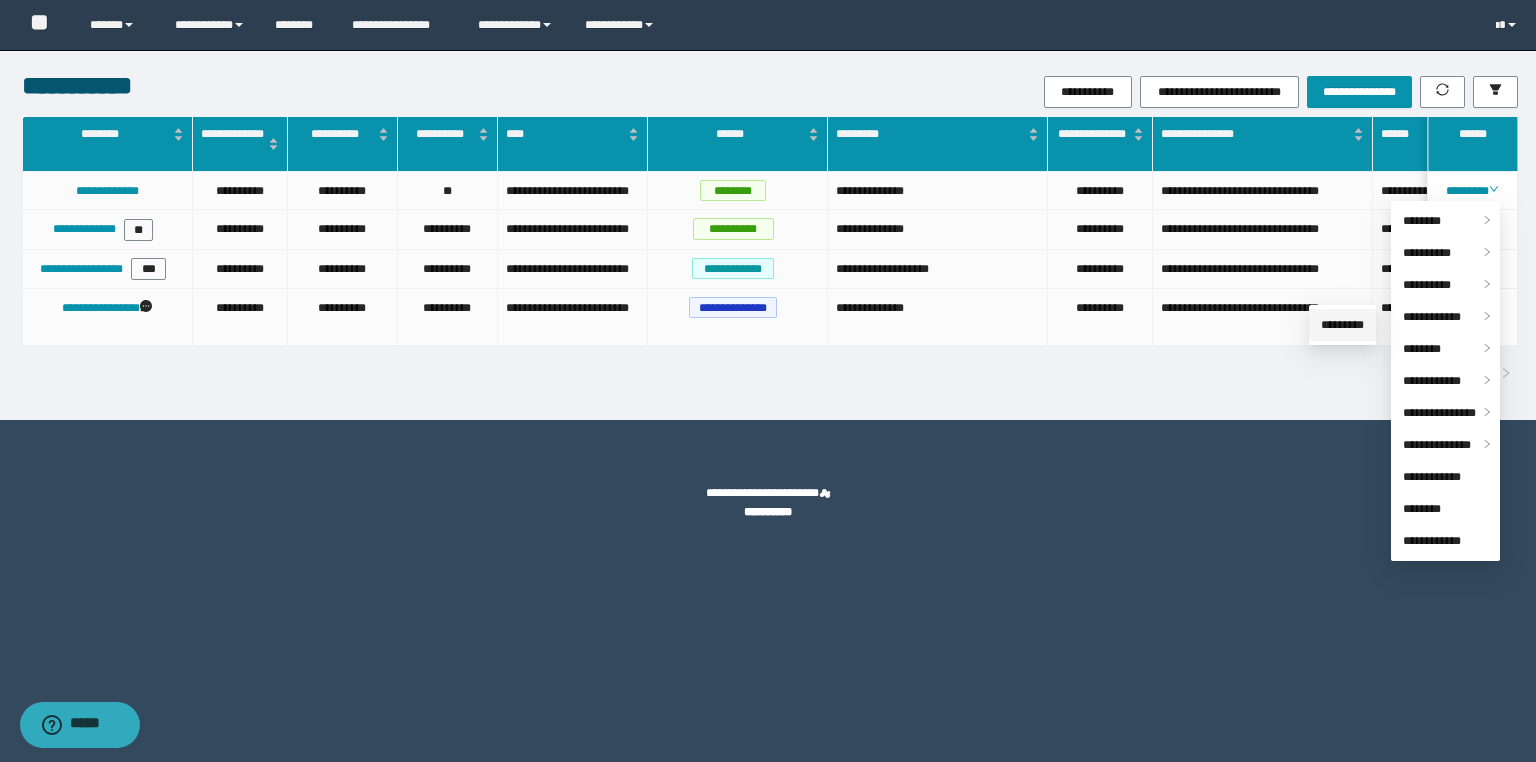 click on "*********" at bounding box center [1342, 325] 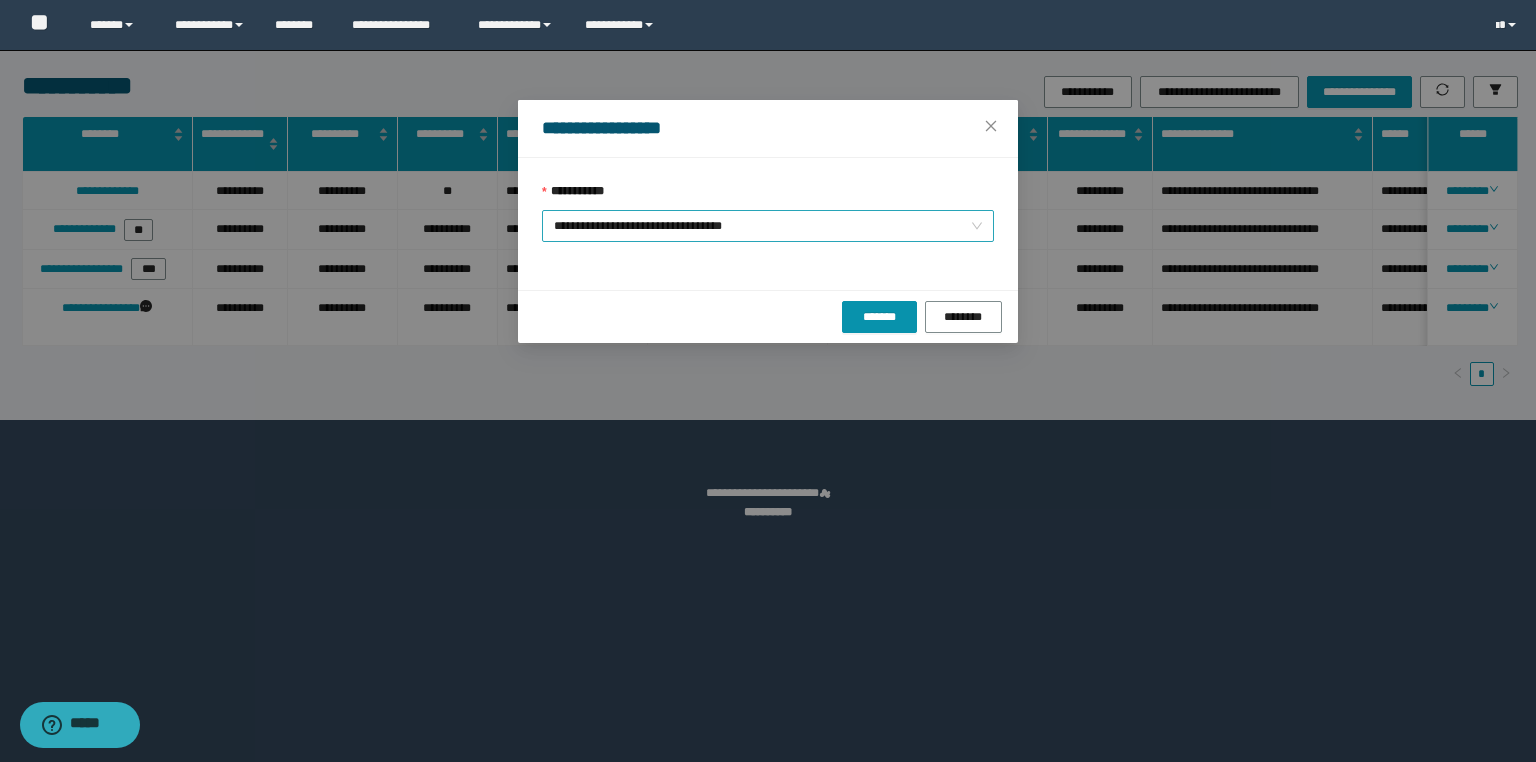 click on "**********" at bounding box center (768, 226) 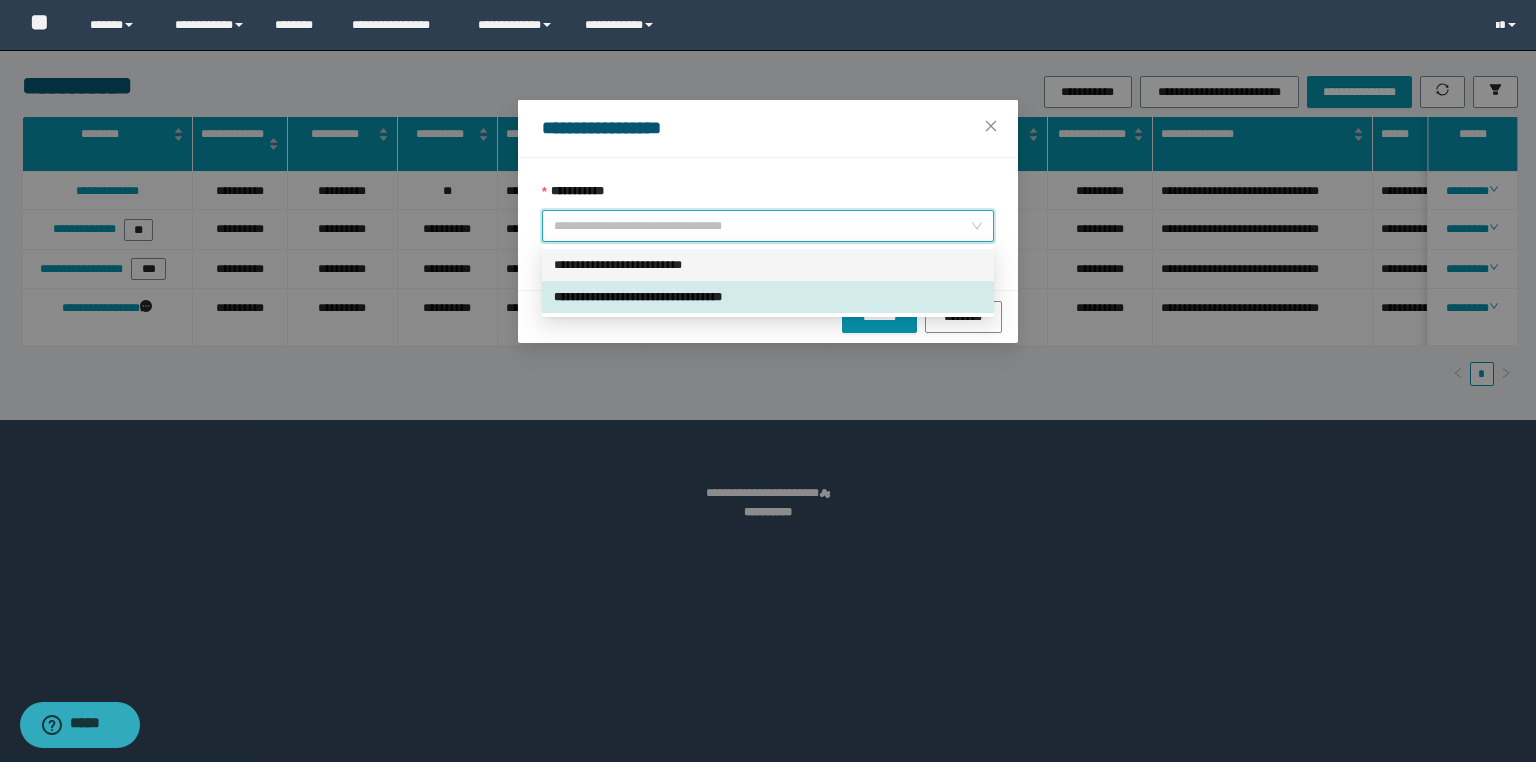 click on "**********" at bounding box center (768, 265) 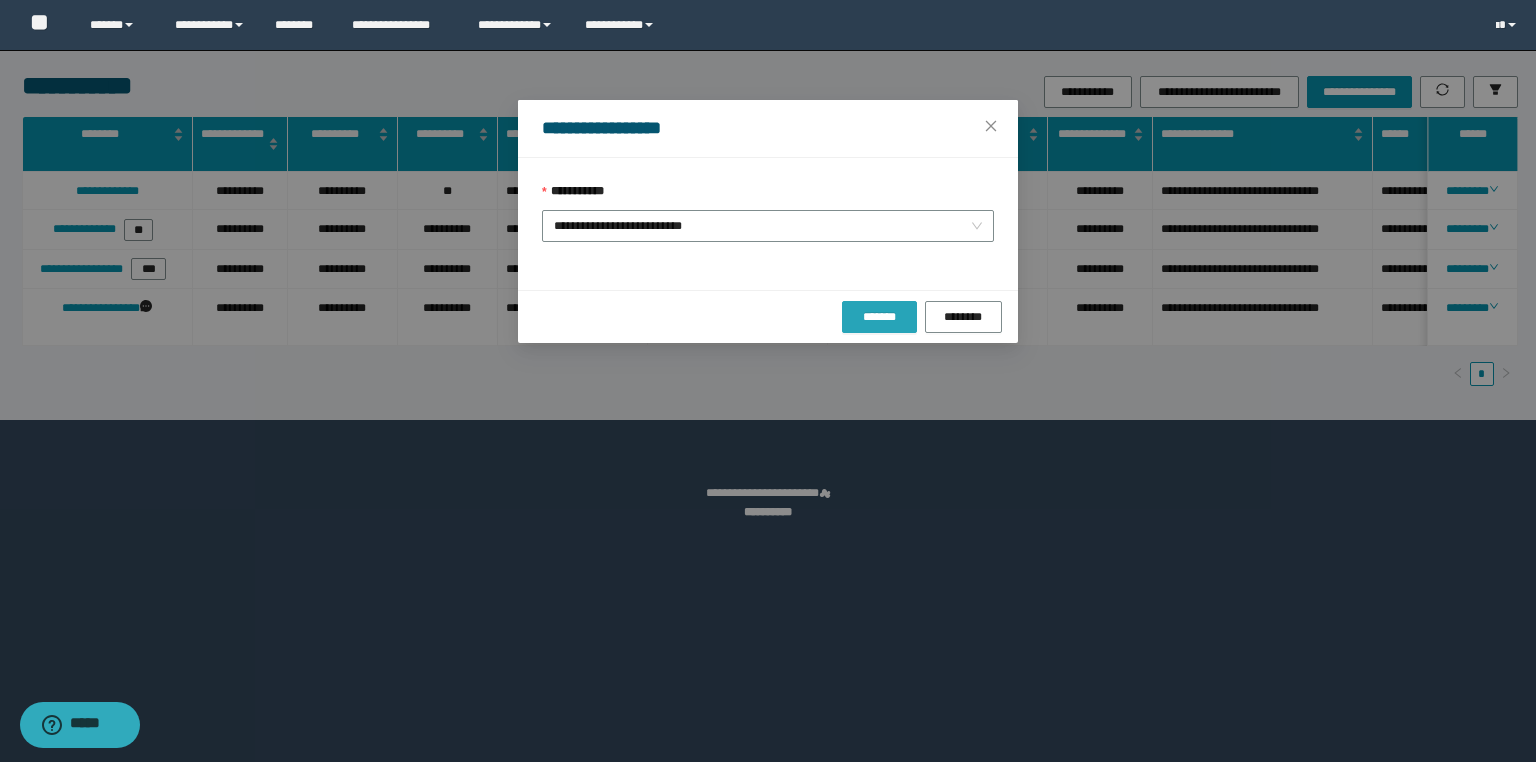 click on "*******" at bounding box center (879, 317) 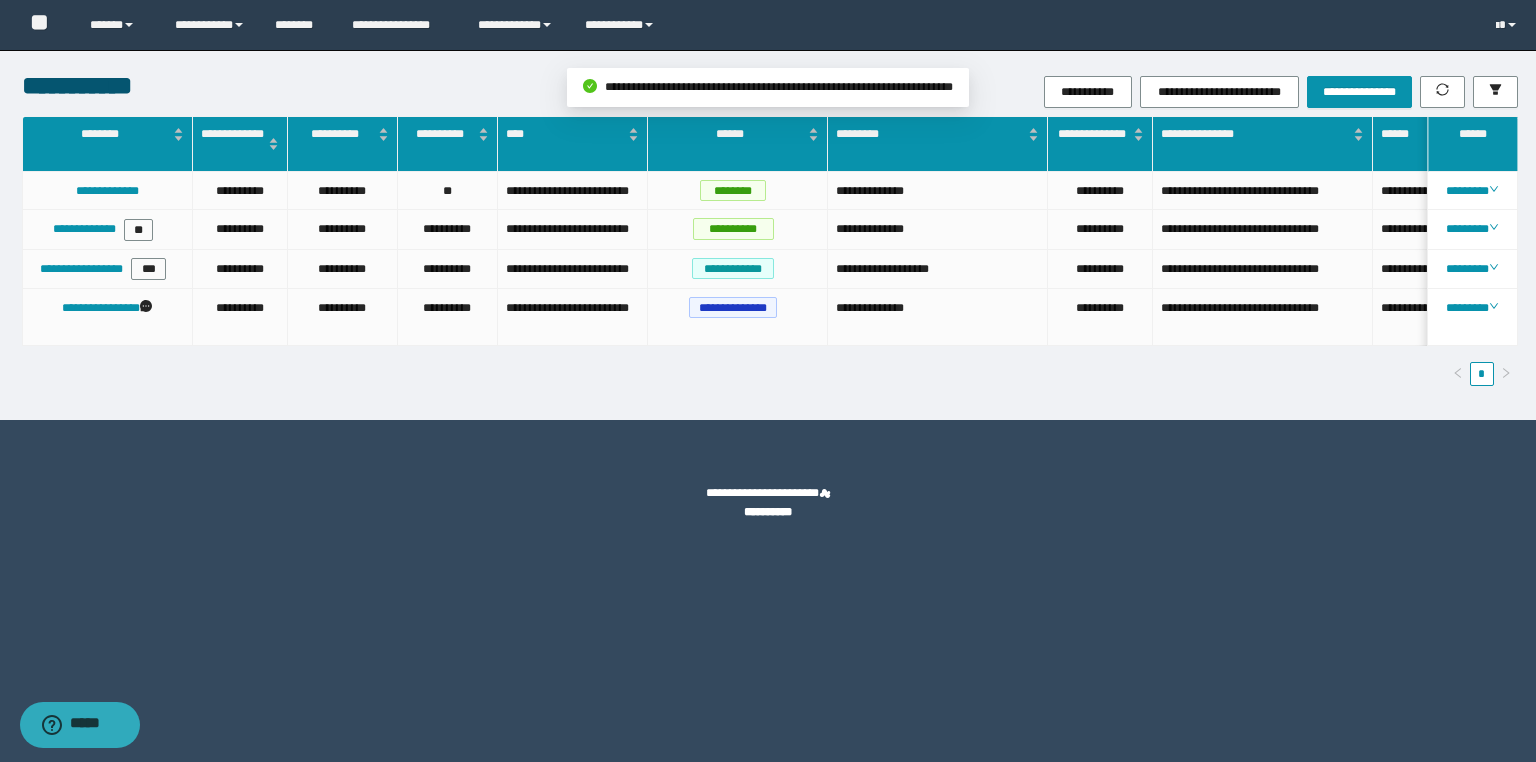 click on "**********" at bounding box center [768, 381] 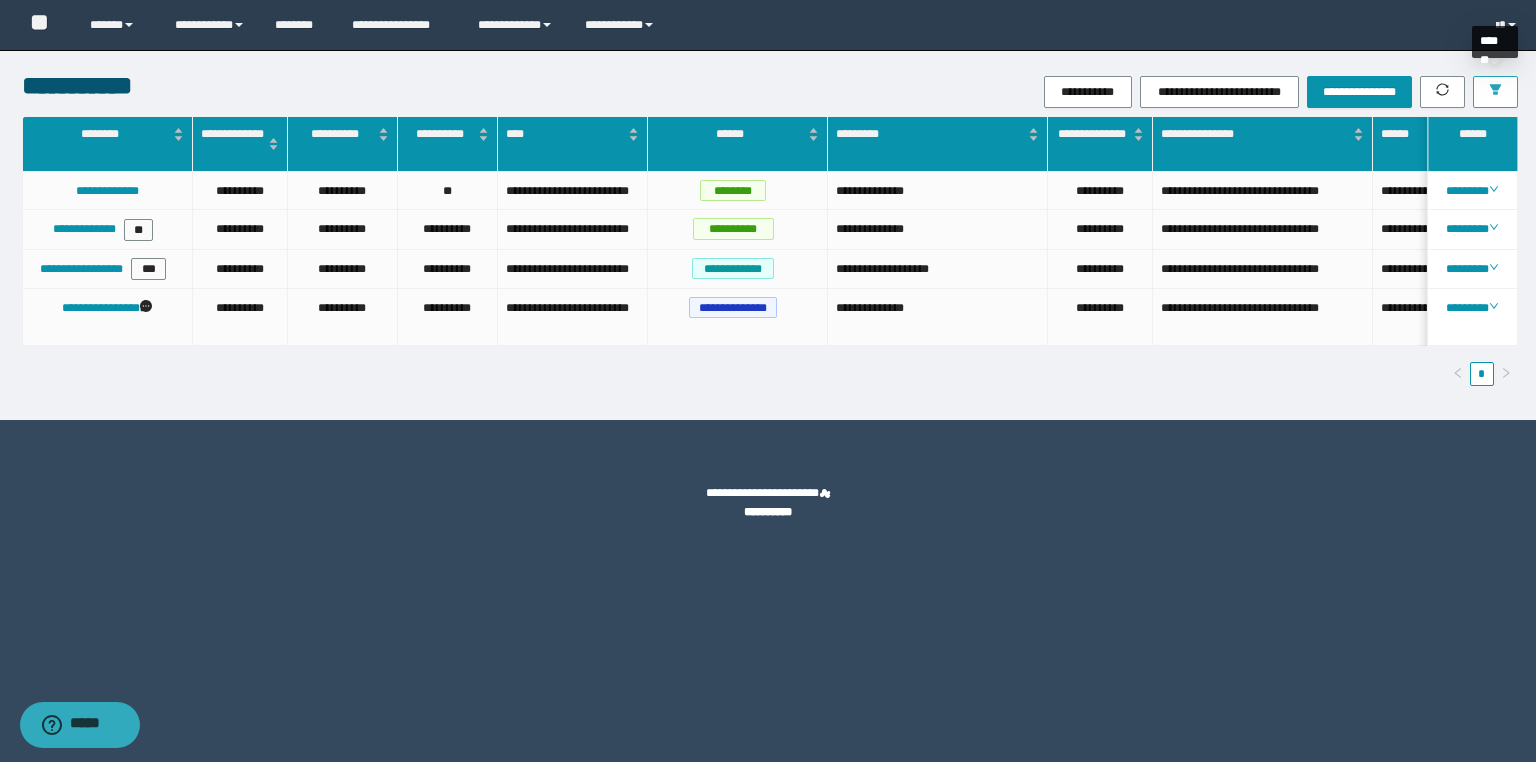 click at bounding box center [1495, 92] 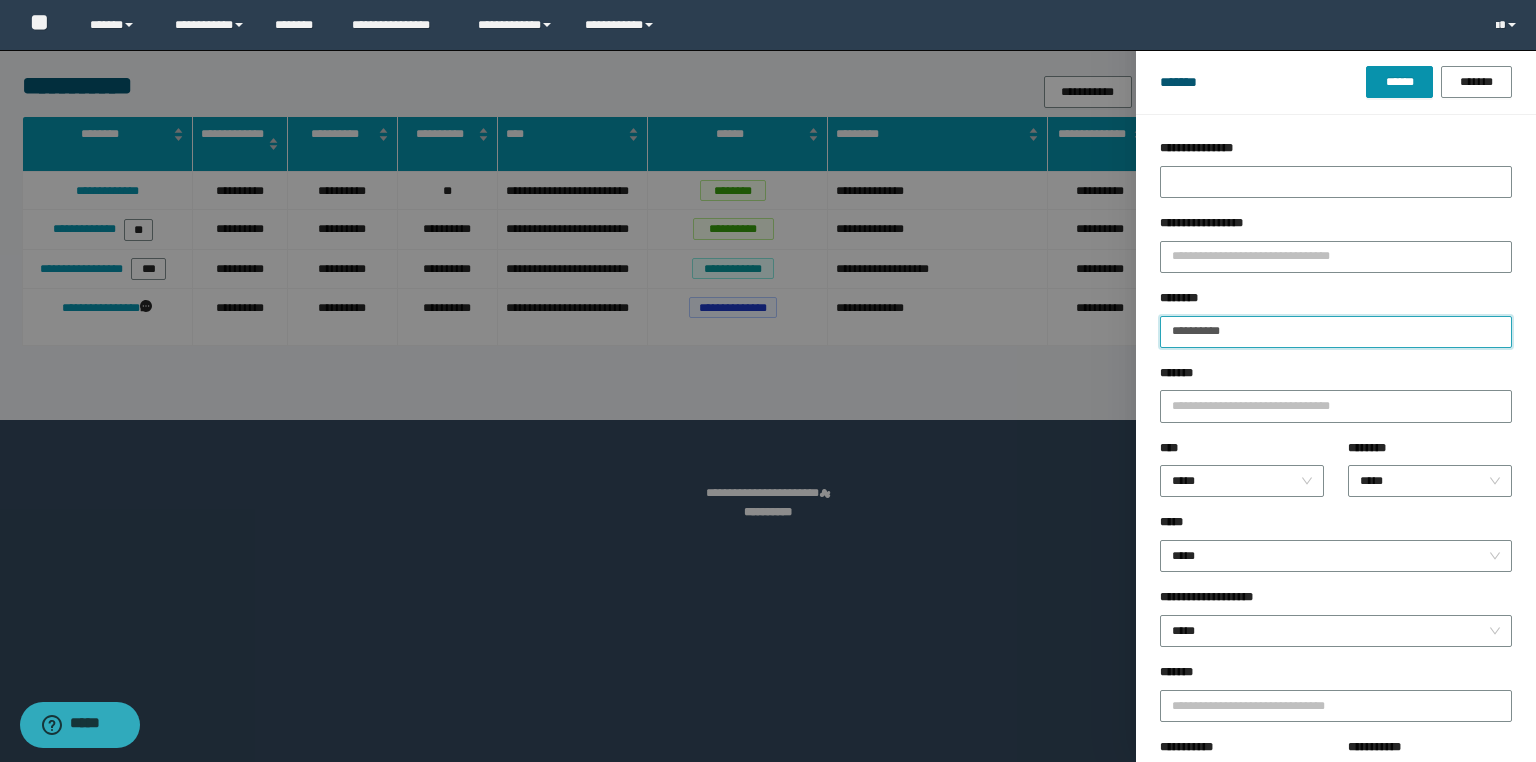 drag, startPoint x: 1279, startPoint y: 340, endPoint x: 1079, endPoint y: 340, distance: 200 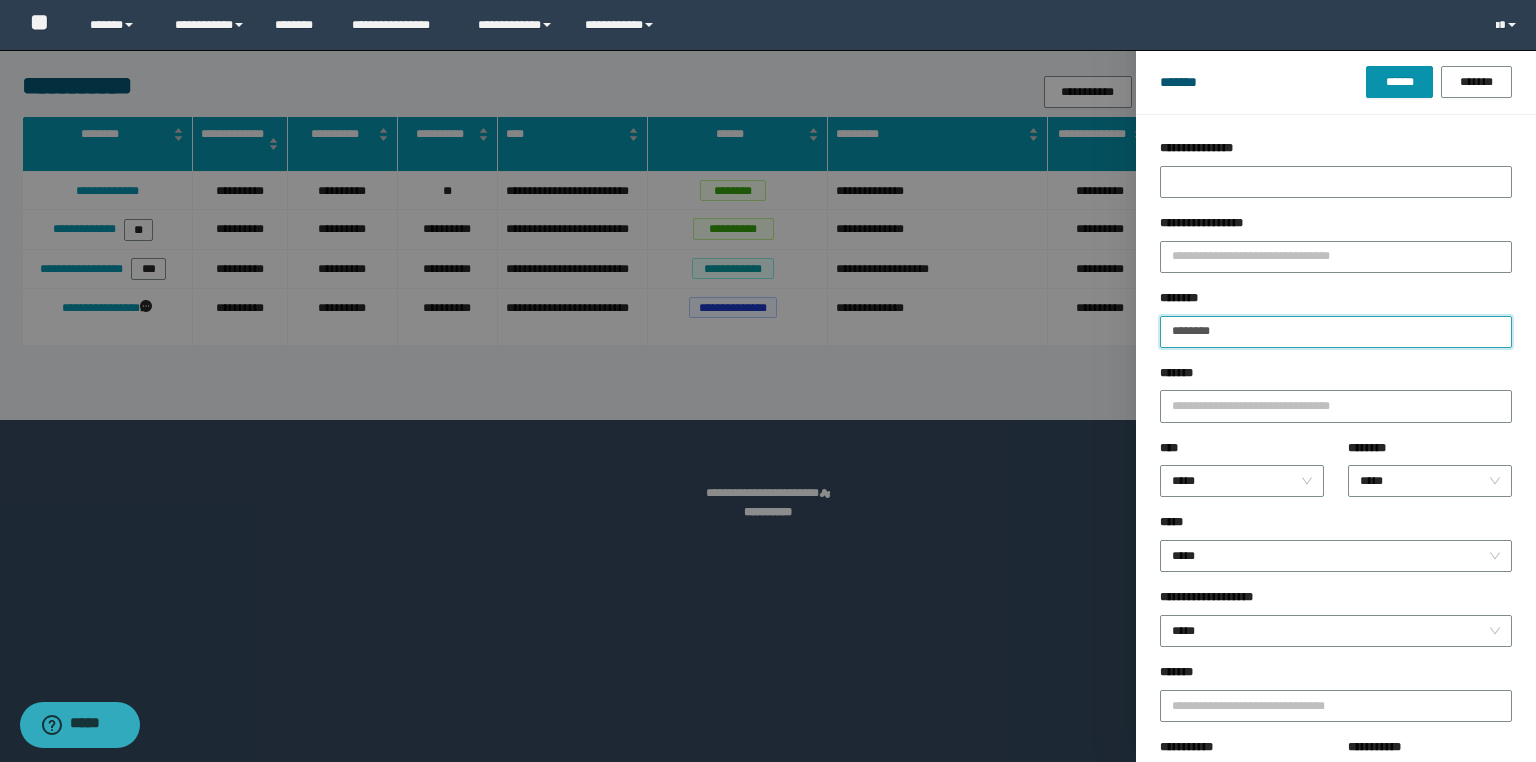 click on "******" at bounding box center (1399, 82) 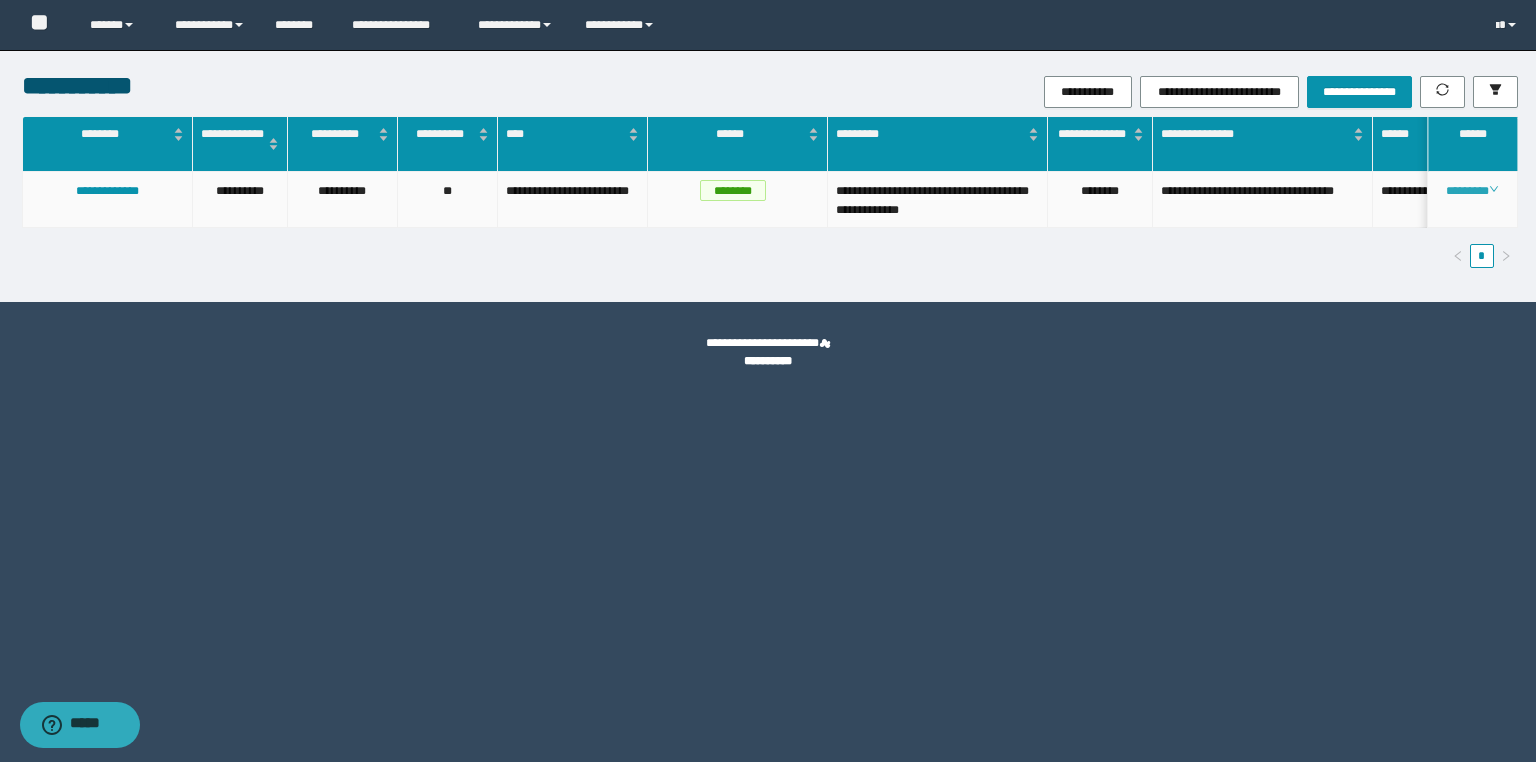 click on "********" at bounding box center [1472, 191] 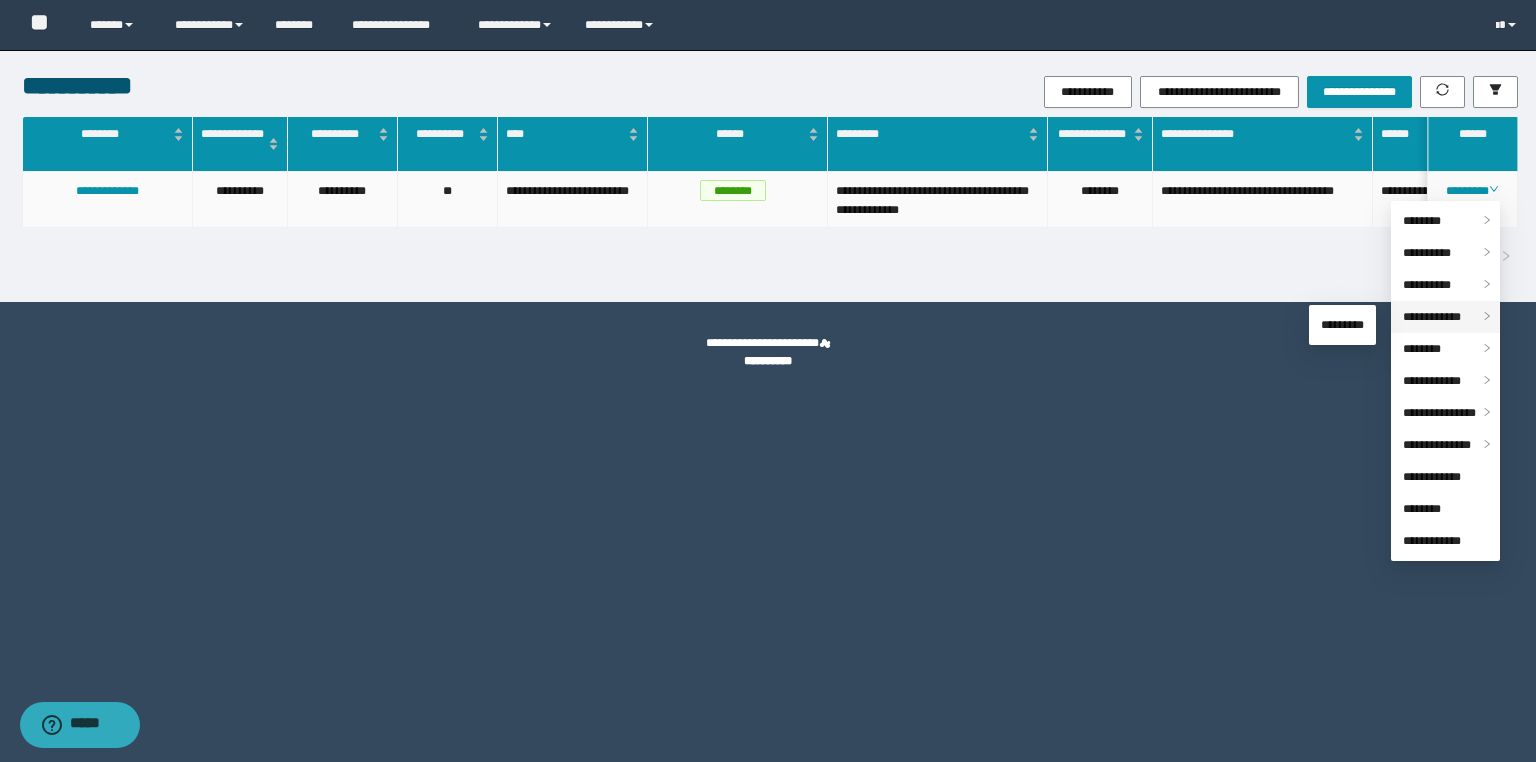 click on "**********" at bounding box center [1432, 317] 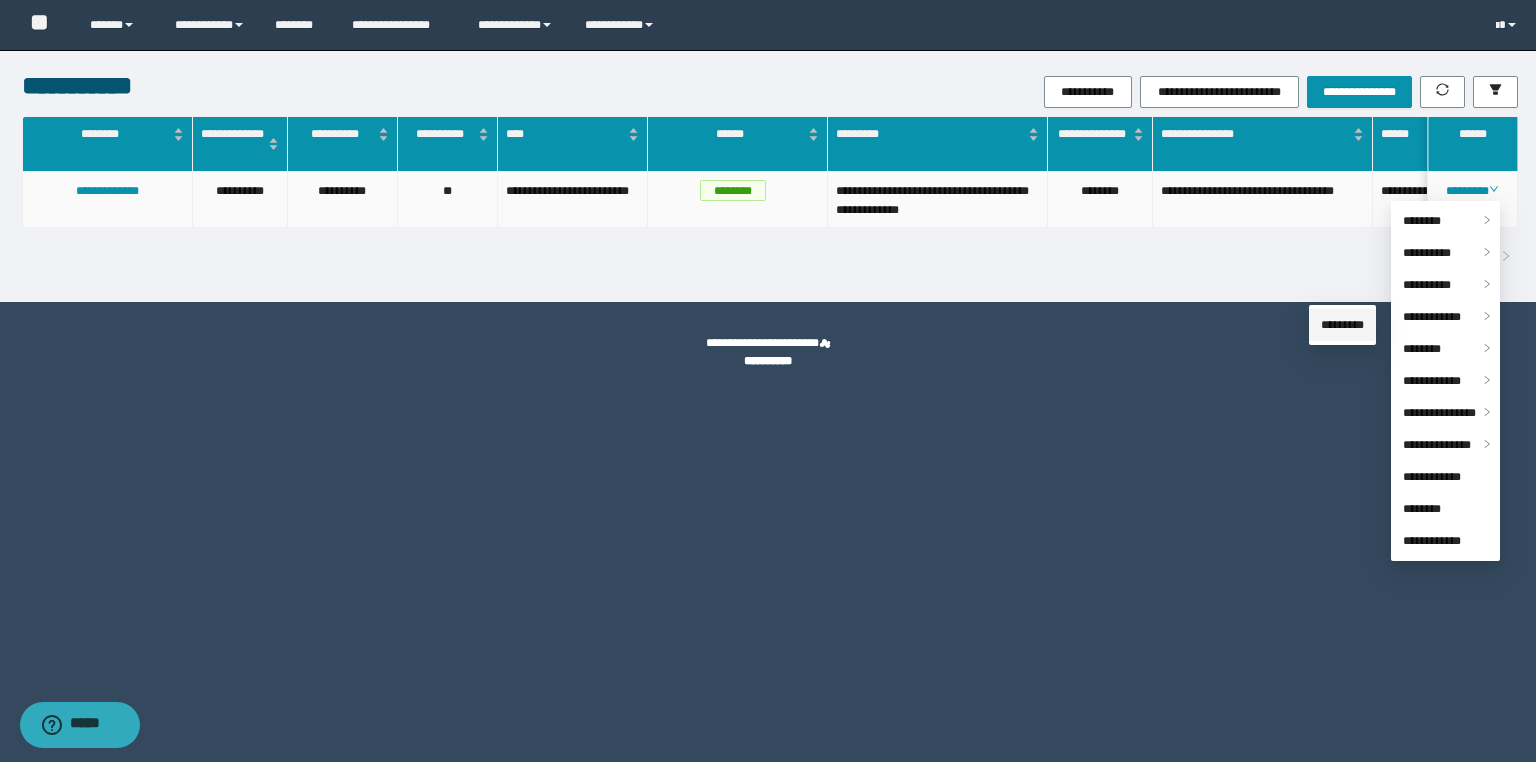 click on "*********" at bounding box center [1342, 325] 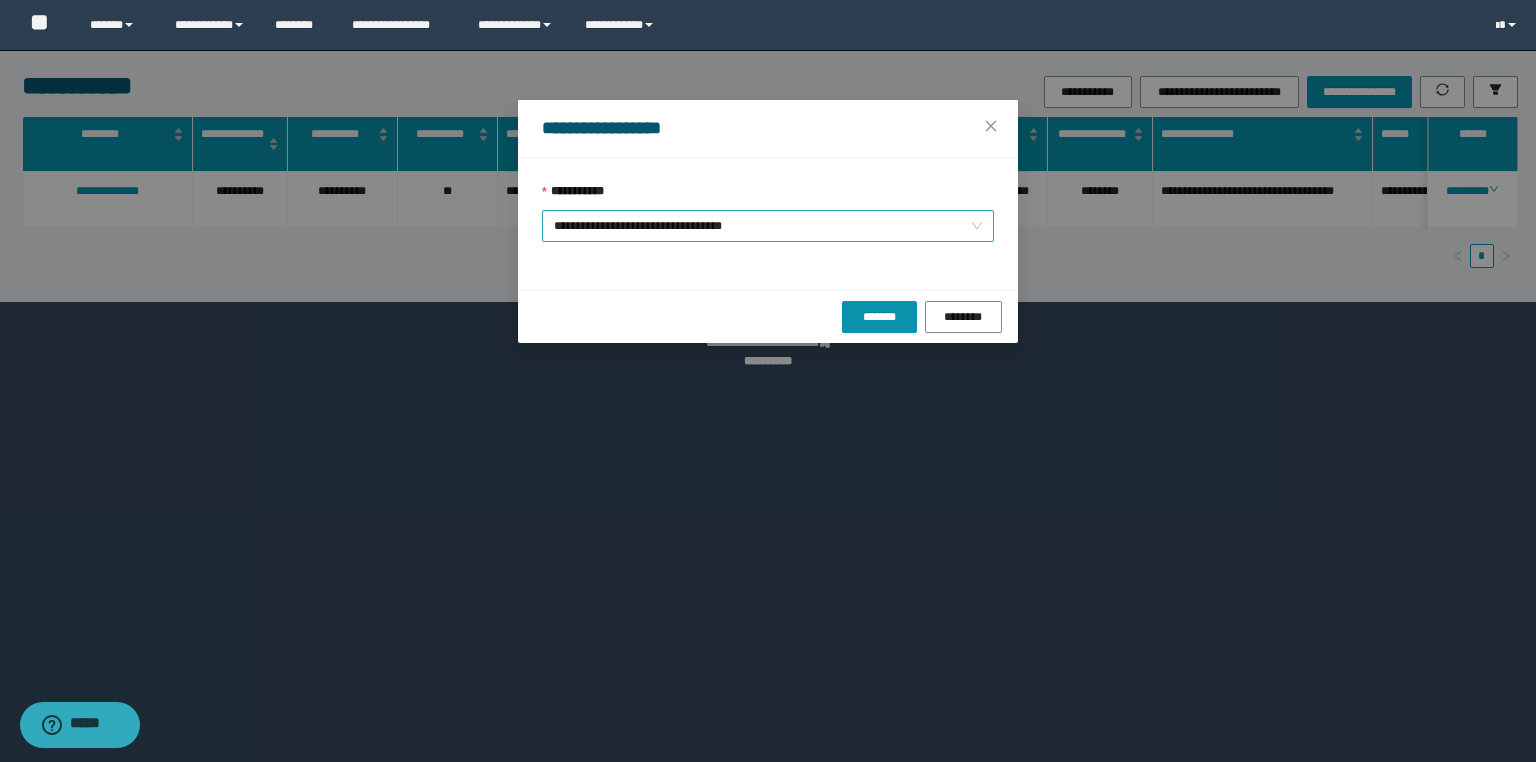 click on "**********" at bounding box center [768, 226] 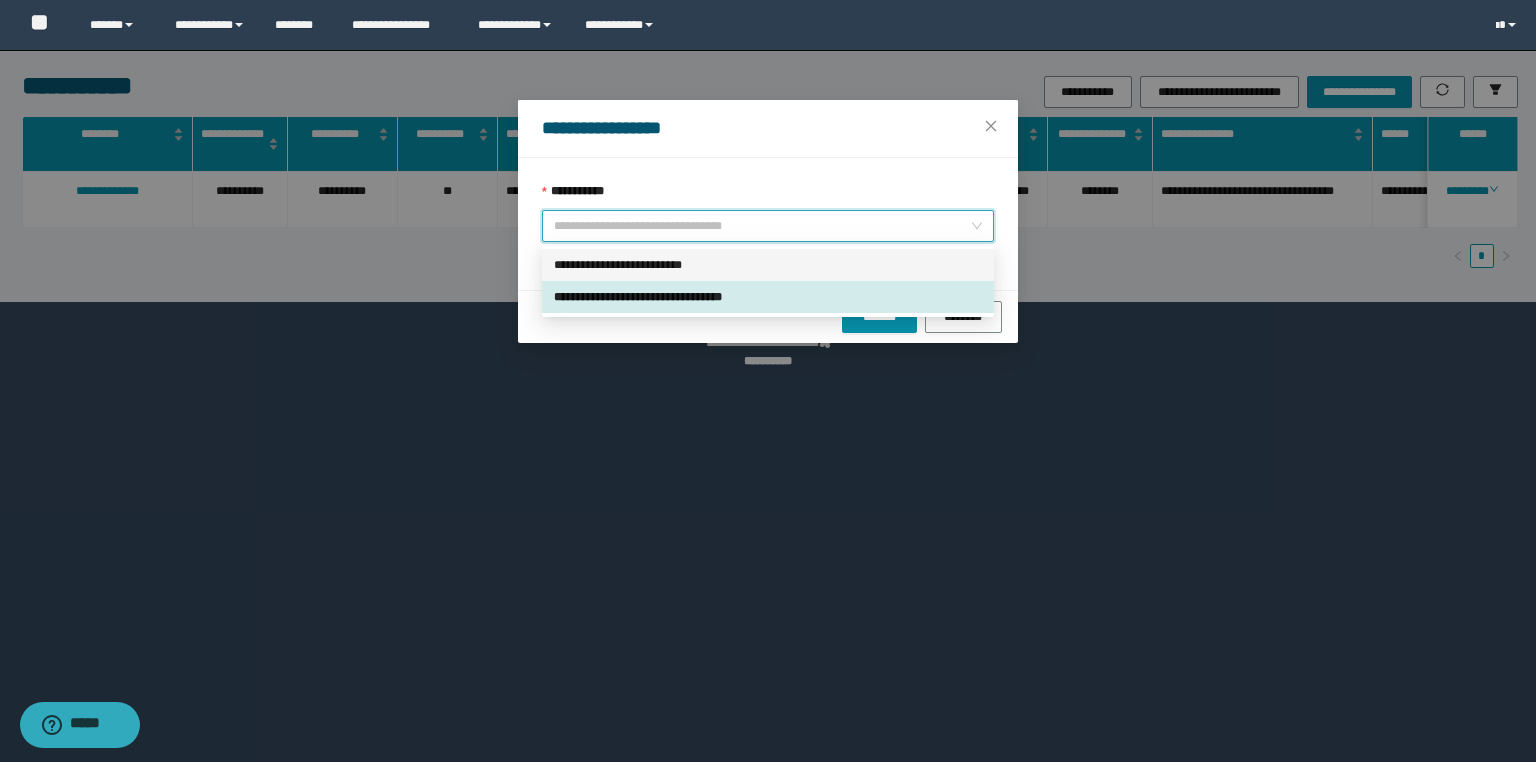 click on "**********" at bounding box center [768, 265] 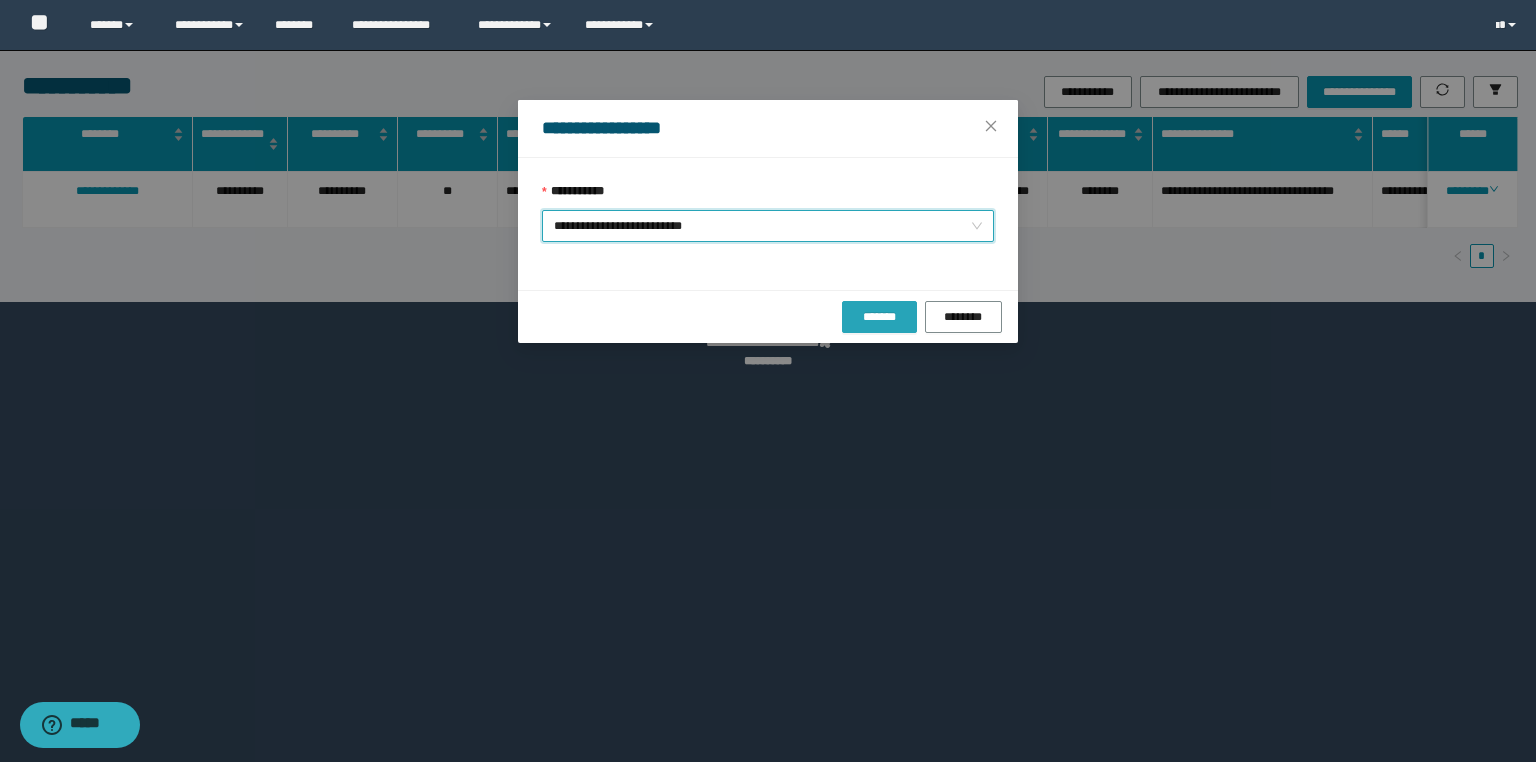 click on "*******" at bounding box center (879, 317) 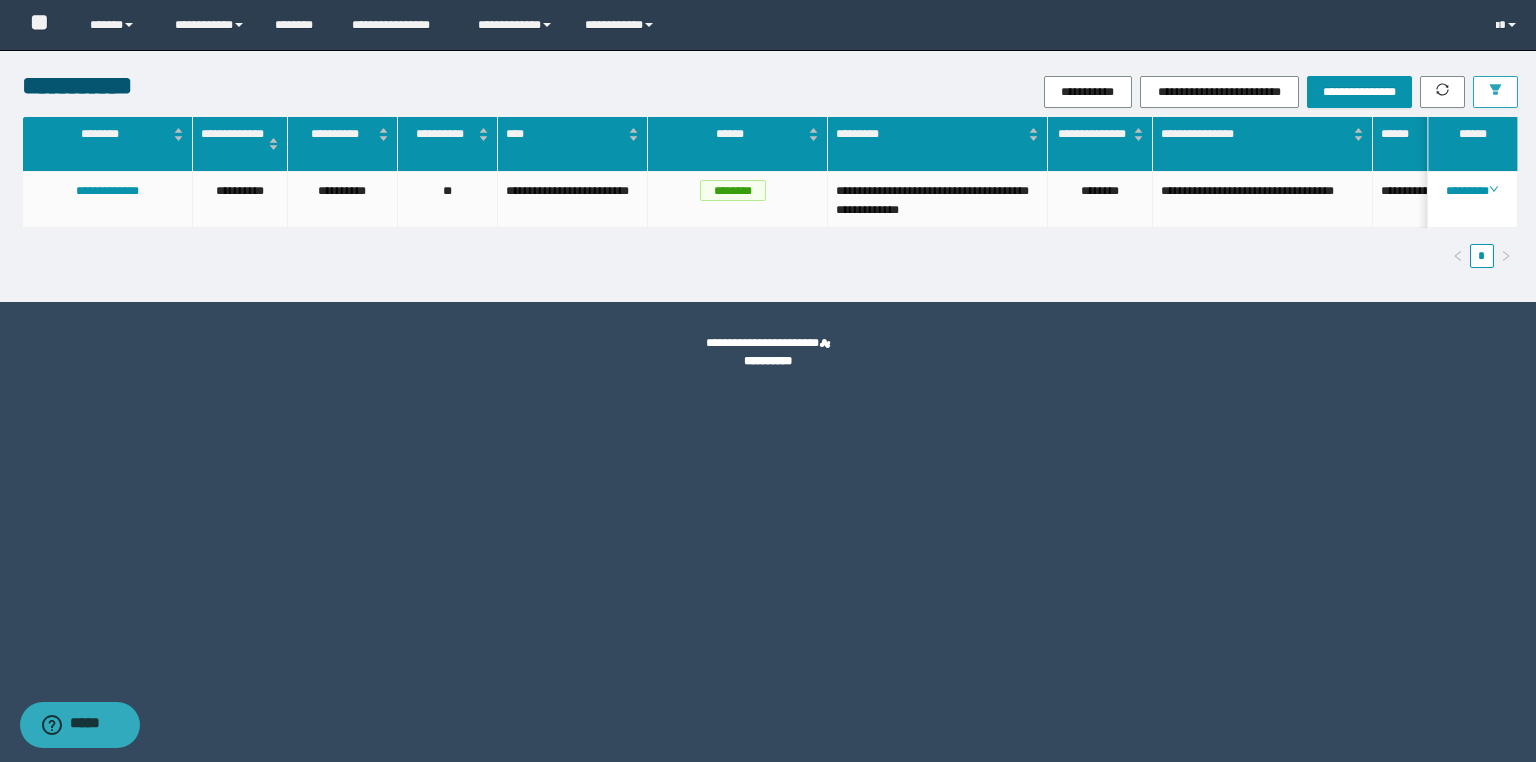 click at bounding box center (1495, 92) 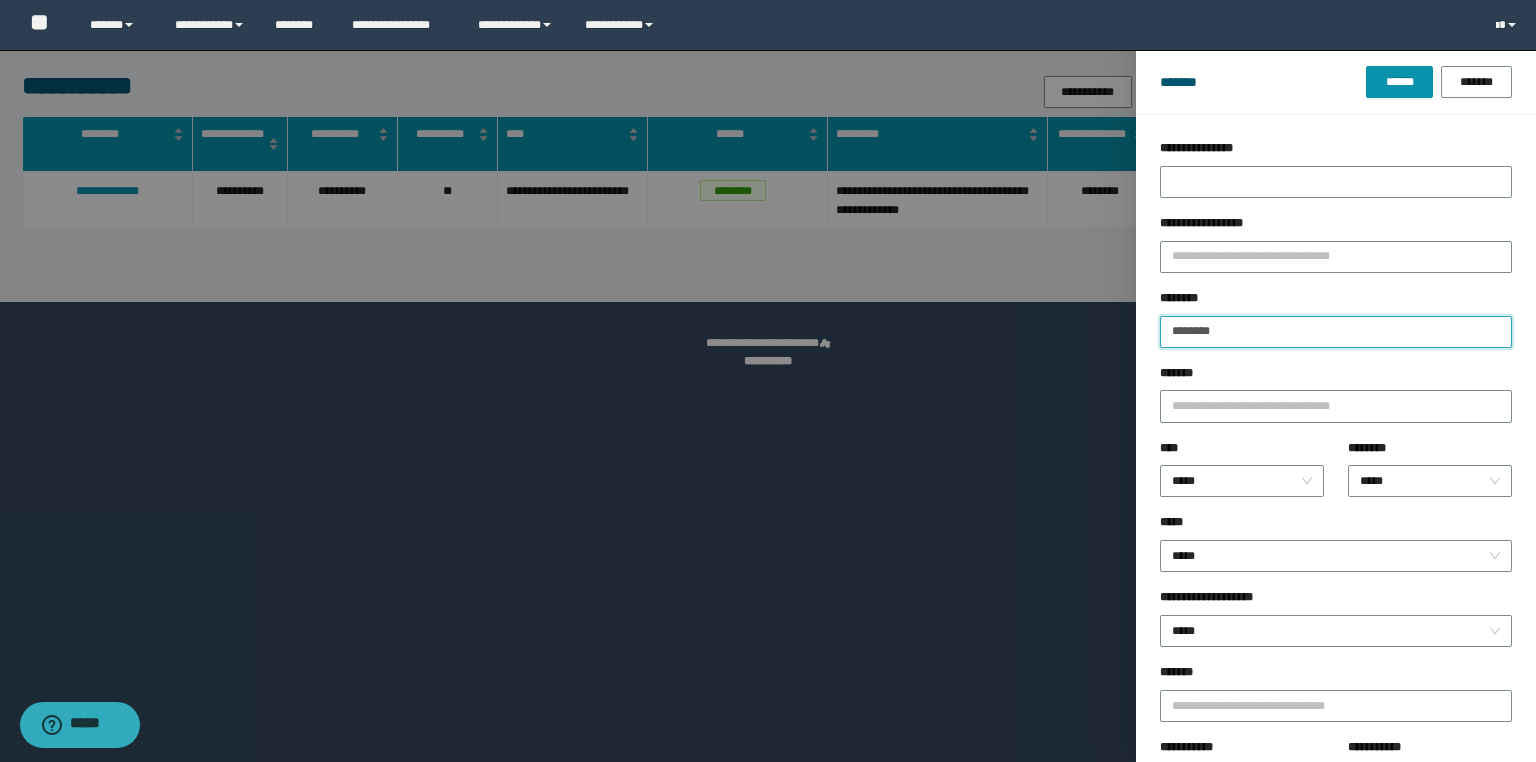drag, startPoint x: 1168, startPoint y: 331, endPoint x: 904, endPoint y: 333, distance: 264.00757 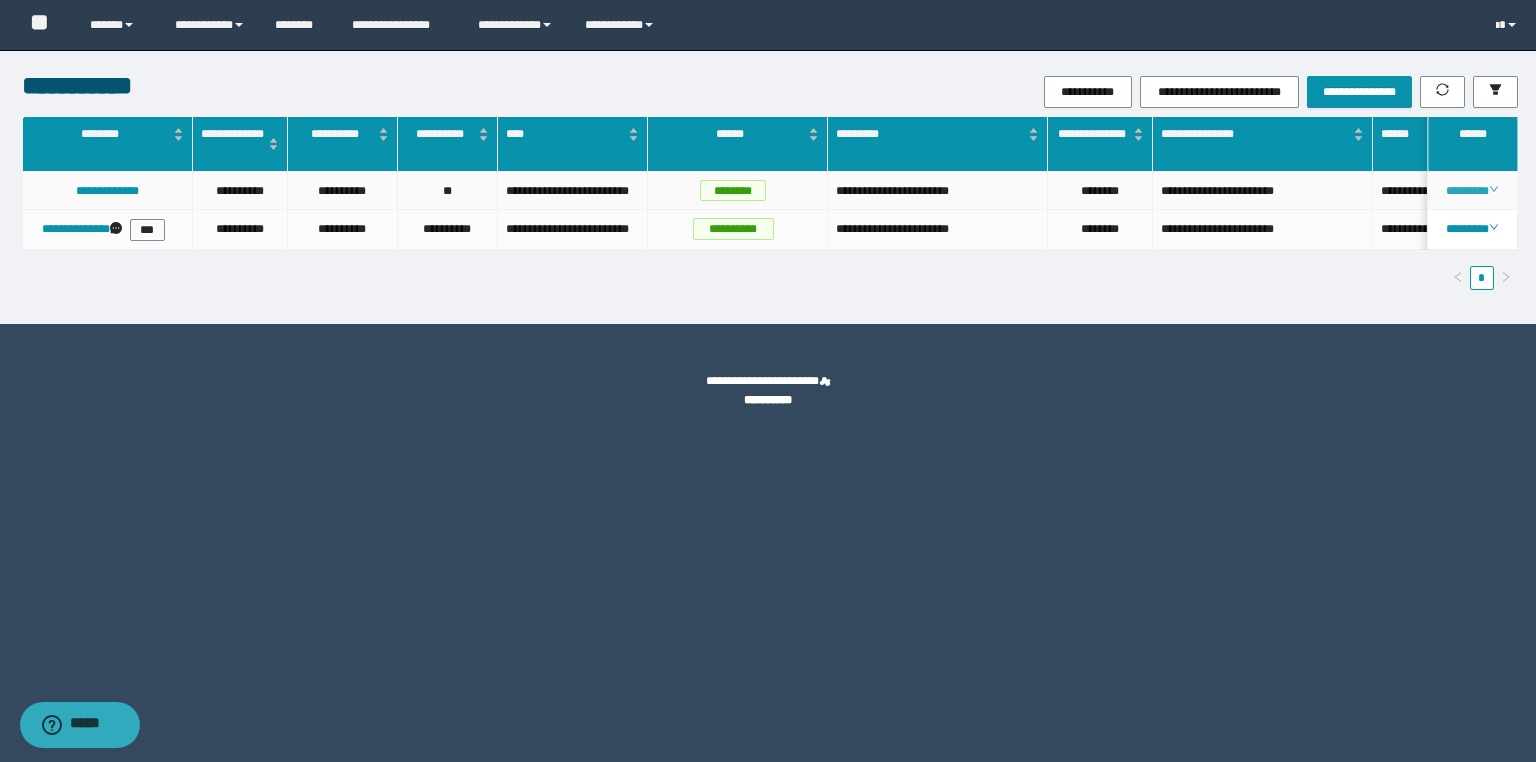click on "********" at bounding box center [1472, 191] 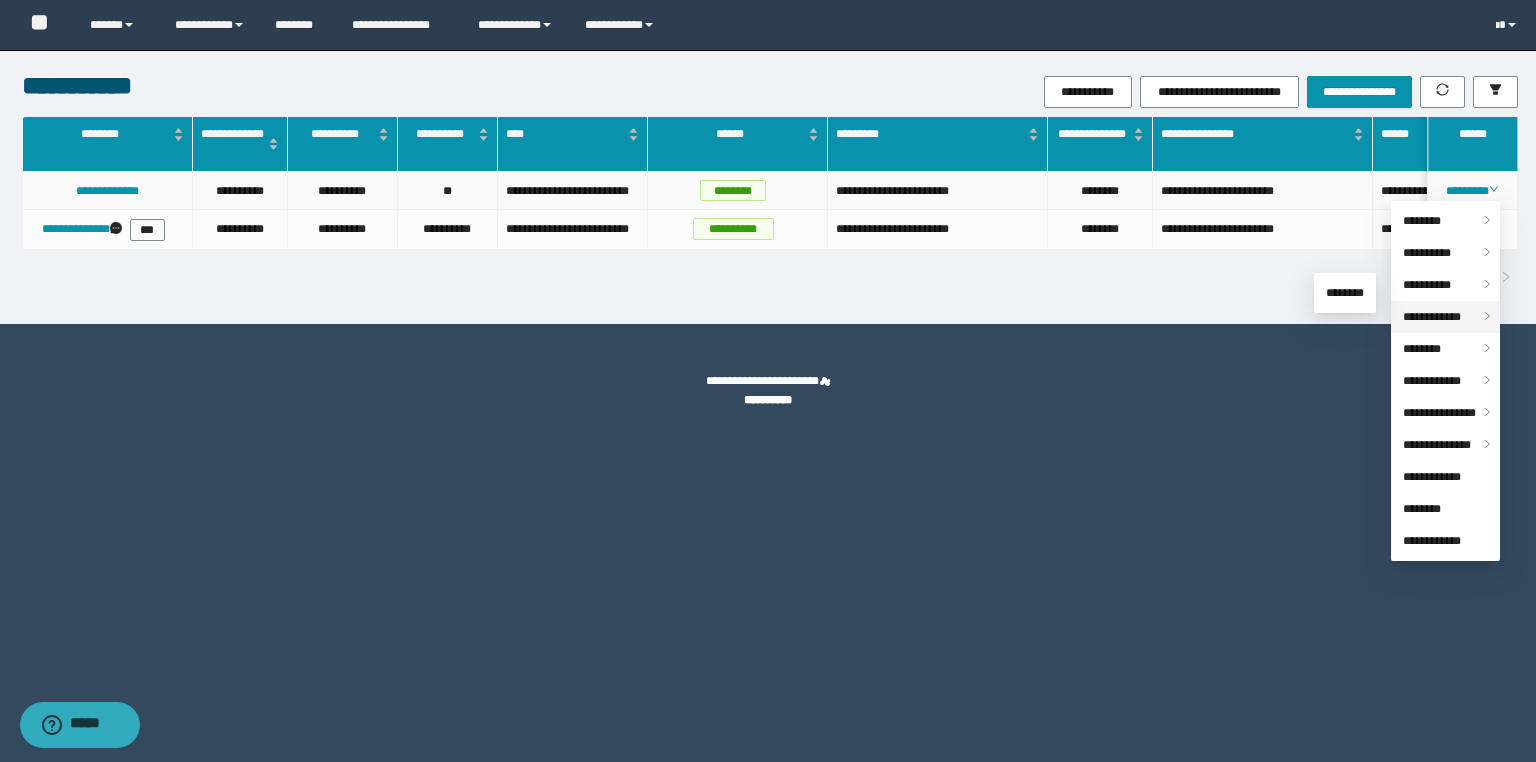 click on "**********" at bounding box center [1432, 317] 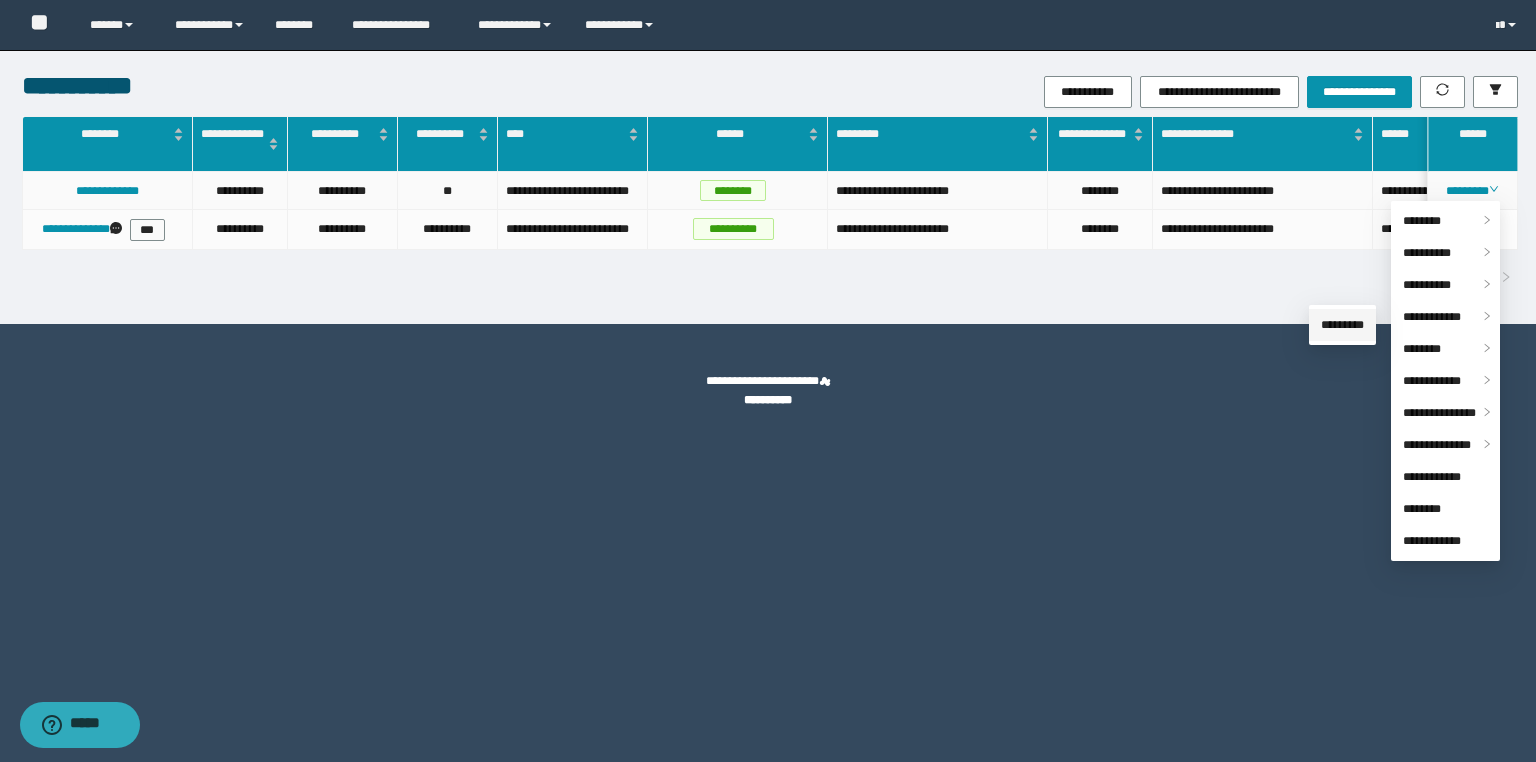 drag, startPoint x: 1356, startPoint y: 311, endPoint x: 1219, endPoint y: 307, distance: 137.05838 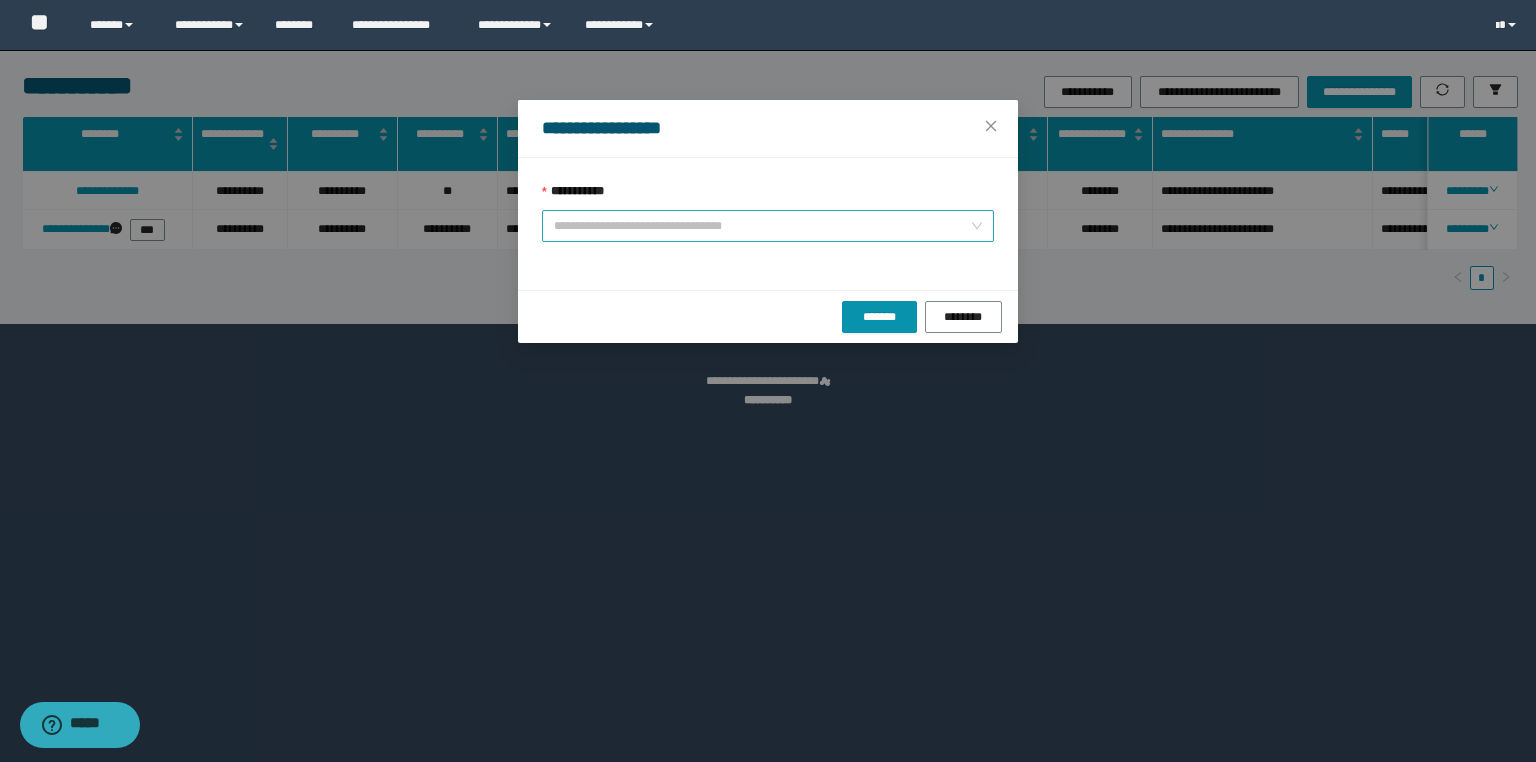 drag, startPoint x: 732, startPoint y: 223, endPoint x: 701, endPoint y: 252, distance: 42.44997 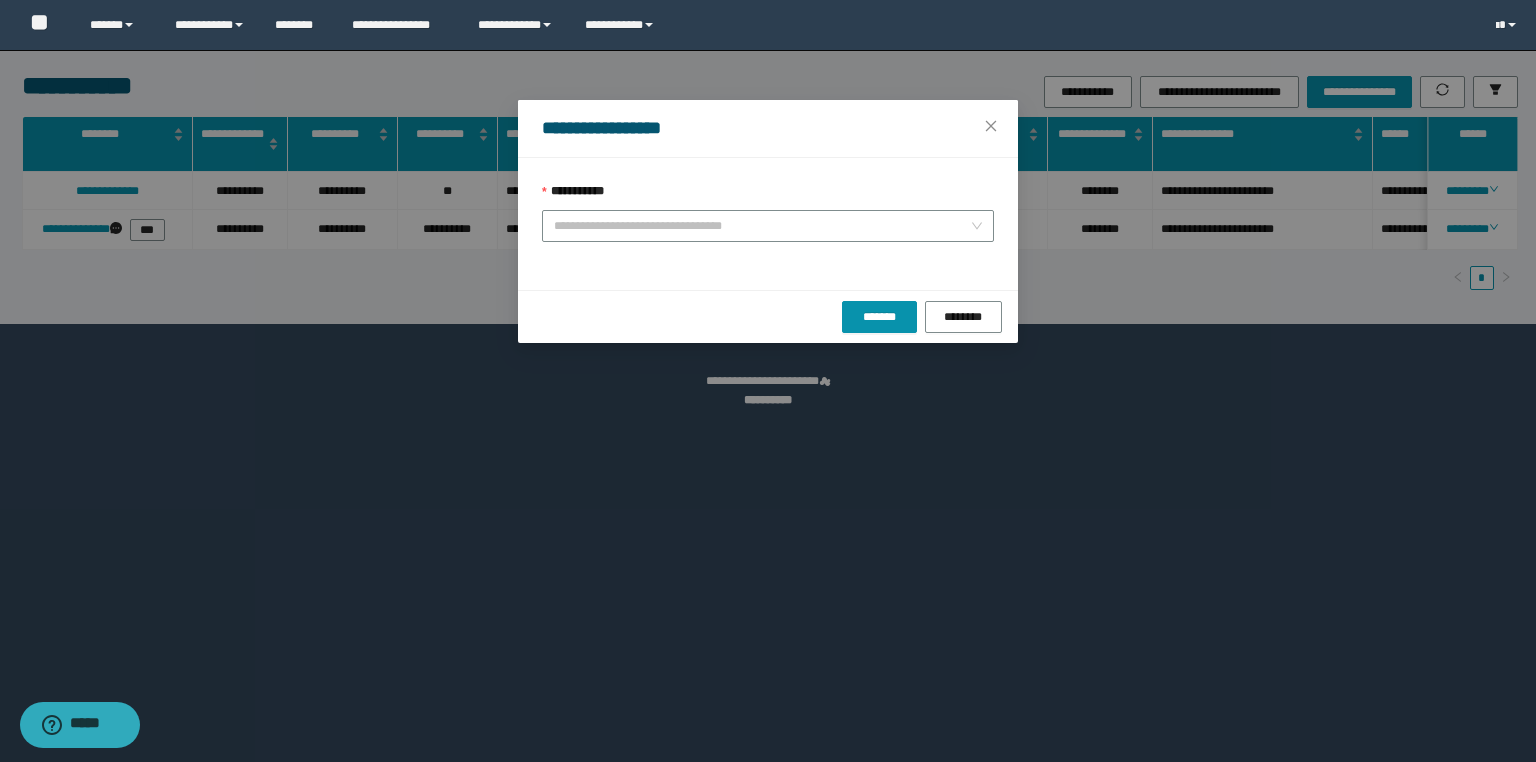 click on "**********" at bounding box center [768, 226] 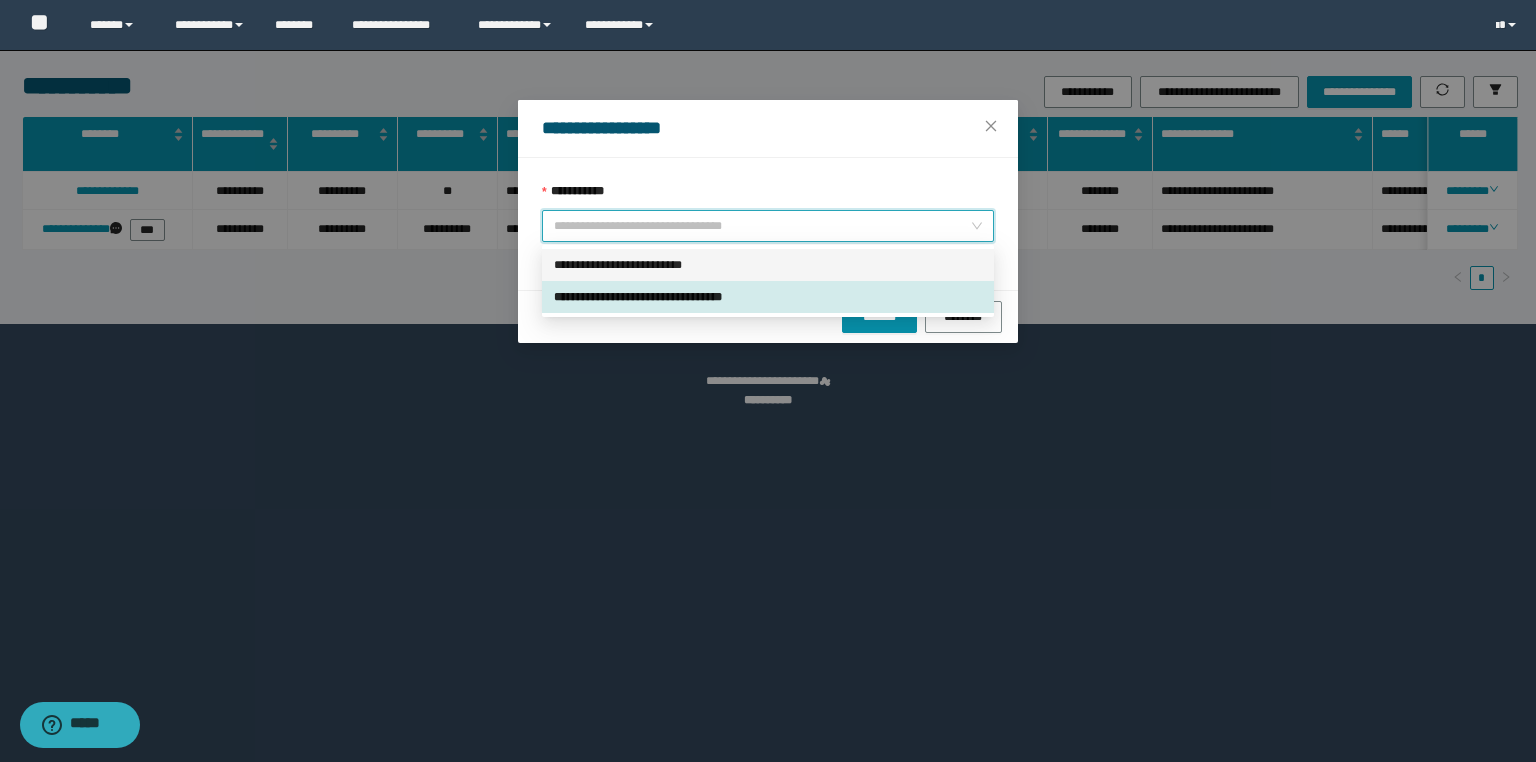click on "**********" at bounding box center [768, 265] 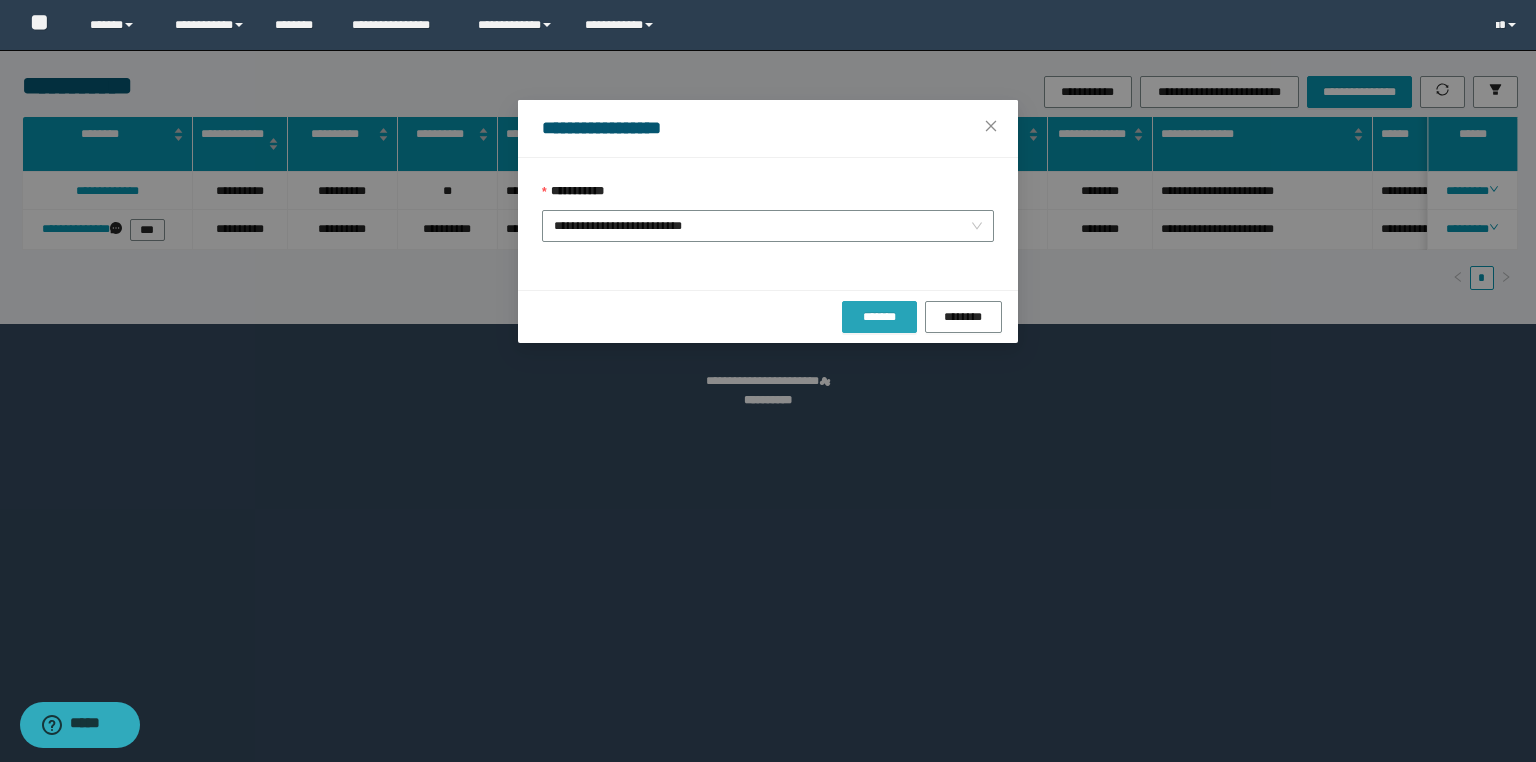 click on "*******" at bounding box center [879, 317] 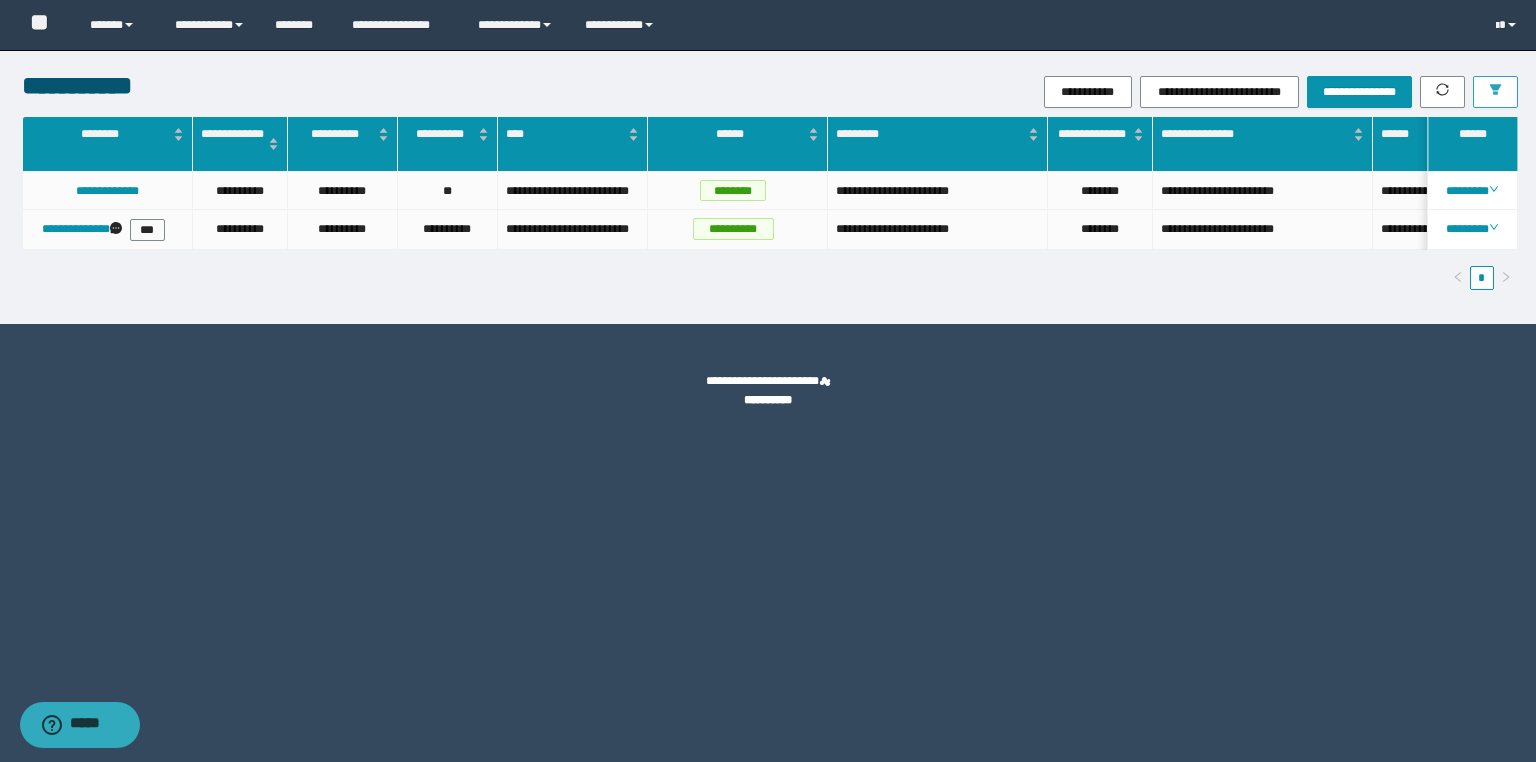 click at bounding box center (1495, 92) 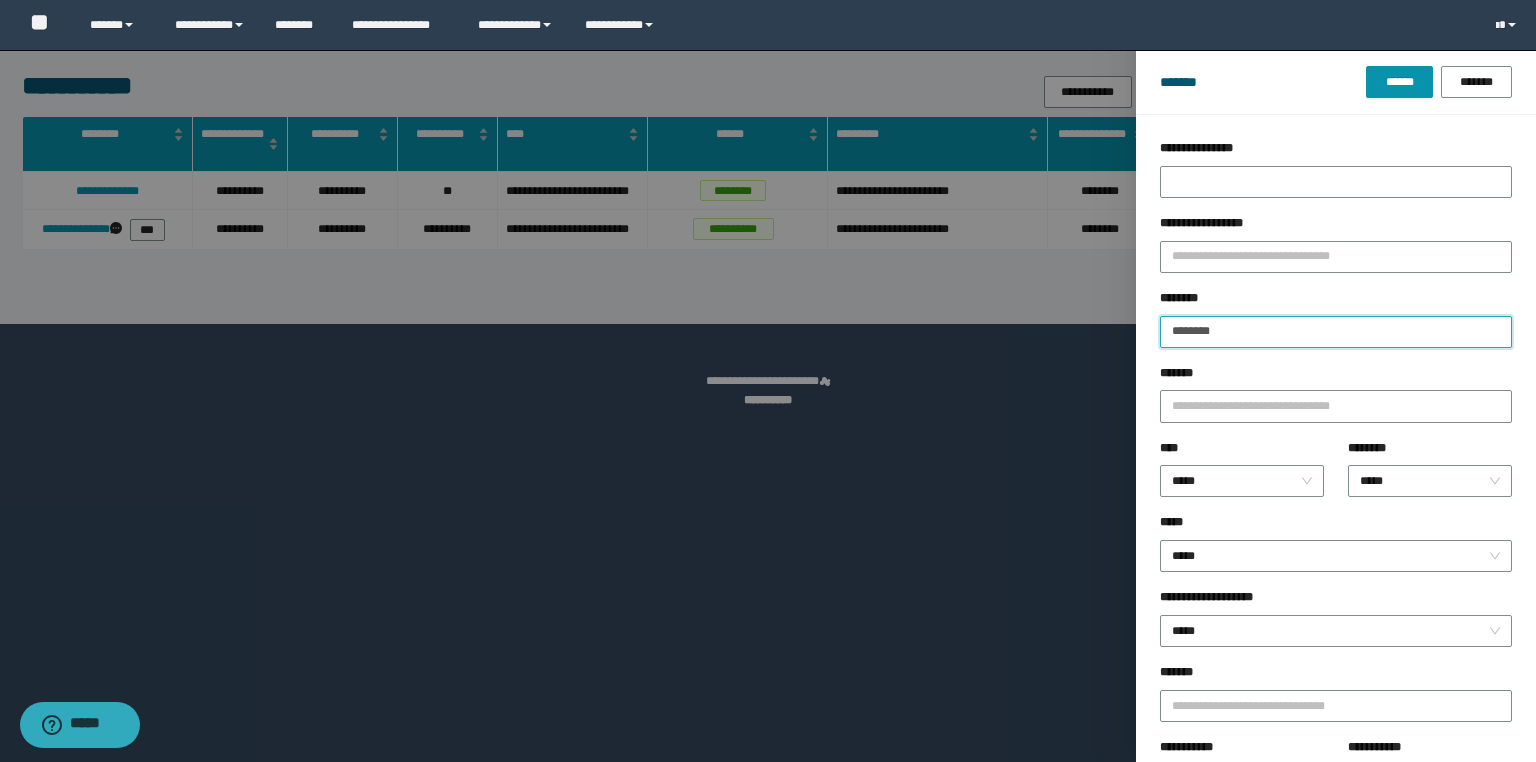 drag, startPoint x: 1160, startPoint y: 333, endPoint x: 1041, endPoint y: 336, distance: 119.03781 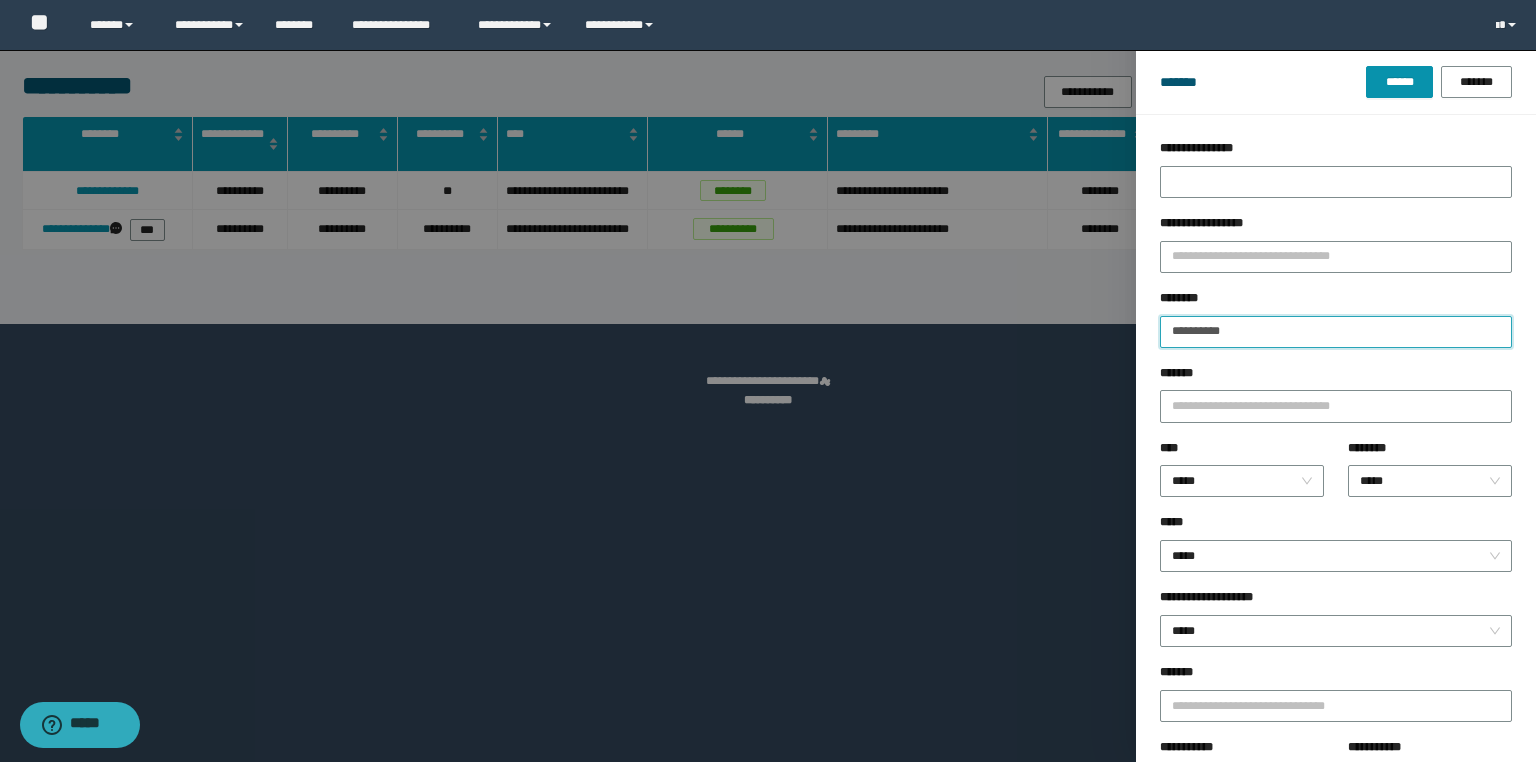 click on "******" at bounding box center (1399, 82) 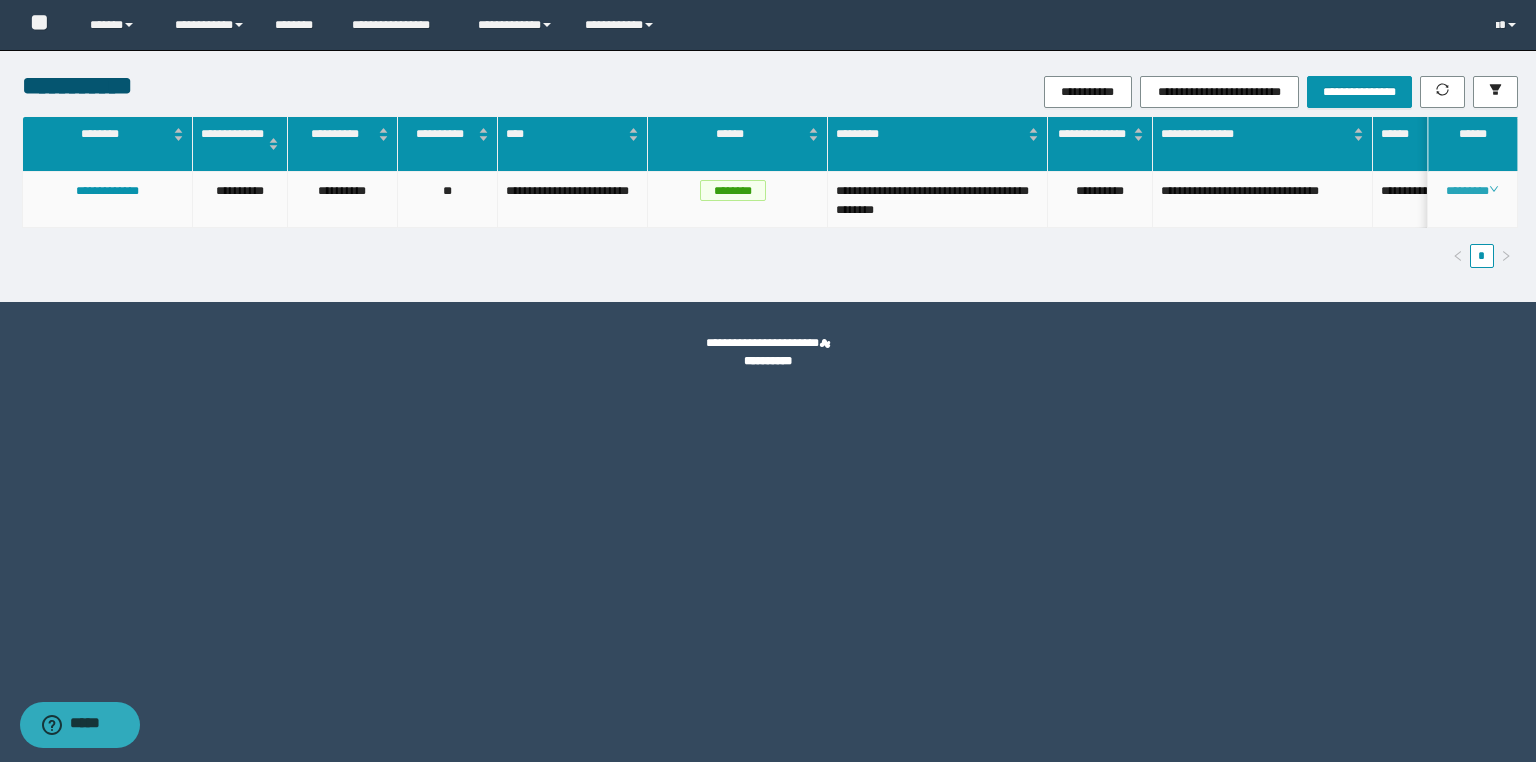 click on "********" at bounding box center (1472, 191) 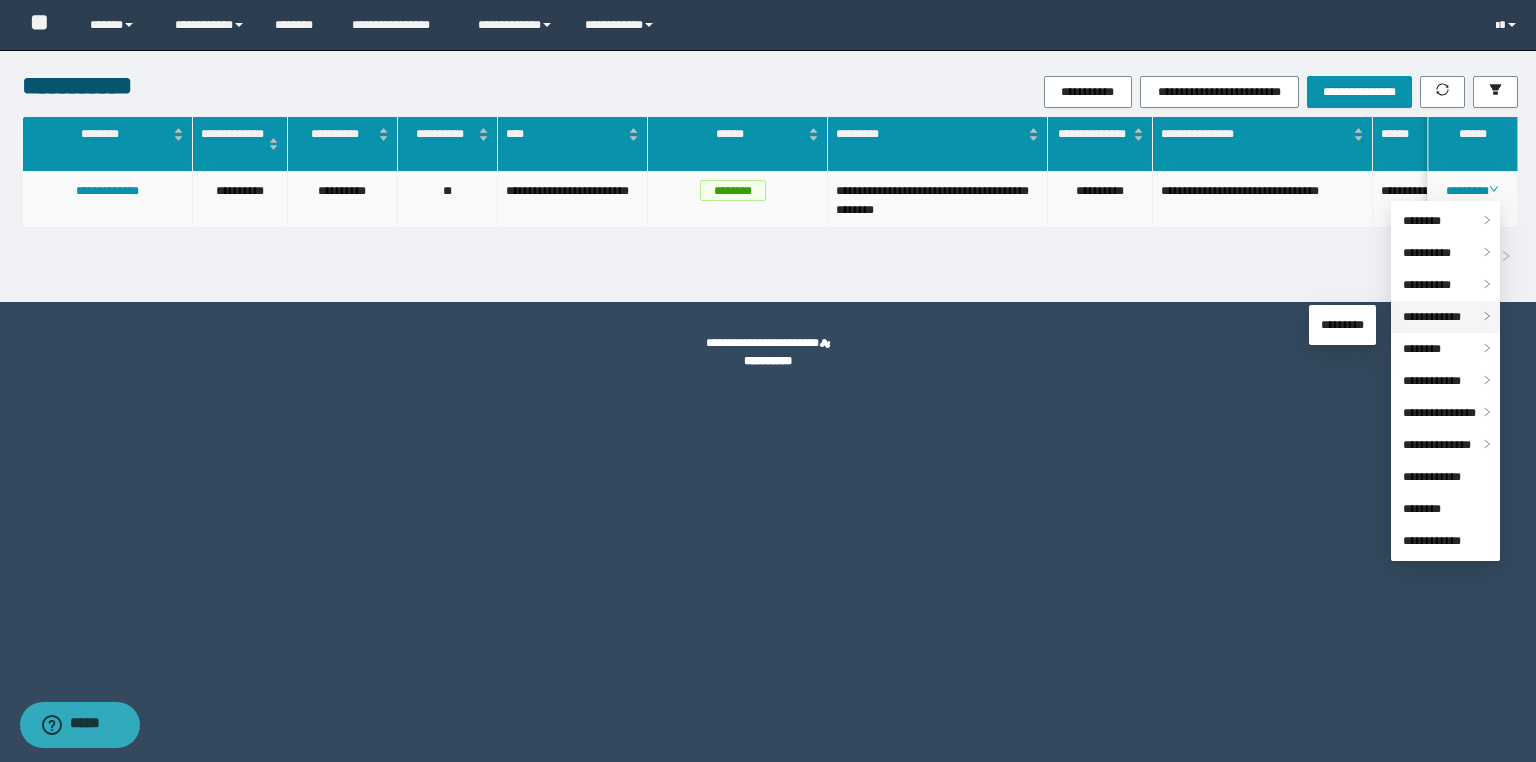 drag, startPoint x: 1452, startPoint y: 324, endPoint x: 1427, endPoint y: 326, distance: 25.079872 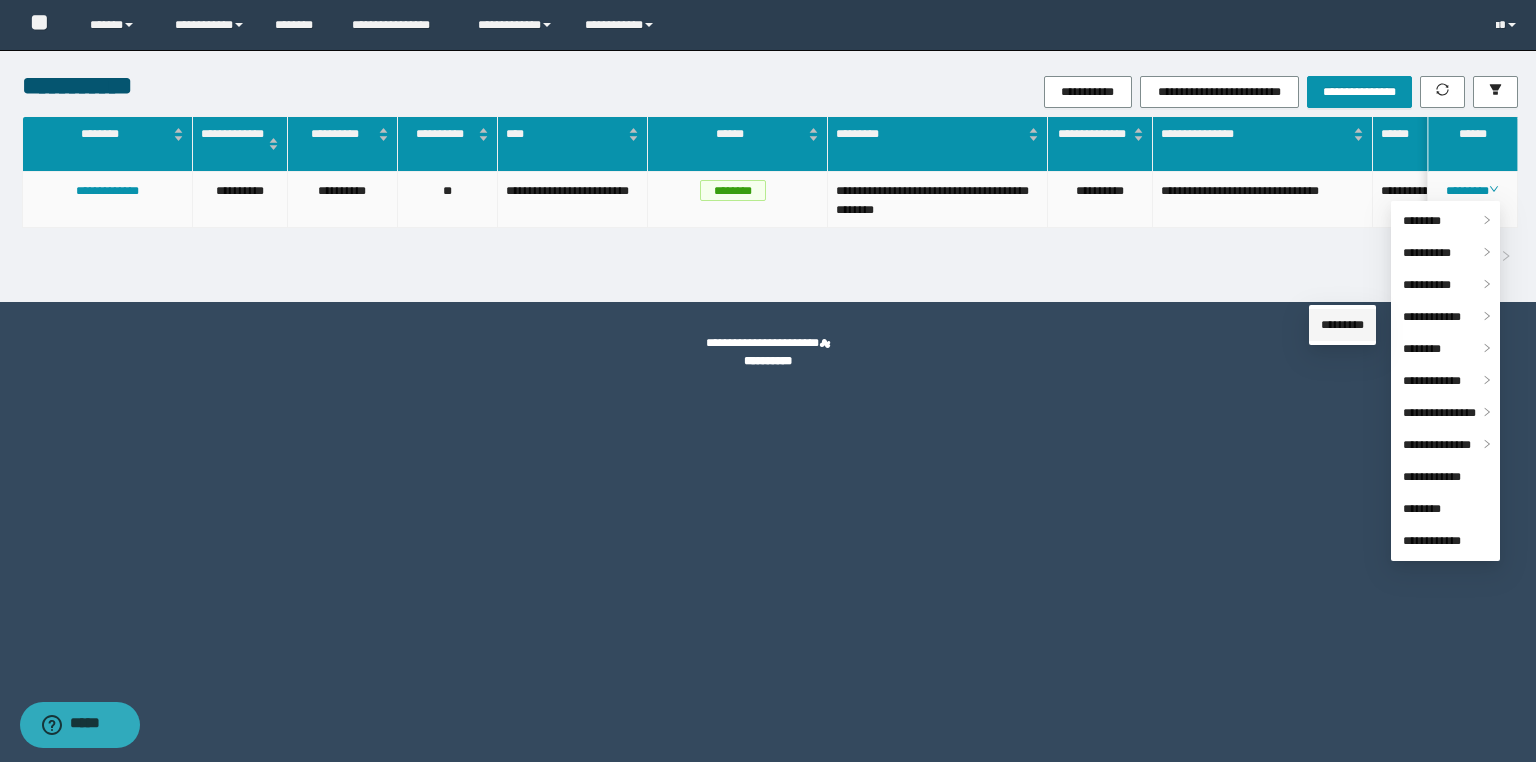 click on "*********" at bounding box center (1342, 325) 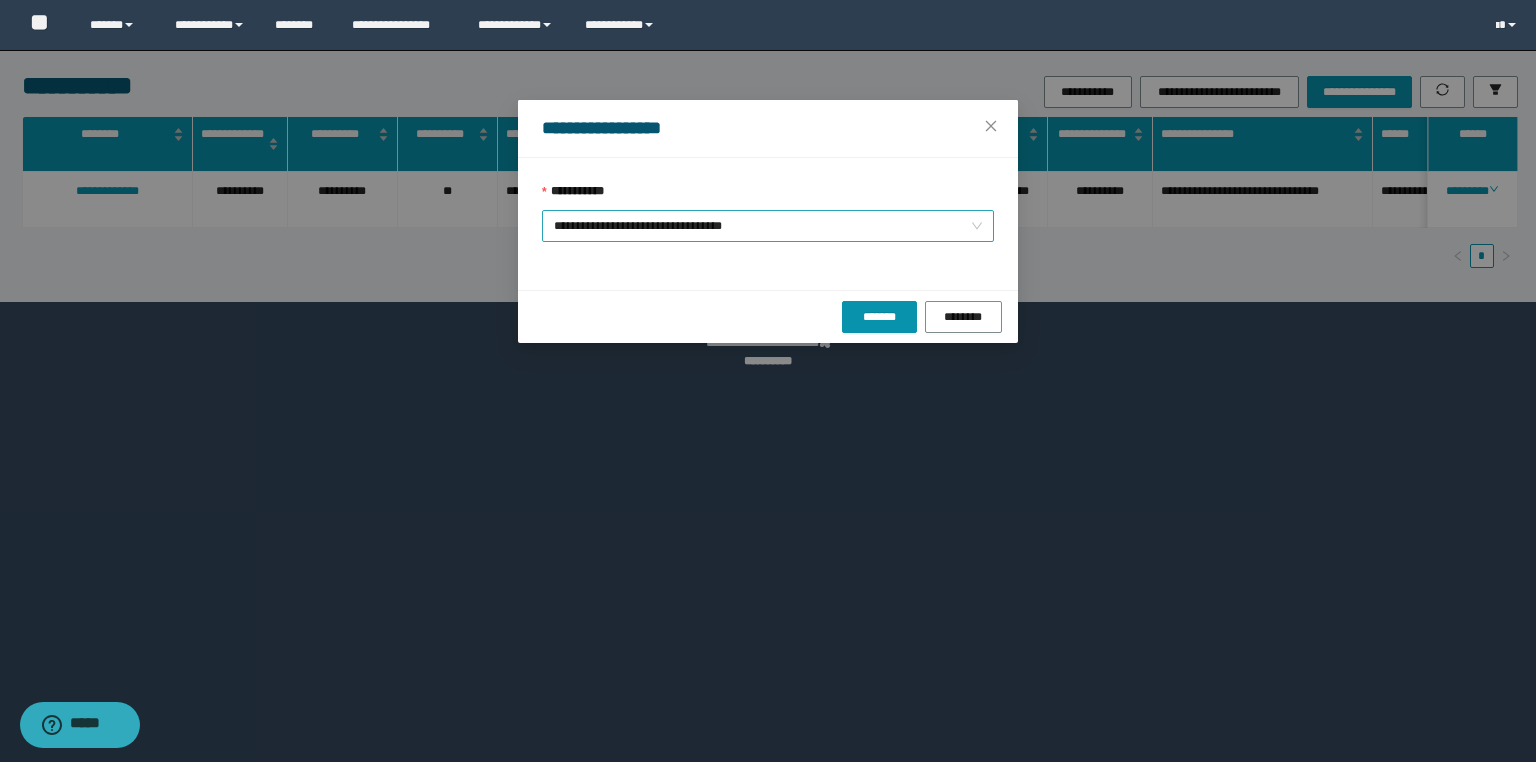 drag, startPoint x: 774, startPoint y: 224, endPoint x: 751, endPoint y: 240, distance: 28.01785 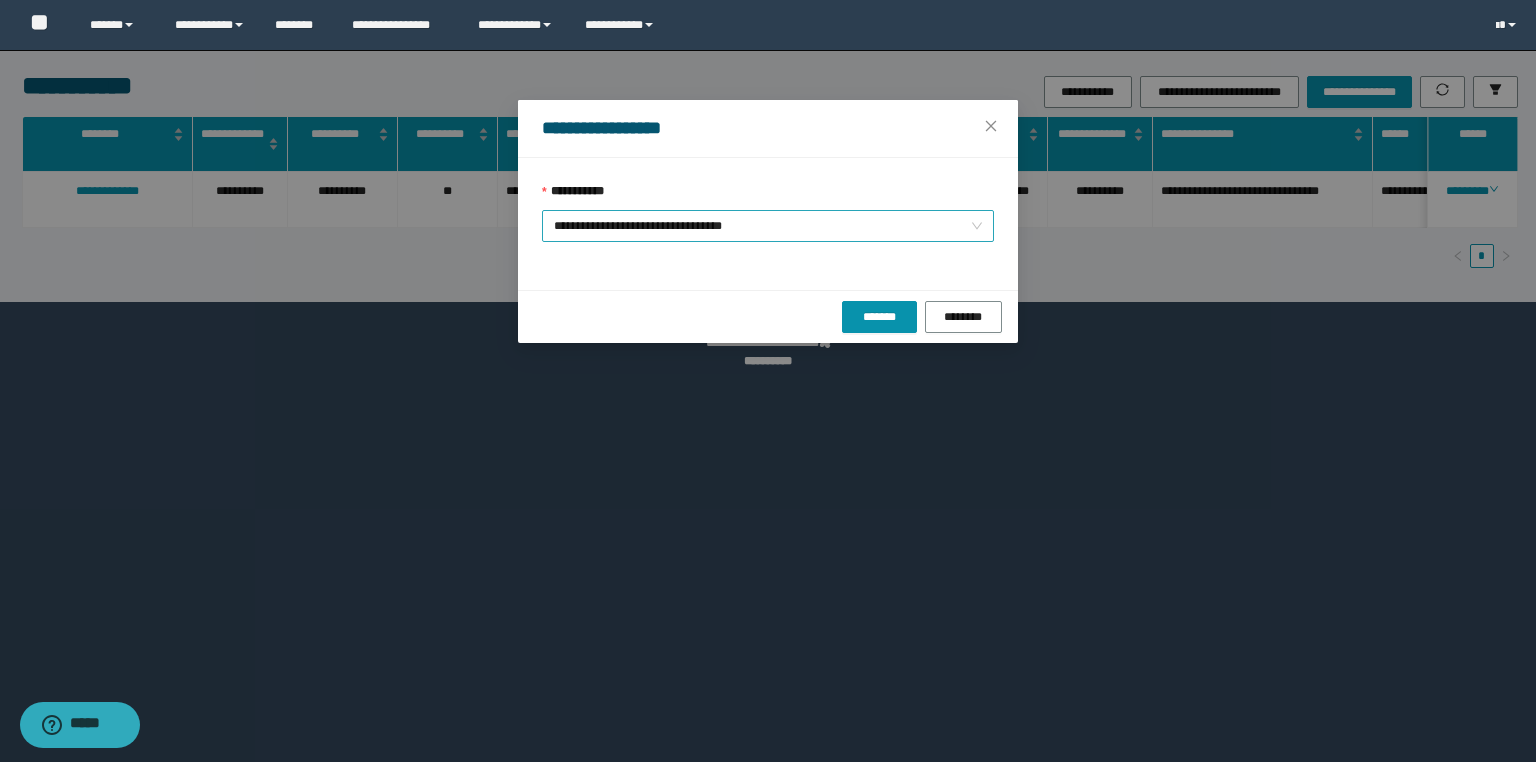 click on "**********" at bounding box center [768, 226] 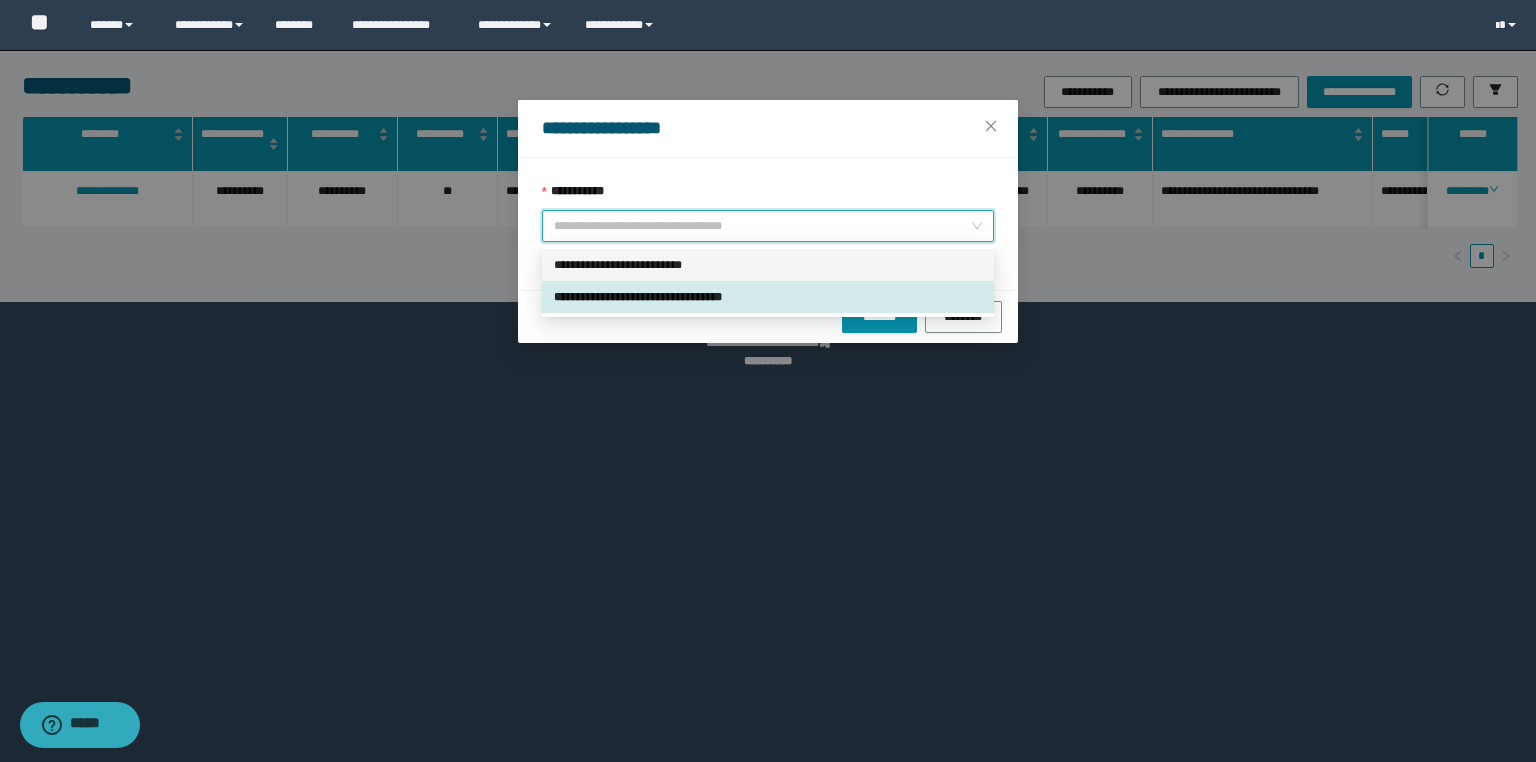 click on "**********" at bounding box center (768, 265) 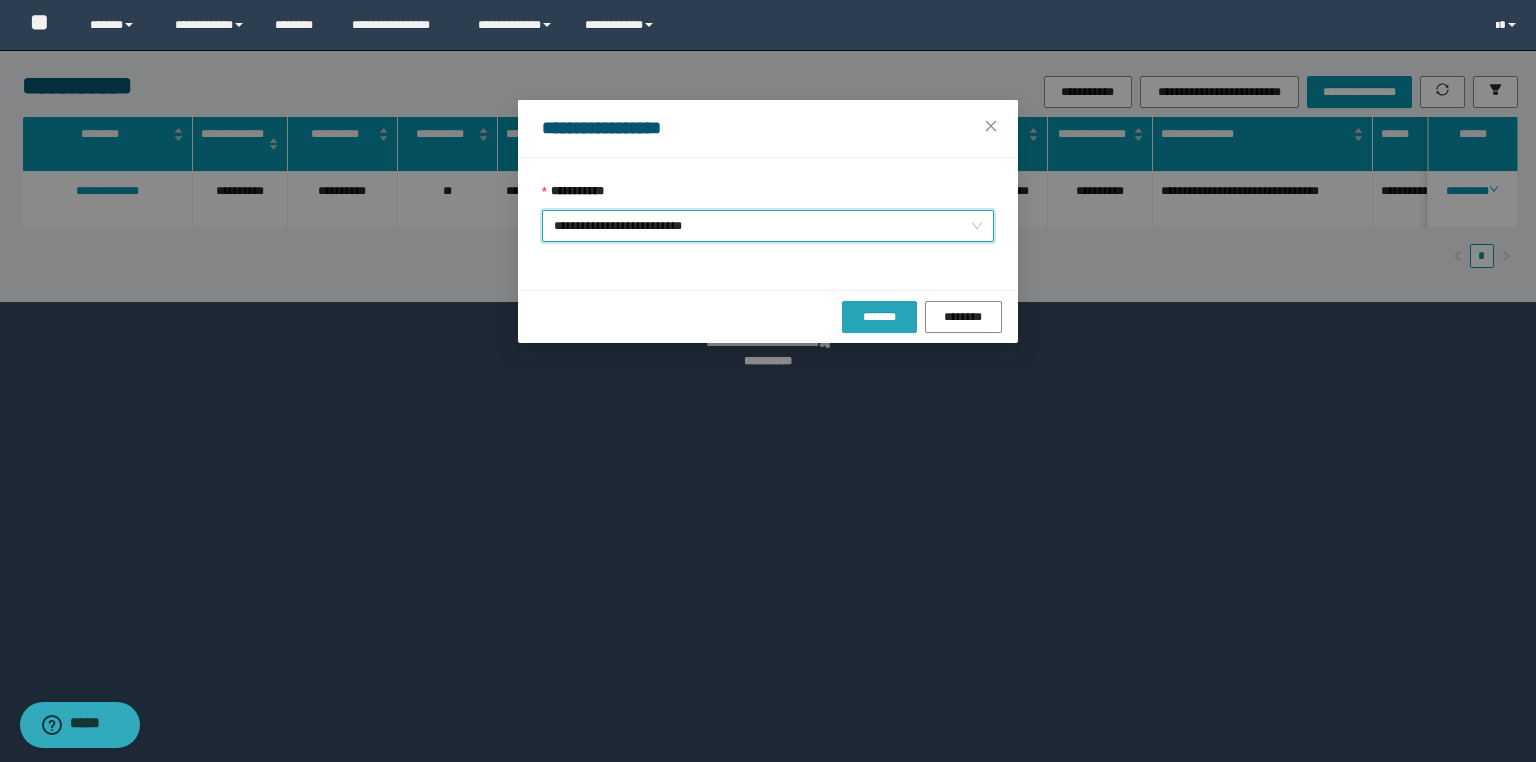 click on "*******" at bounding box center [879, 317] 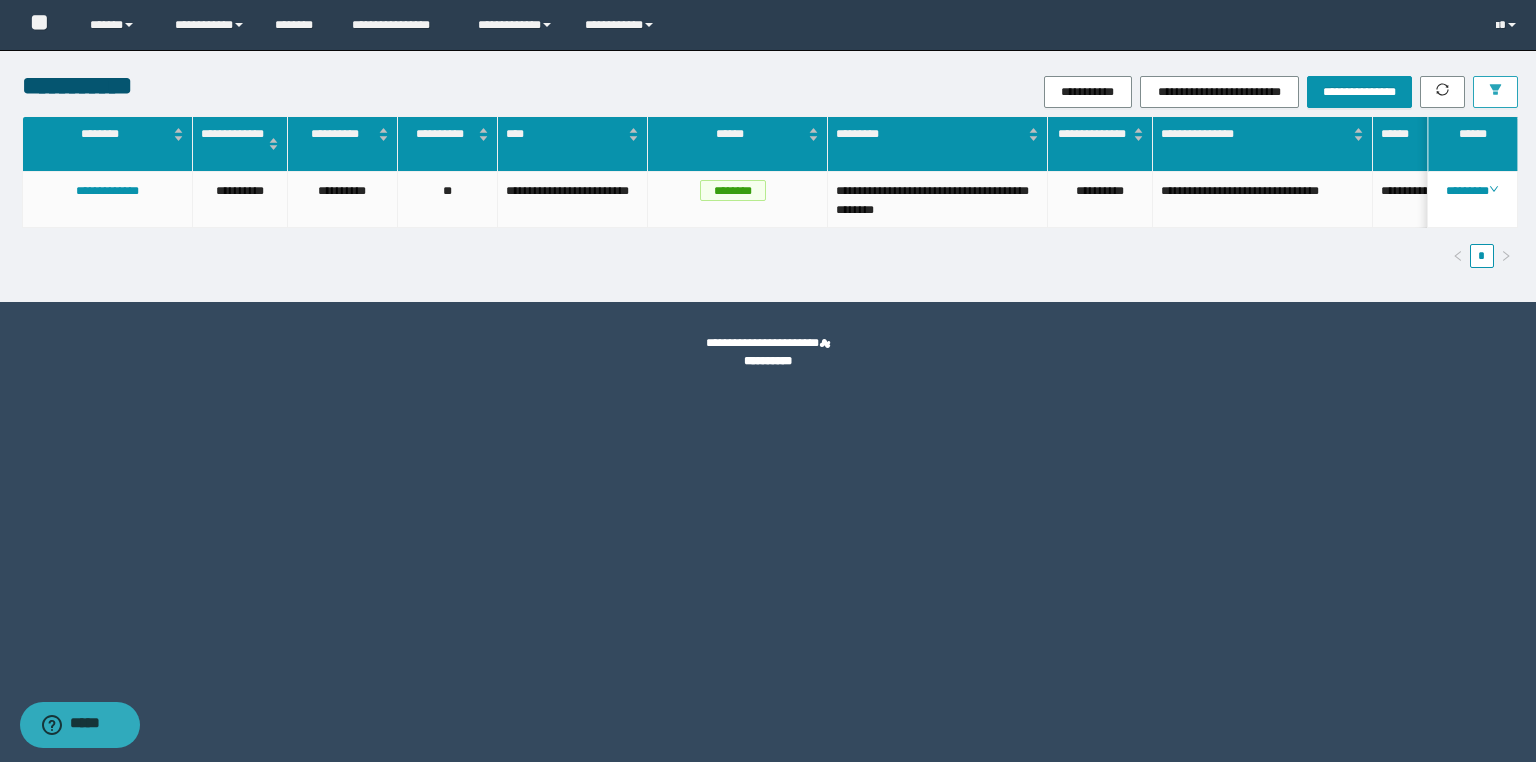 drag, startPoint x: 1468, startPoint y: 67, endPoint x: 1492, endPoint y: 76, distance: 25.632011 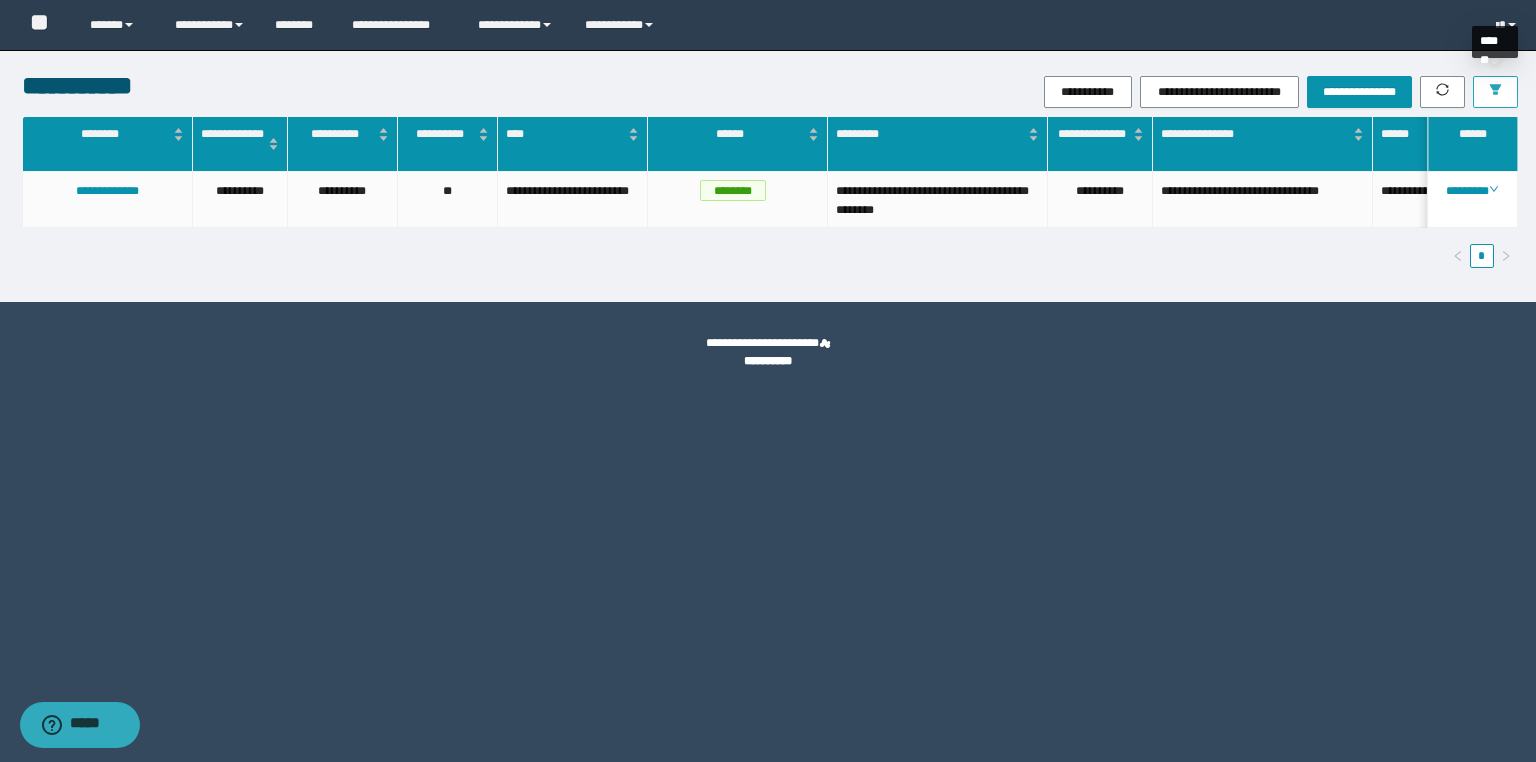 drag, startPoint x: 1501, startPoint y: 80, endPoint x: 1481, endPoint y: 140, distance: 63.245552 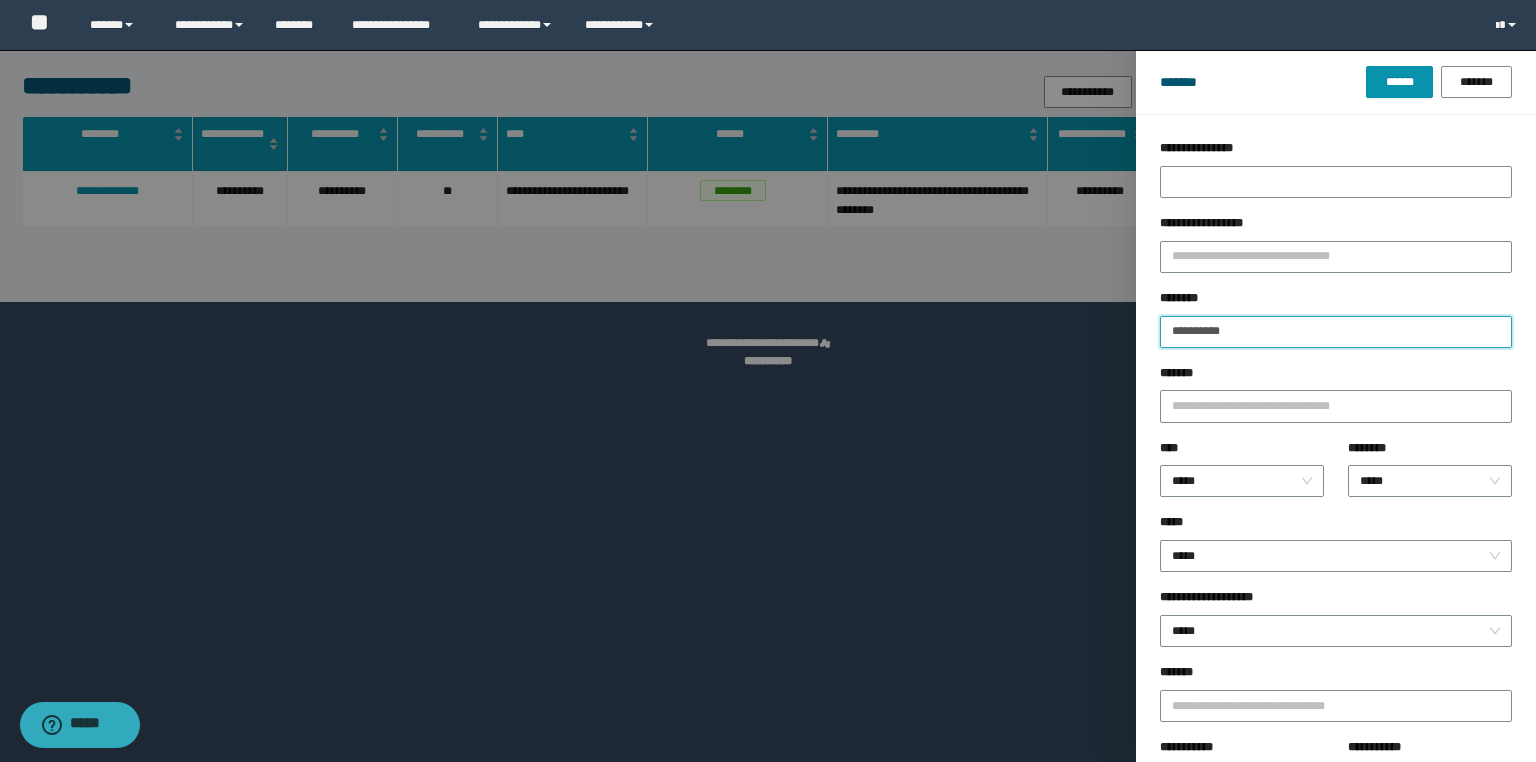 drag, startPoint x: 1256, startPoint y: 340, endPoint x: 1108, endPoint y: 340, distance: 148 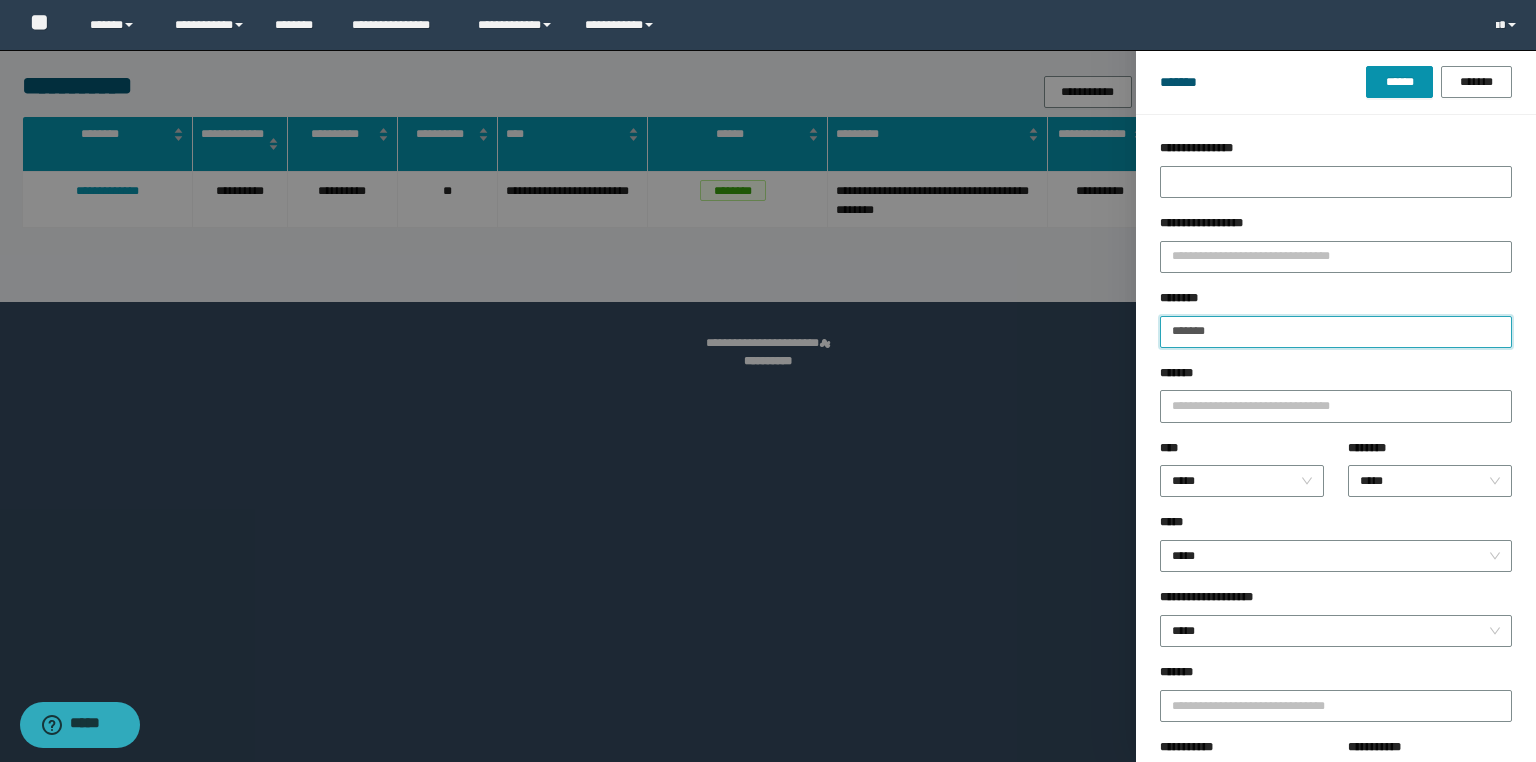 click on "******" at bounding box center (1399, 82) 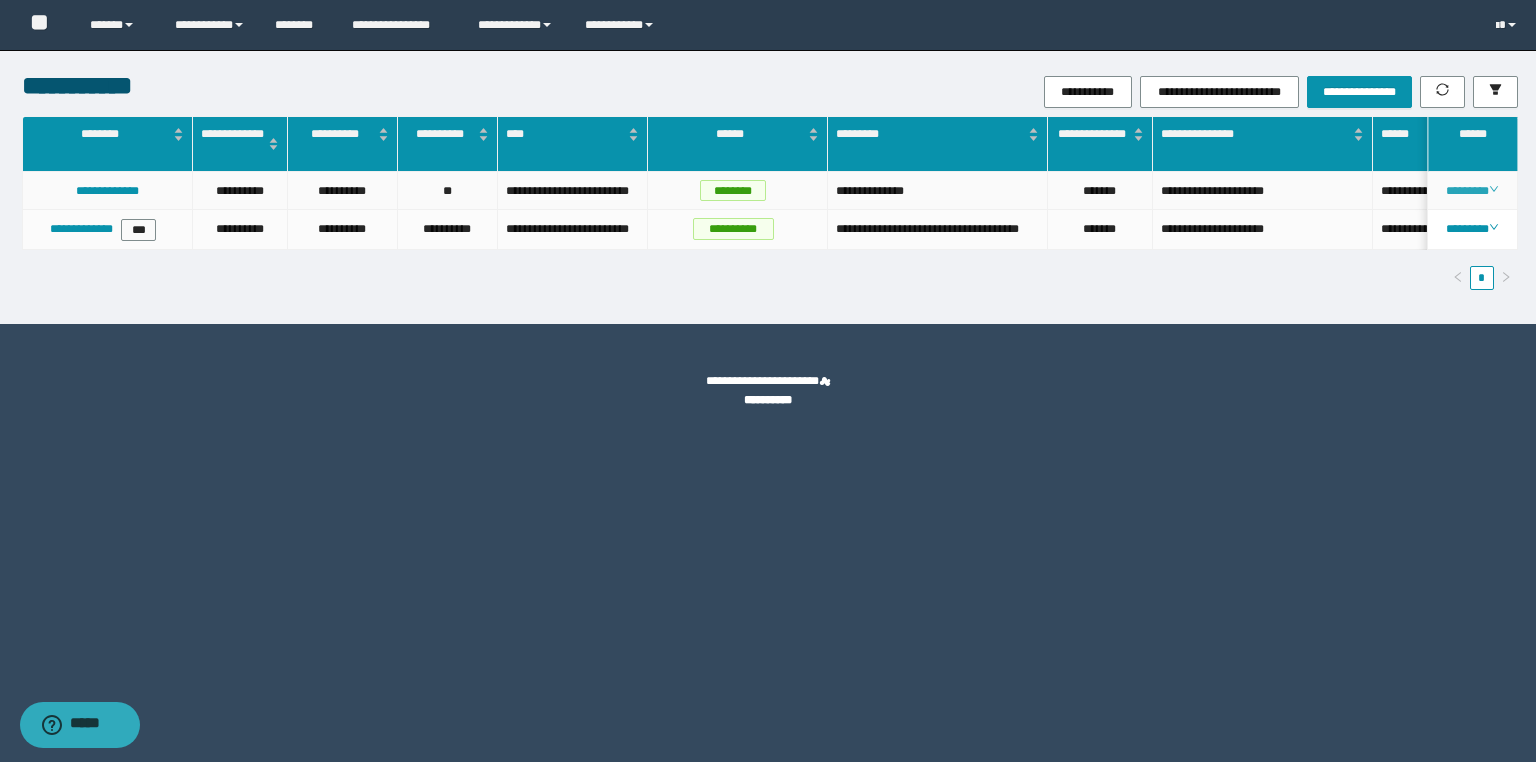 click on "********" at bounding box center (1472, 191) 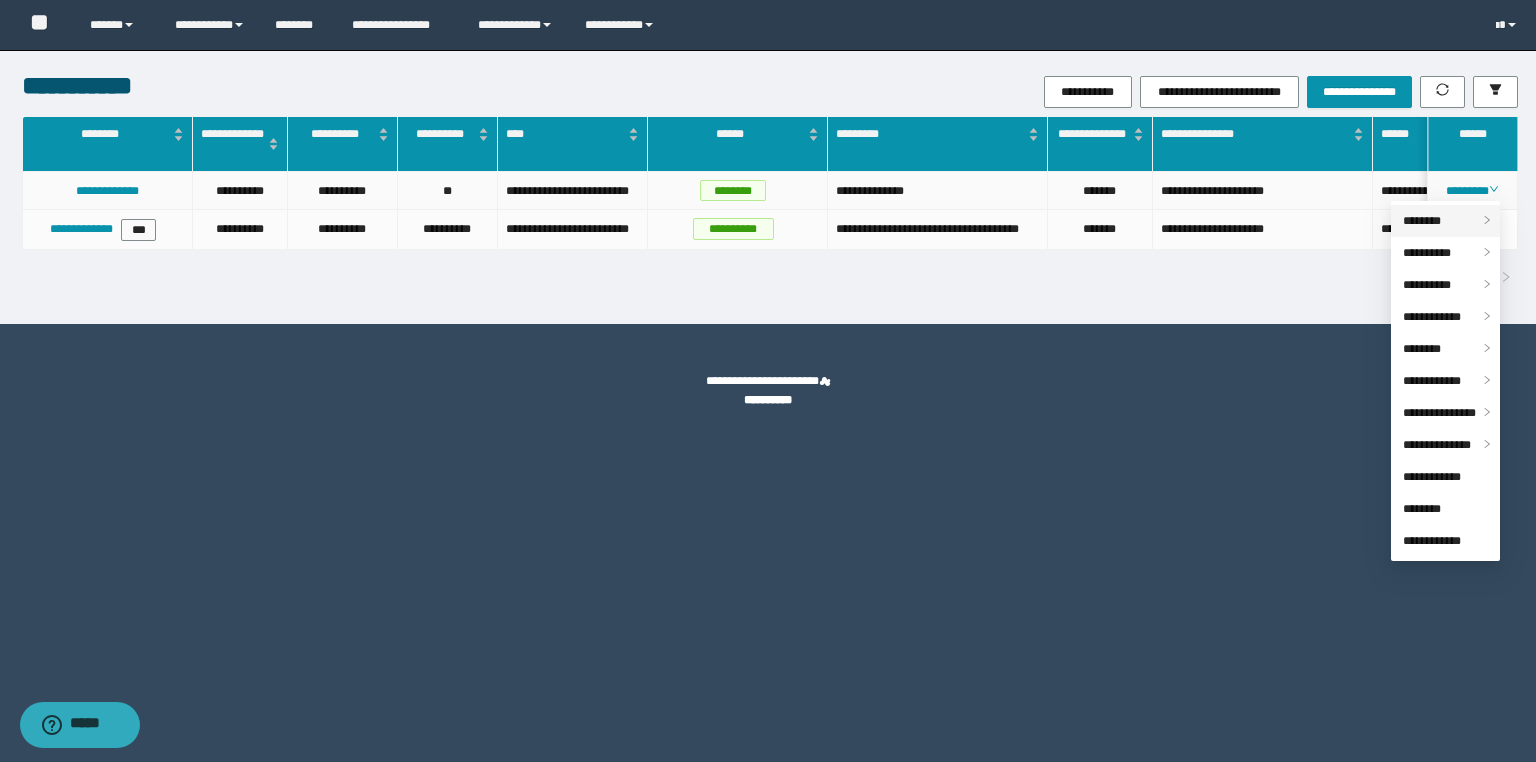 click on "********" at bounding box center (1445, 221) 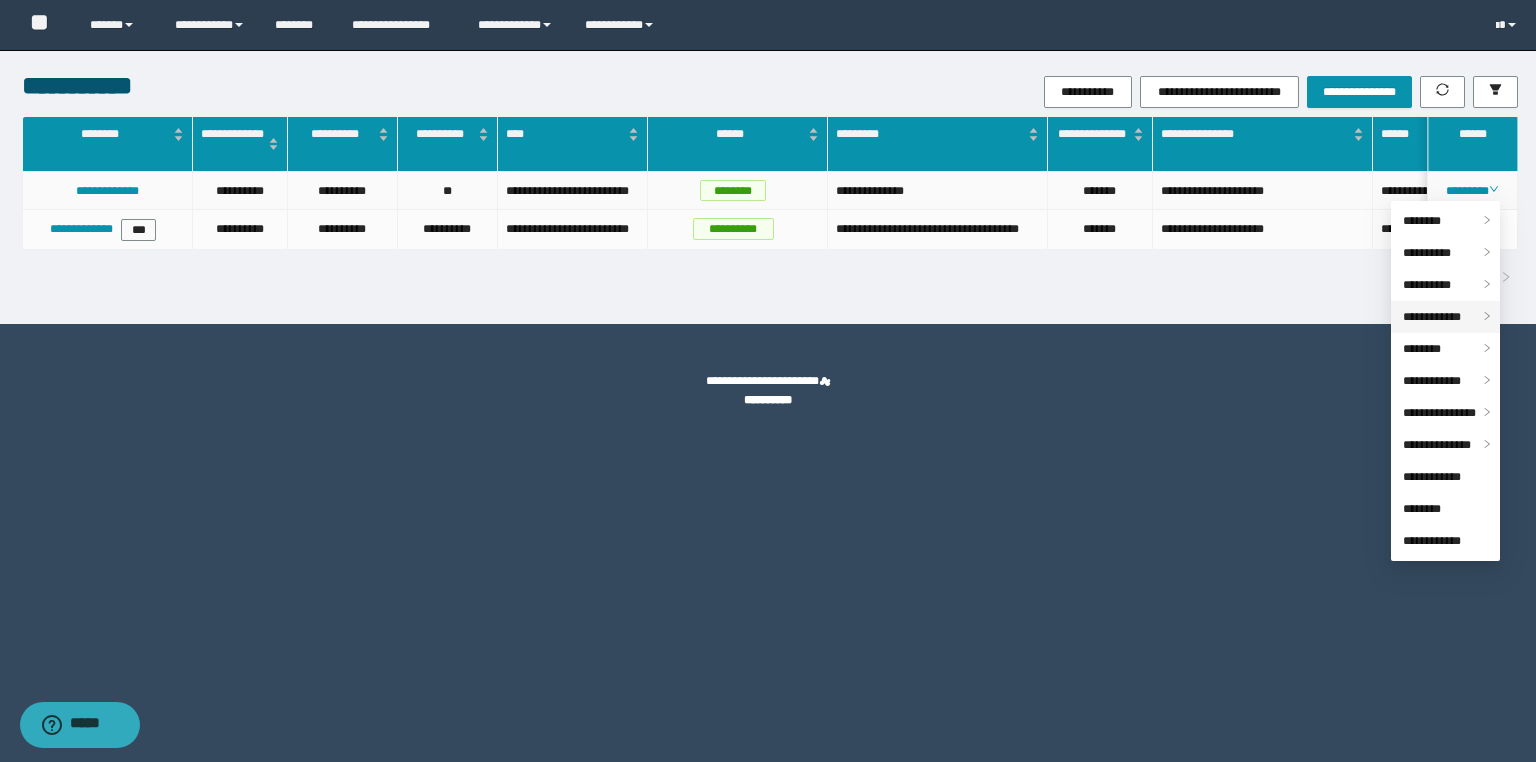 drag, startPoint x: 1460, startPoint y: 307, endPoint x: 1425, endPoint y: 309, distance: 35.057095 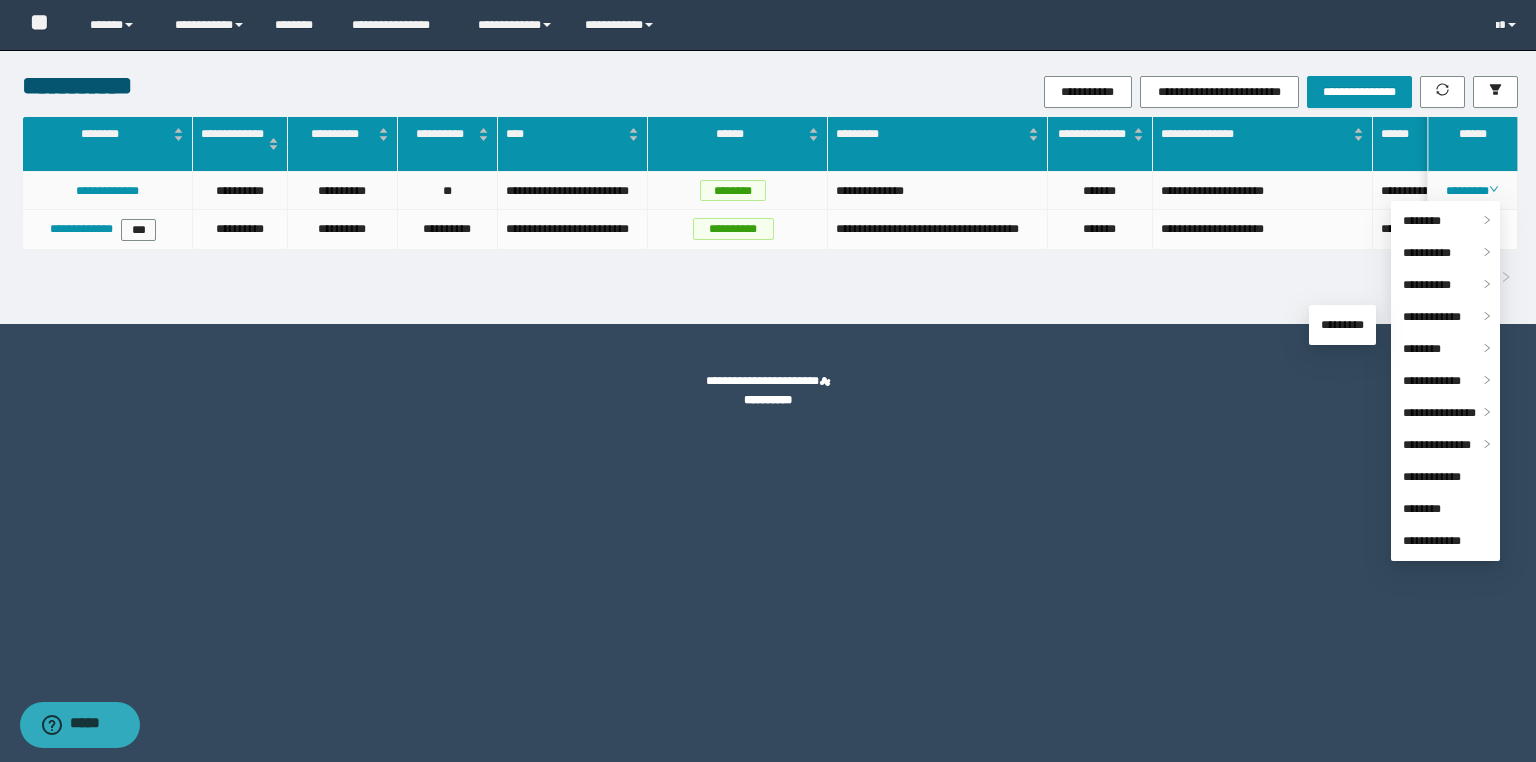 click on "*********" at bounding box center [1342, 325] 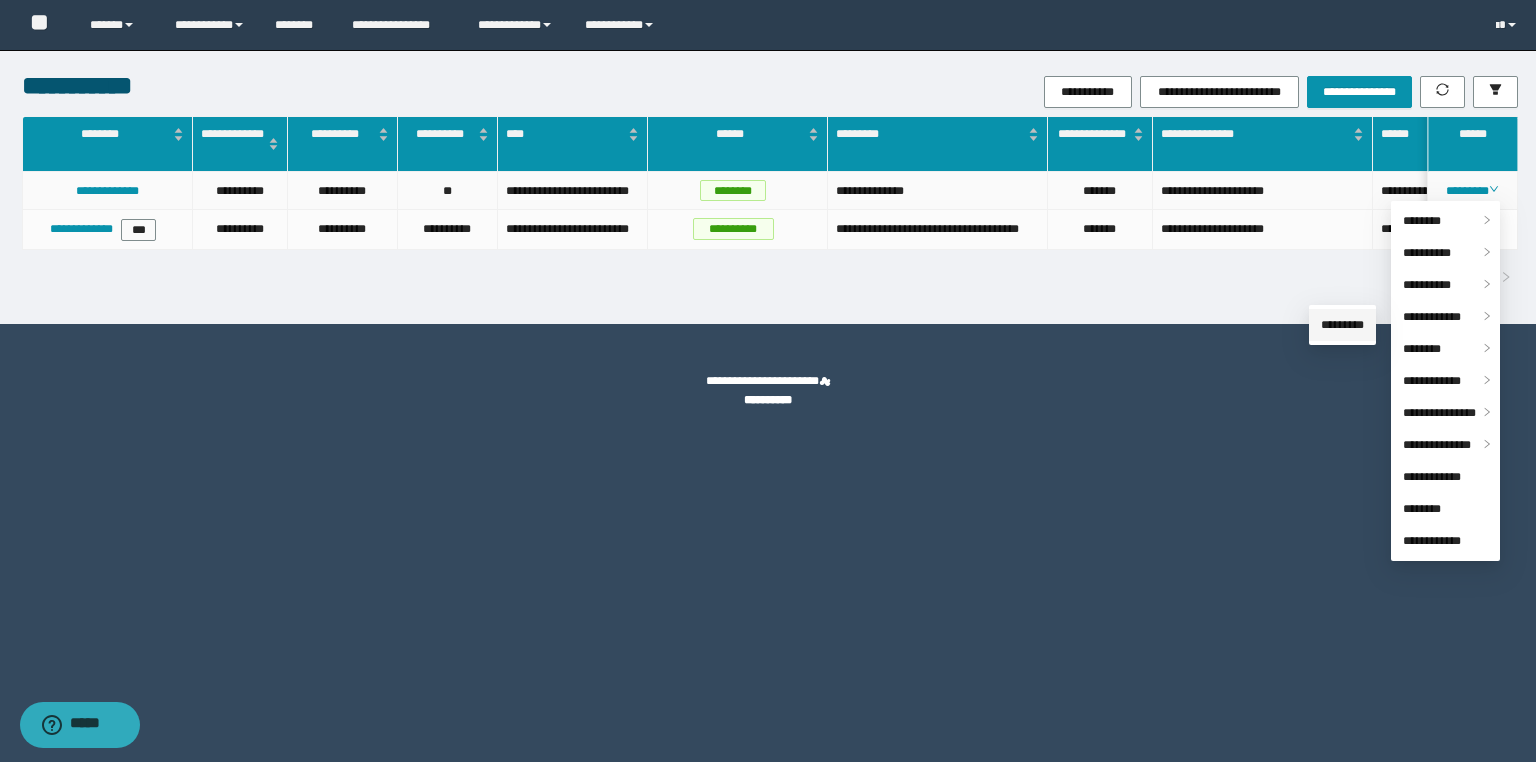 click on "*********" at bounding box center (1342, 325) 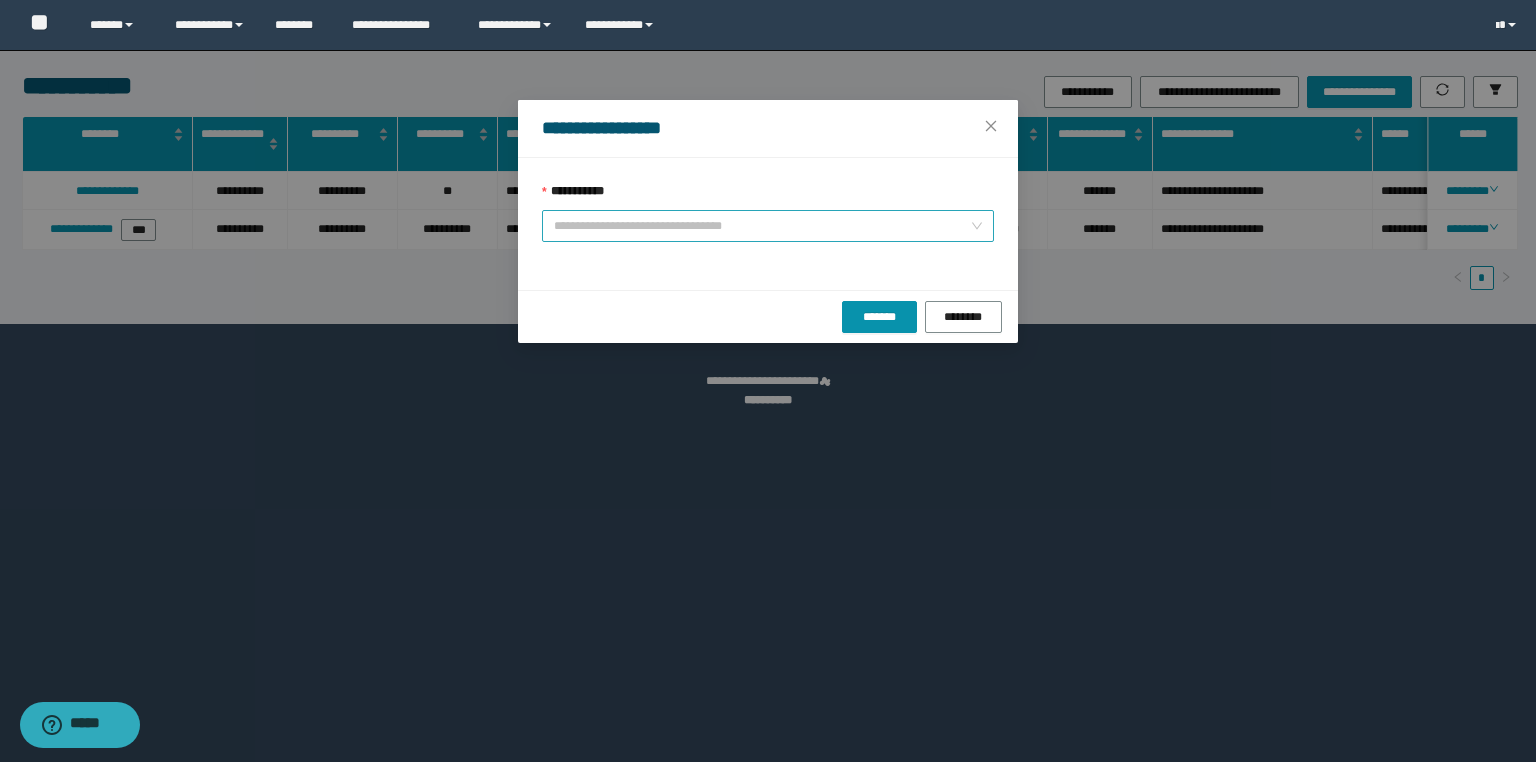 click on "**********" at bounding box center [768, 226] 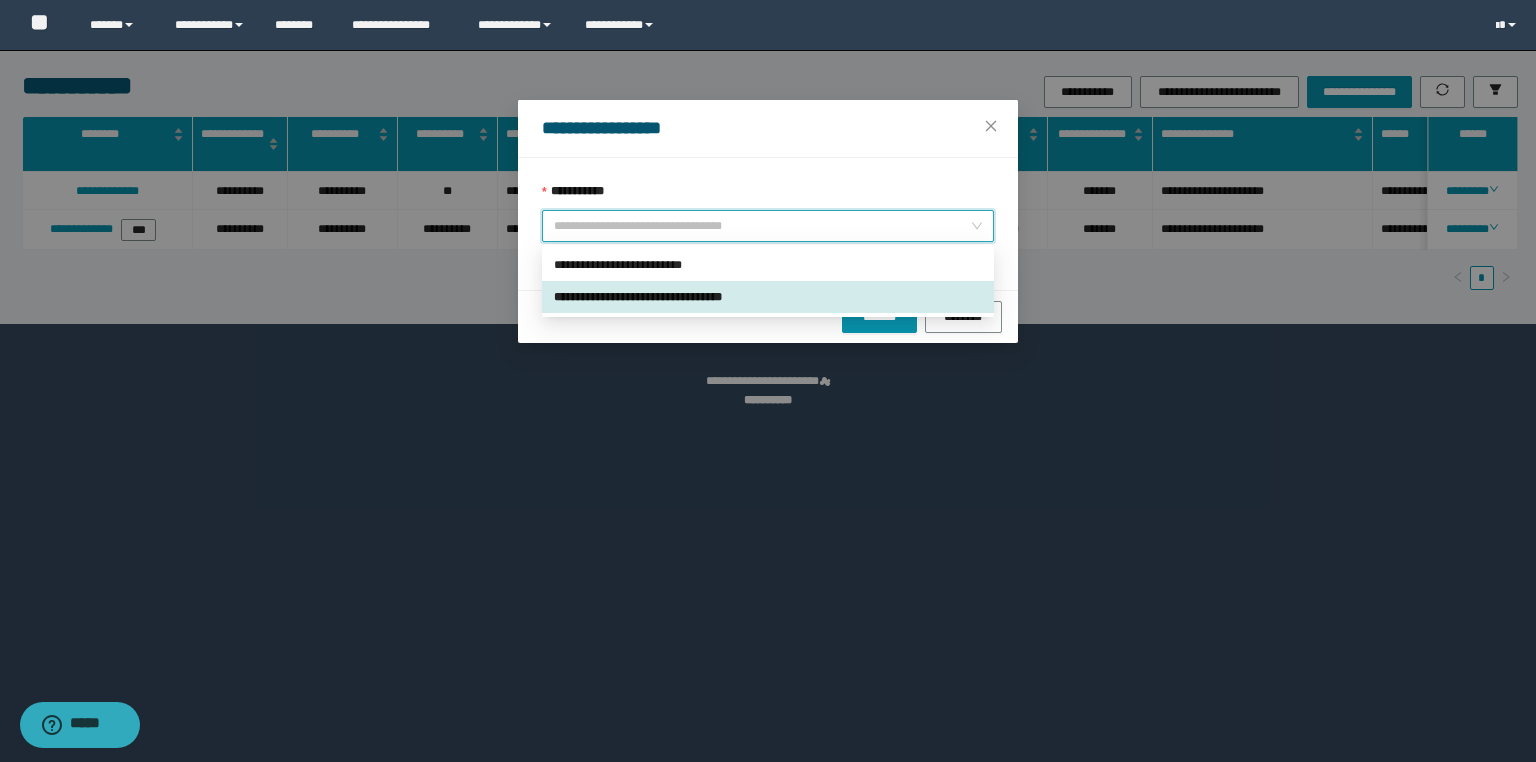 click on "**********" at bounding box center (768, 265) 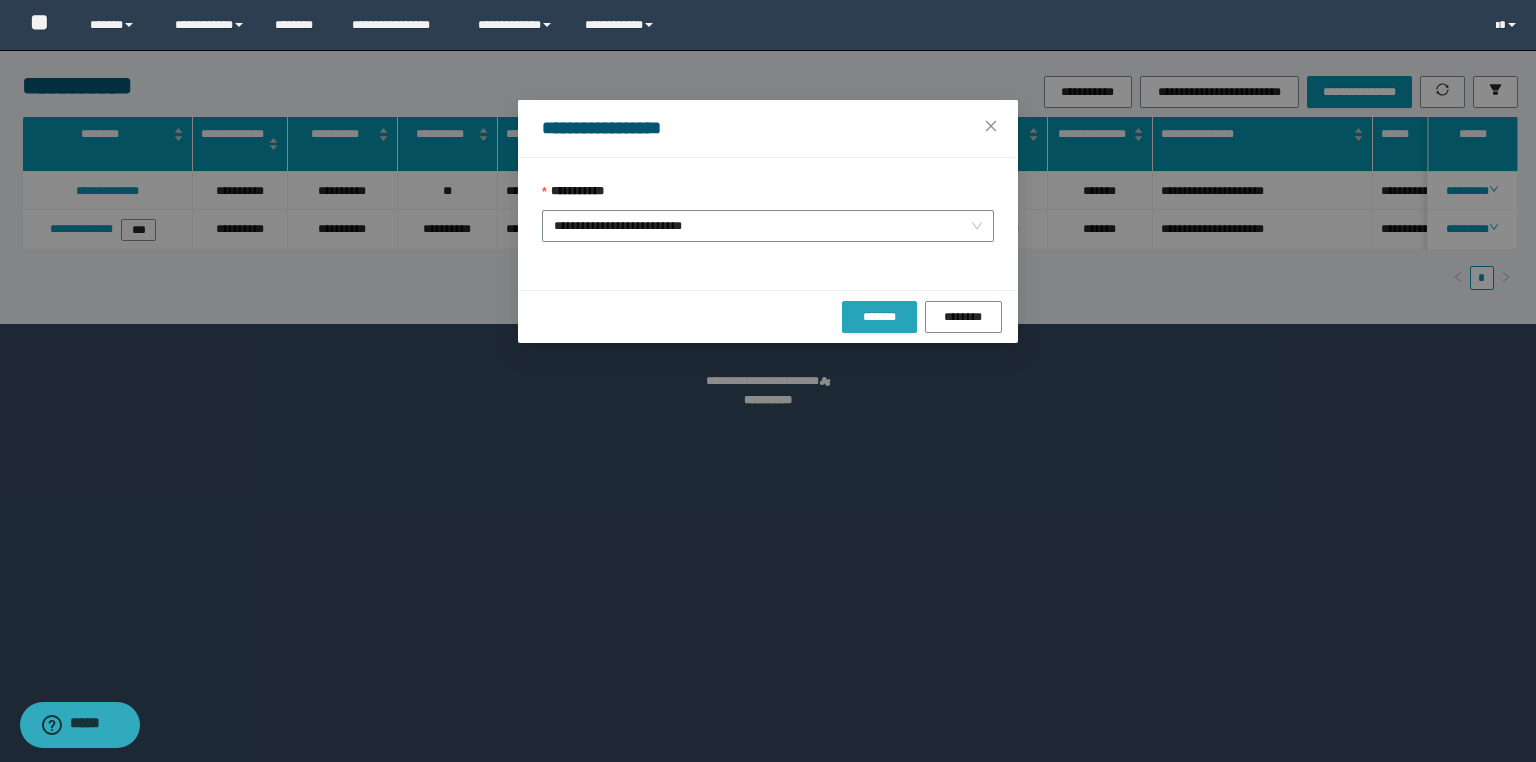 click on "*******" at bounding box center (879, 317) 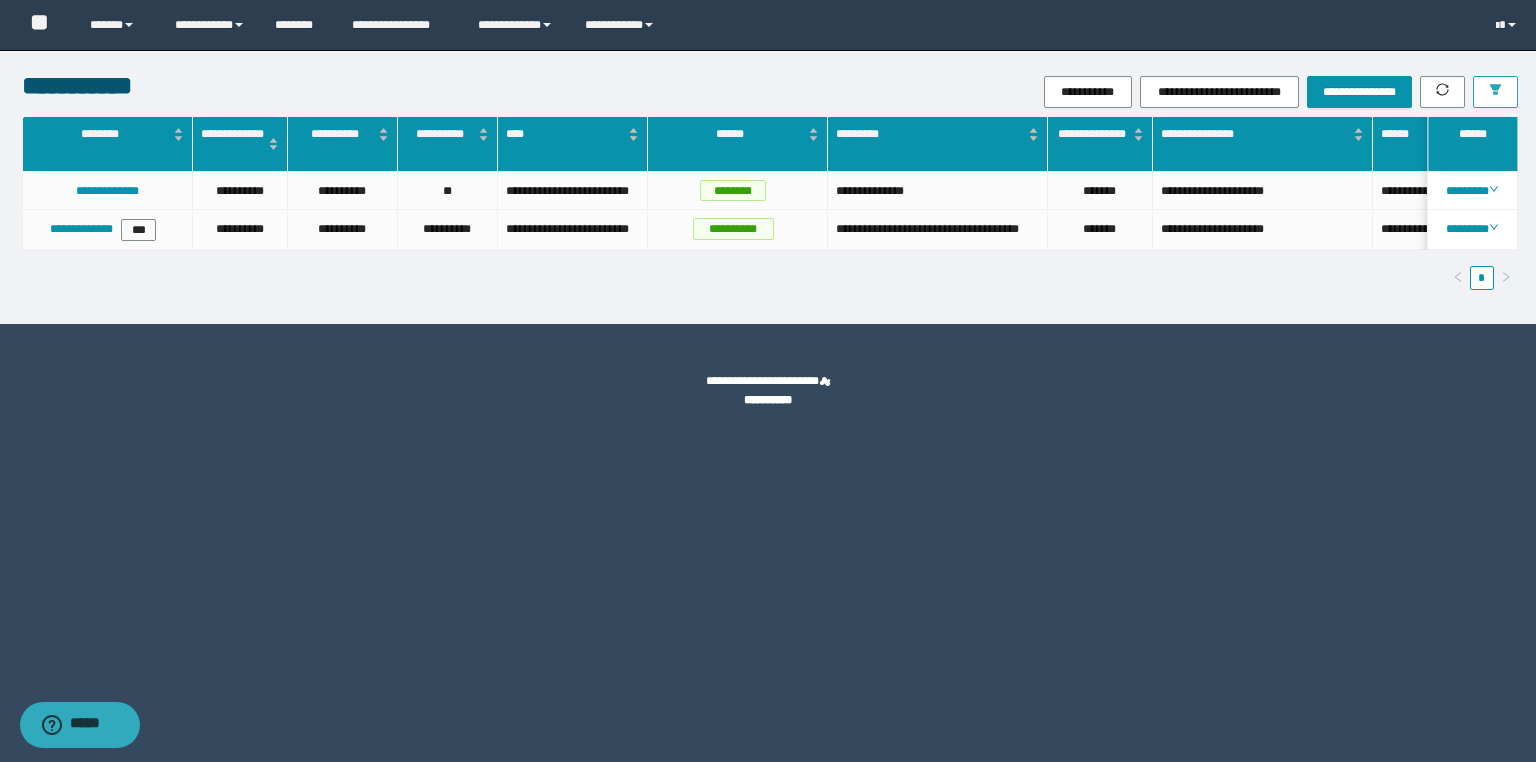 click at bounding box center [1495, 92] 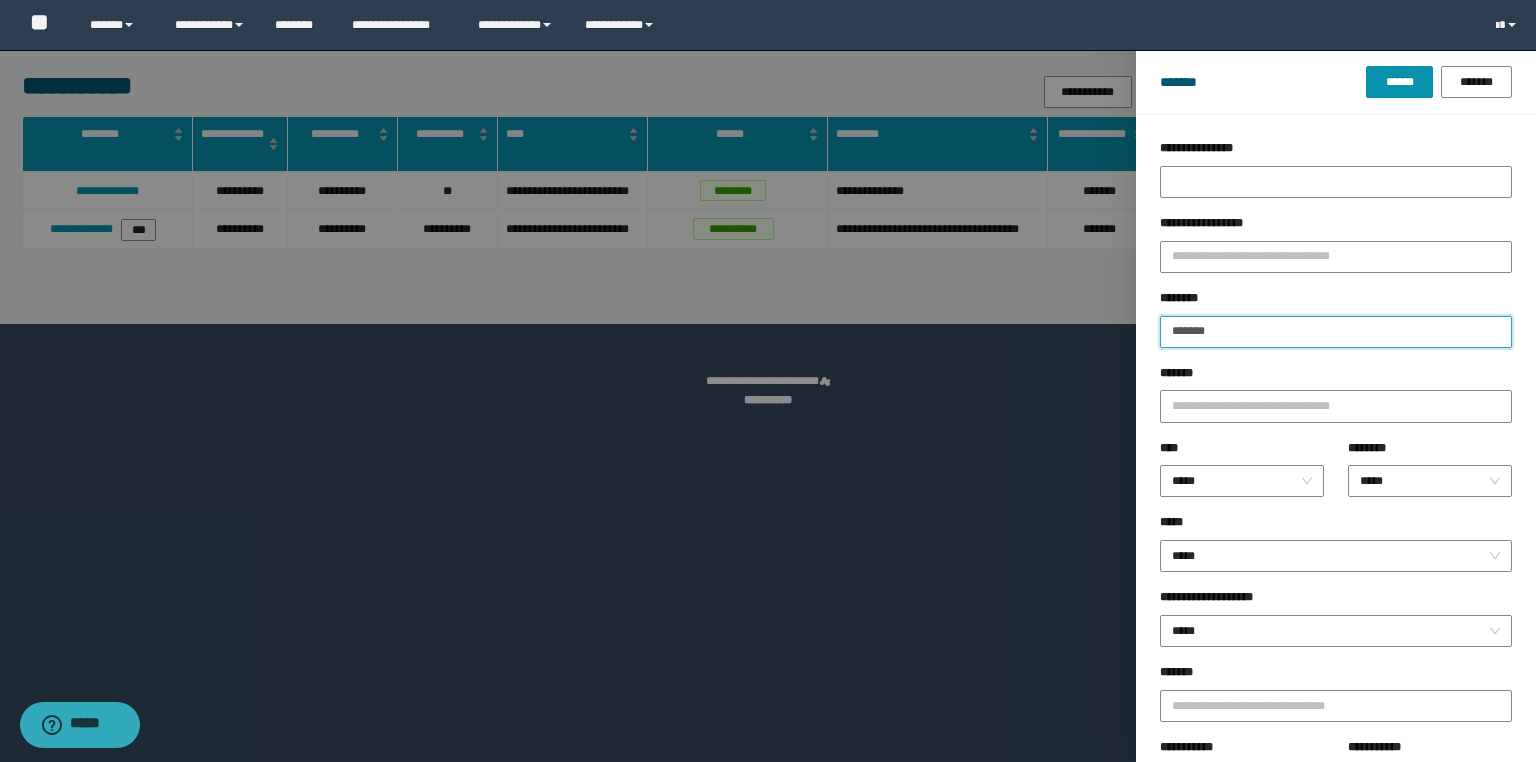 drag, startPoint x: 1188, startPoint y: 334, endPoint x: 780, endPoint y: 358, distance: 408.70526 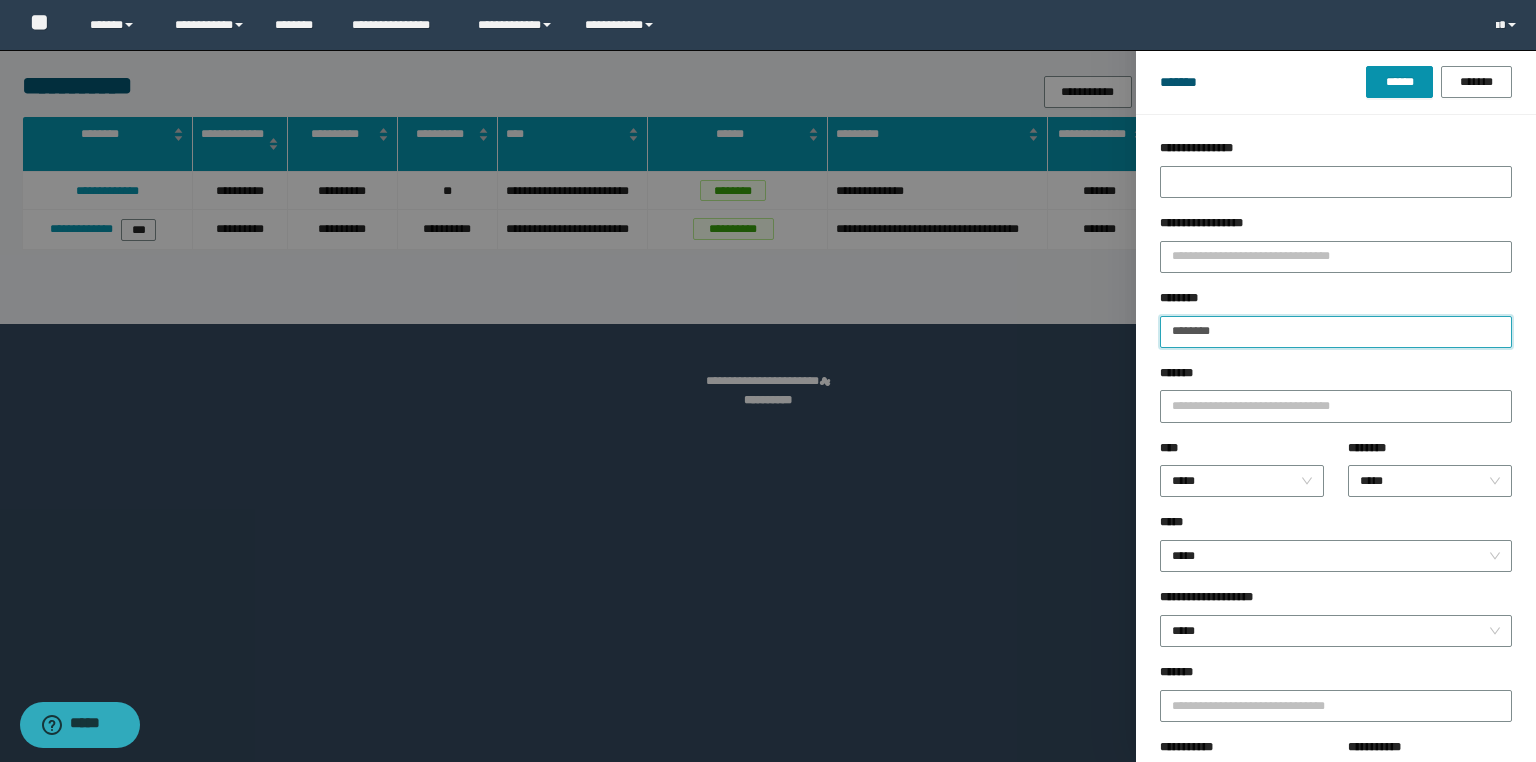click on "******" at bounding box center [1399, 82] 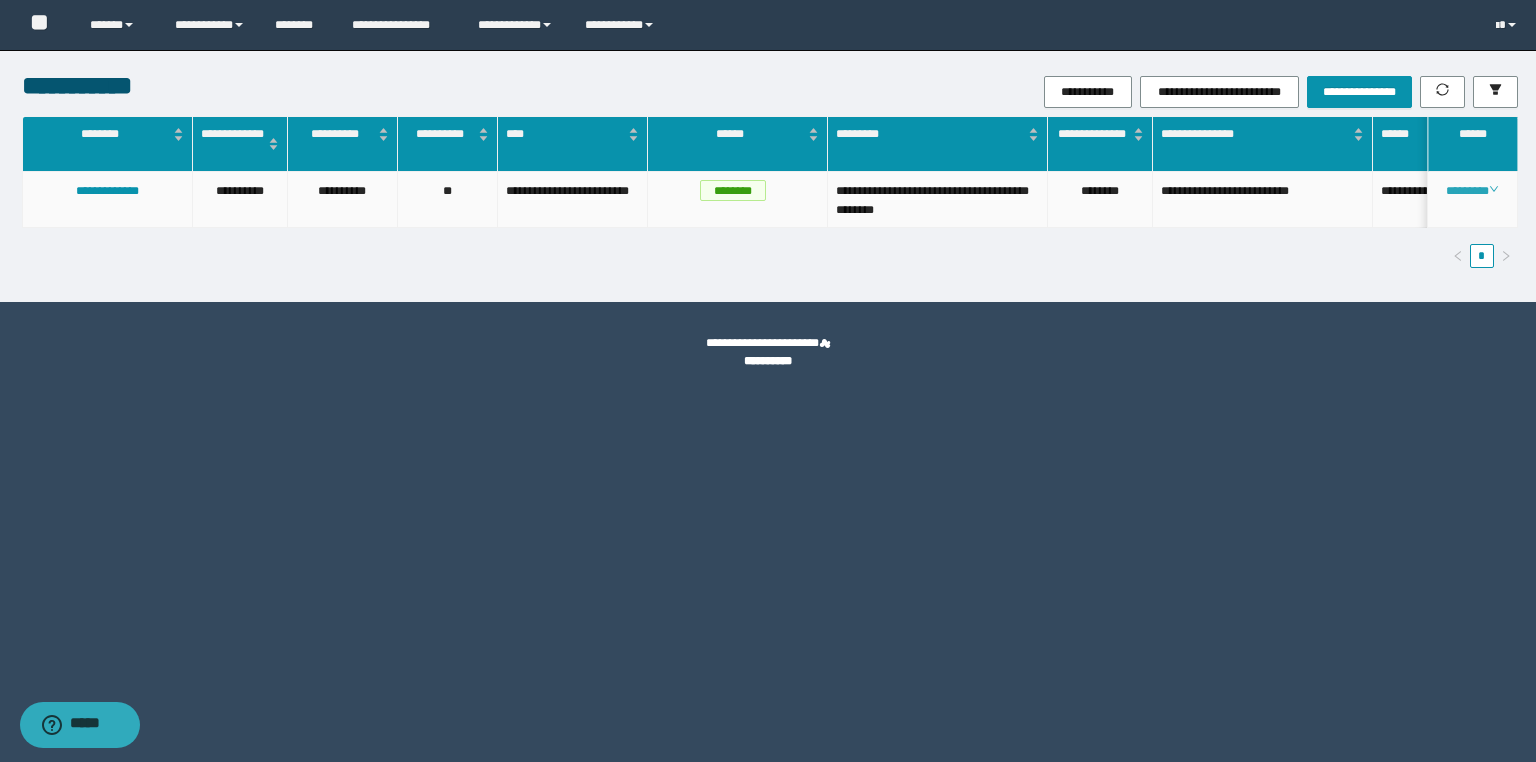 click on "********" at bounding box center (1472, 191) 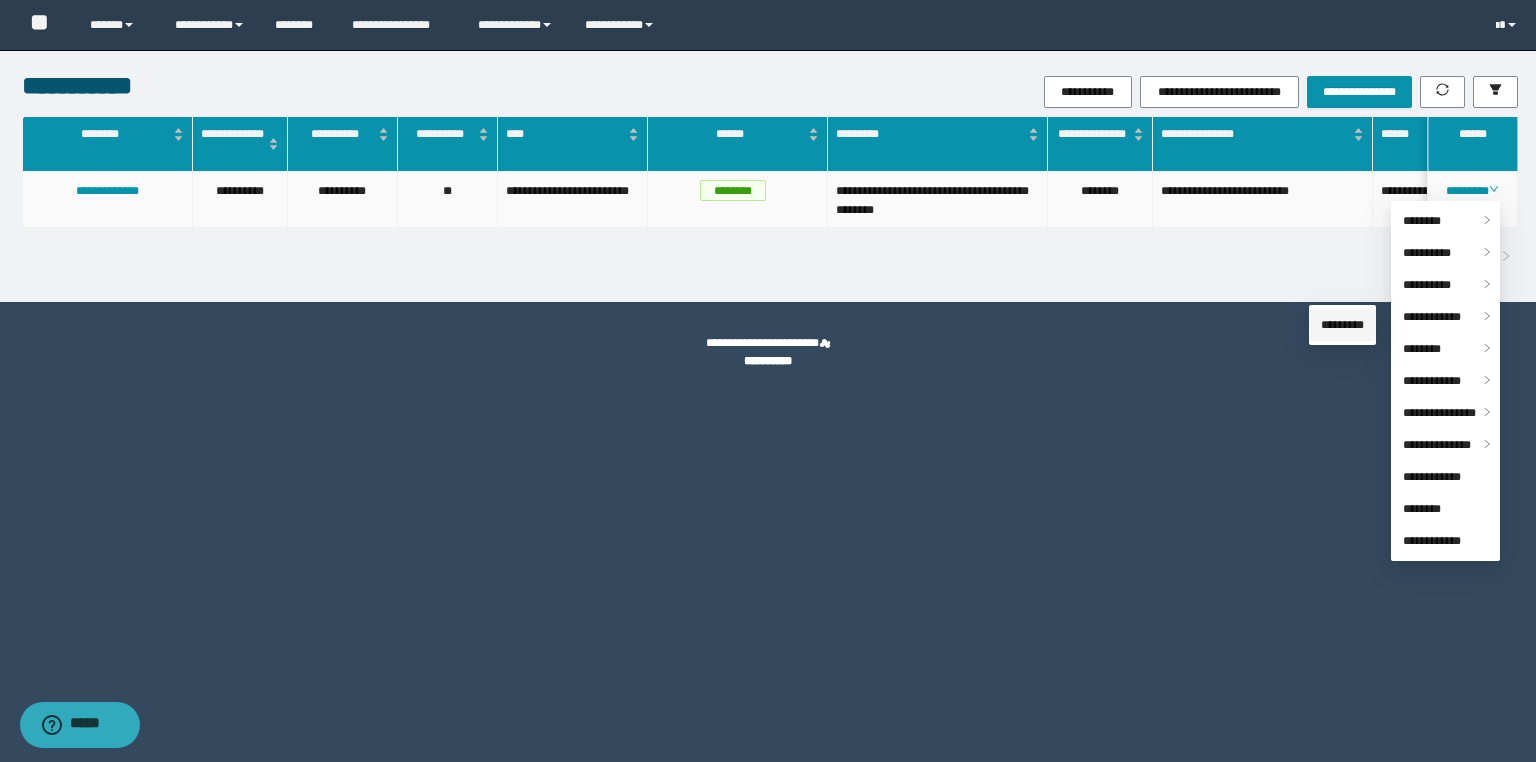 drag, startPoint x: 1424, startPoint y: 317, endPoint x: 1381, endPoint y: 317, distance: 43 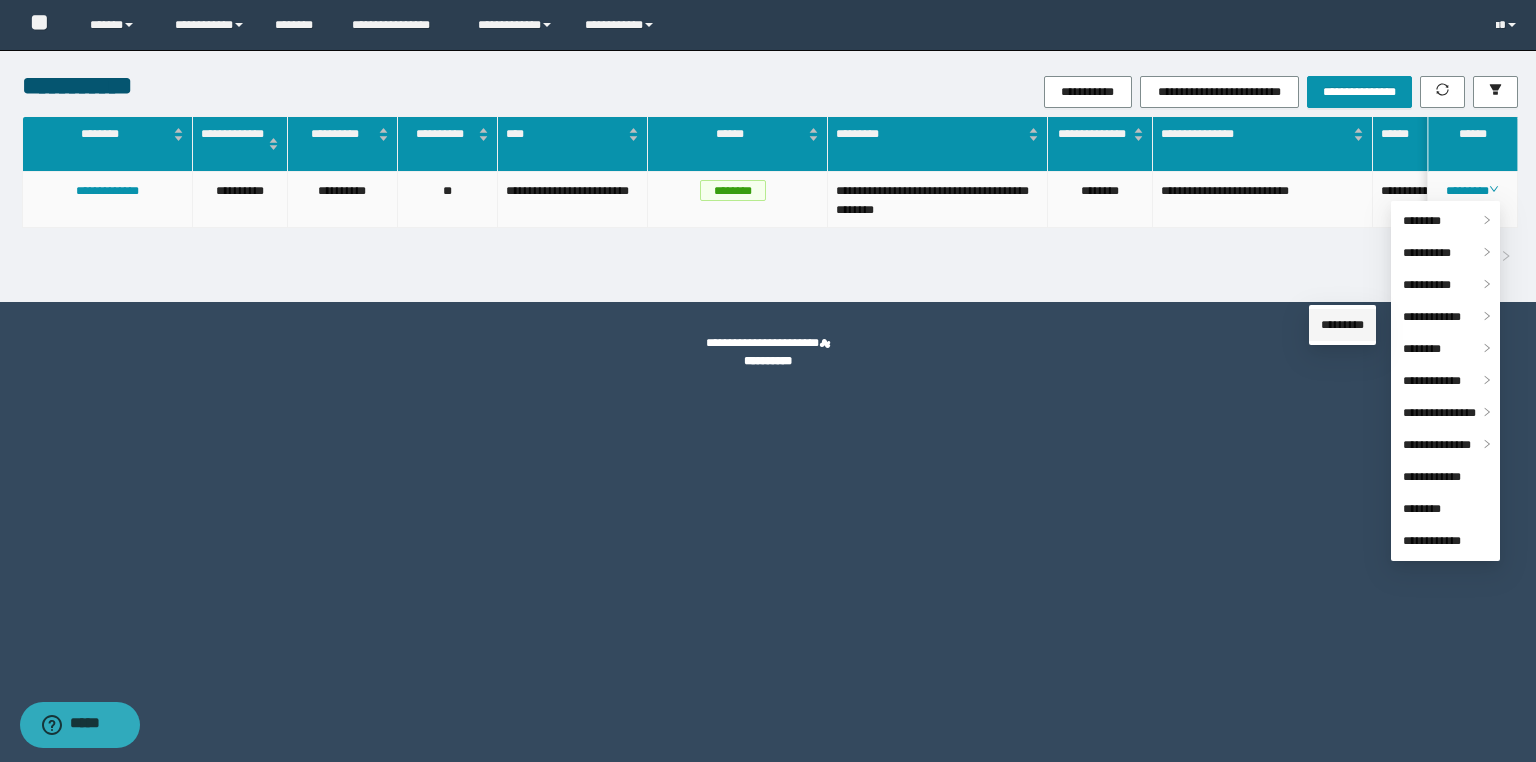 click on "*********" at bounding box center [1342, 325] 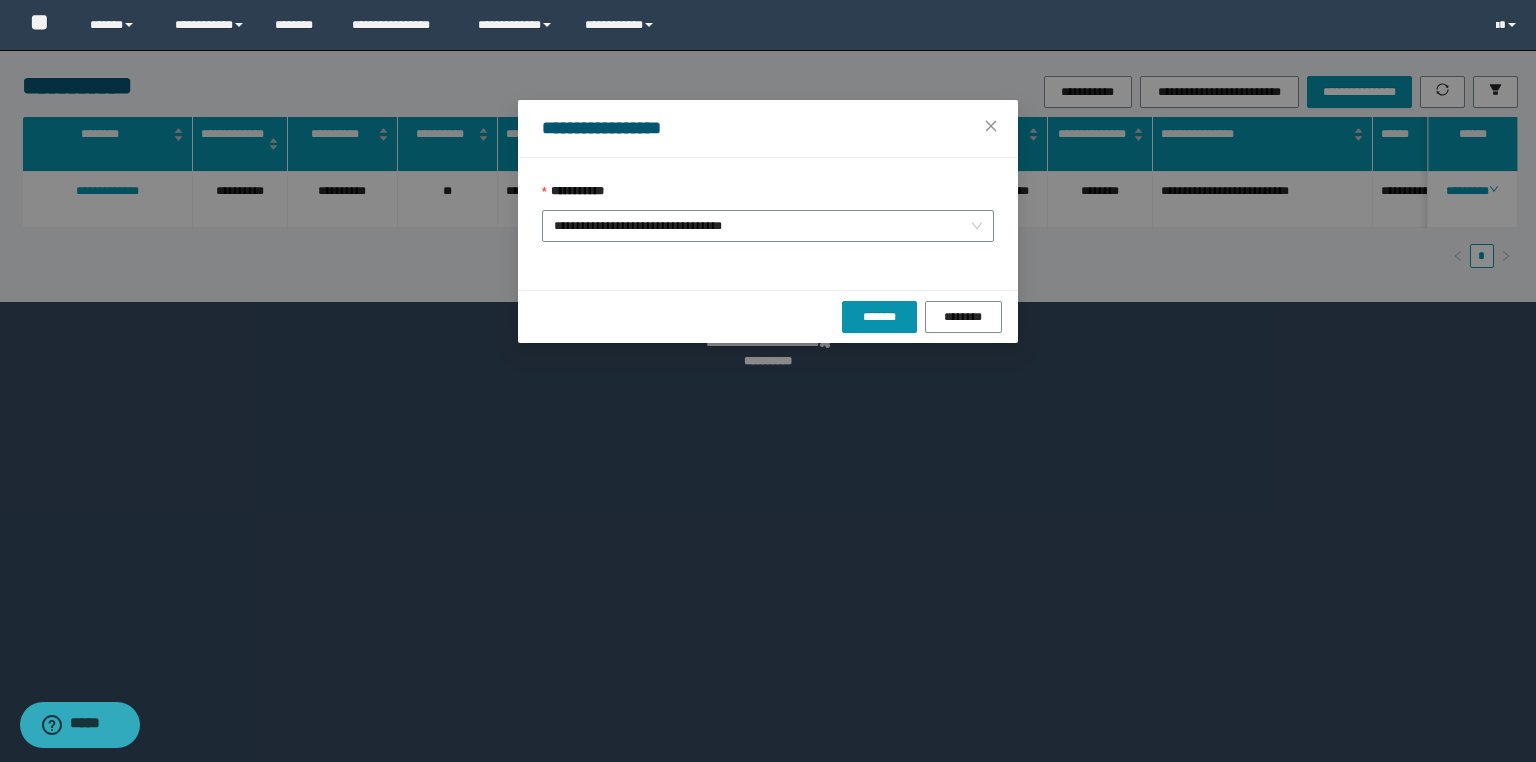 drag, startPoint x: 752, startPoint y: 224, endPoint x: 702, endPoint y: 242, distance: 53.14132 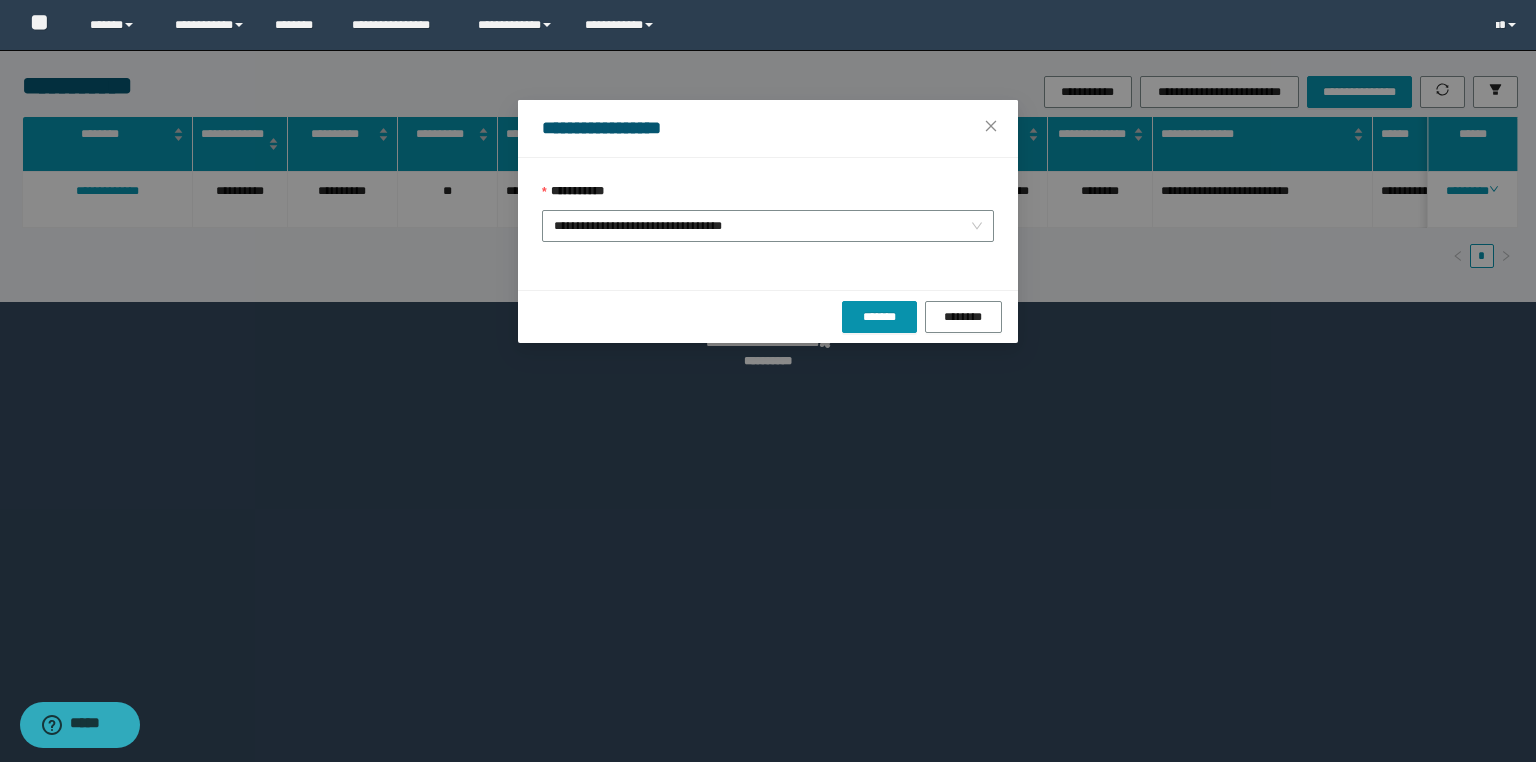 click on "**********" at bounding box center (768, 226) 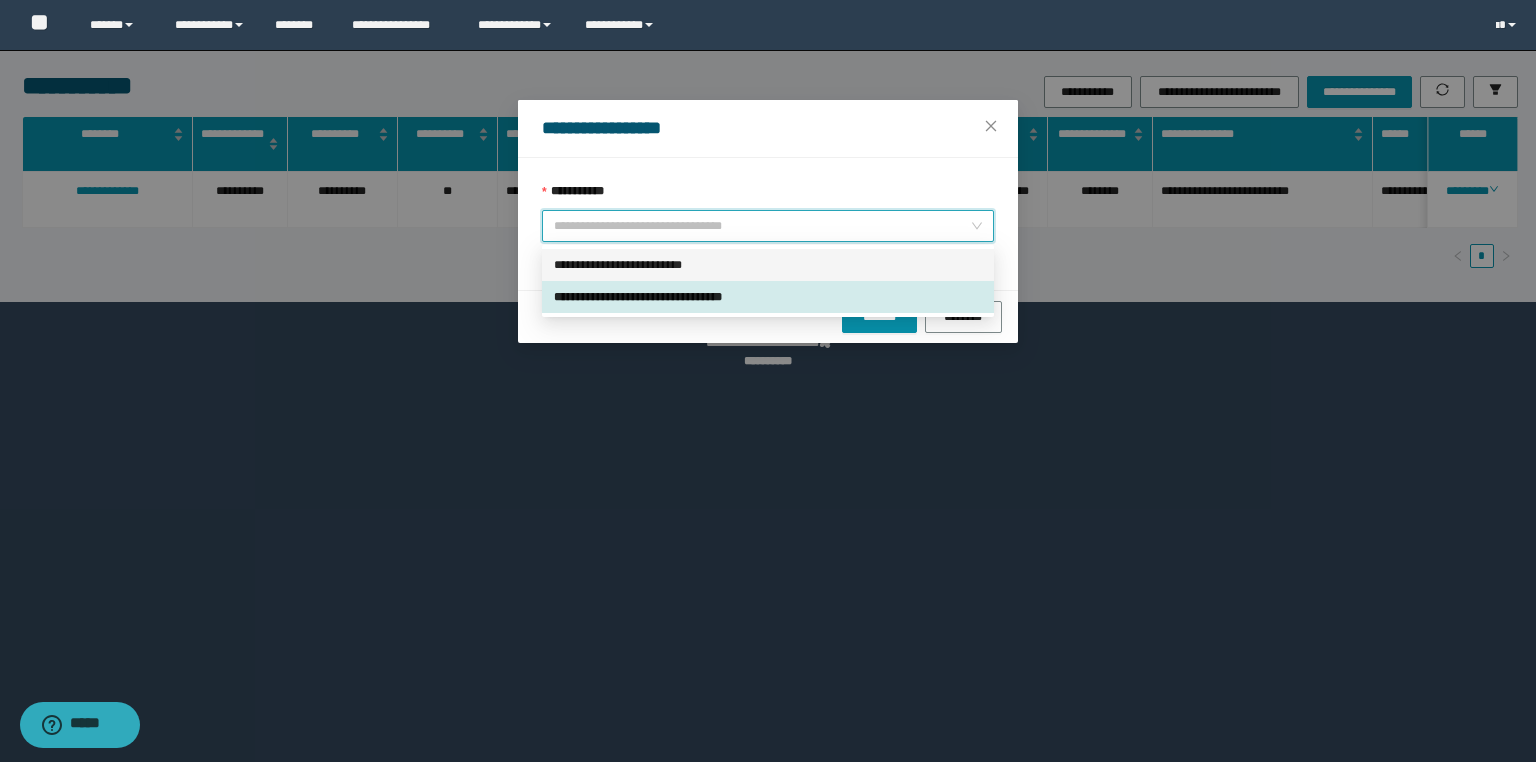 click on "**********" at bounding box center (768, 265) 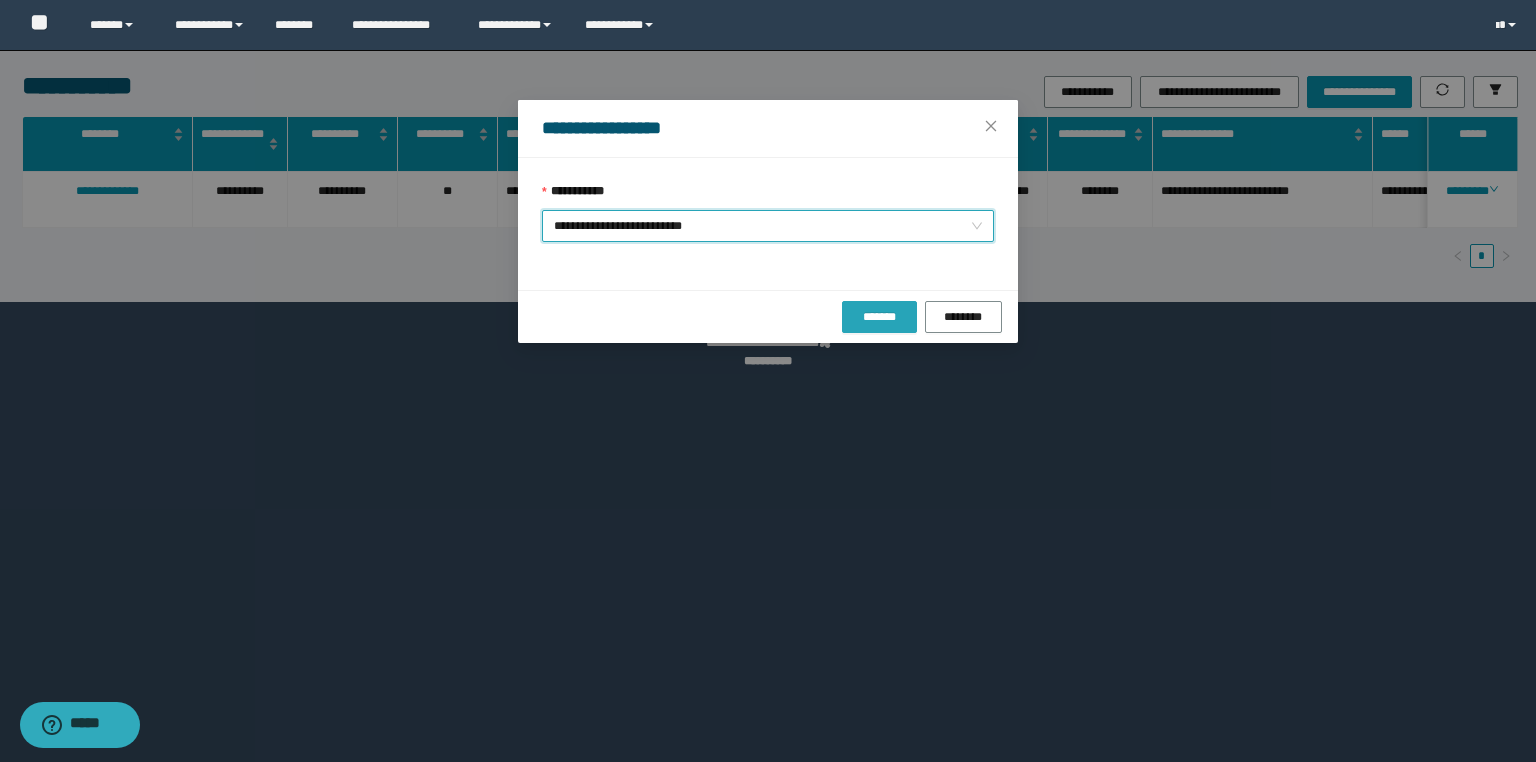 click on "*******" at bounding box center (879, 317) 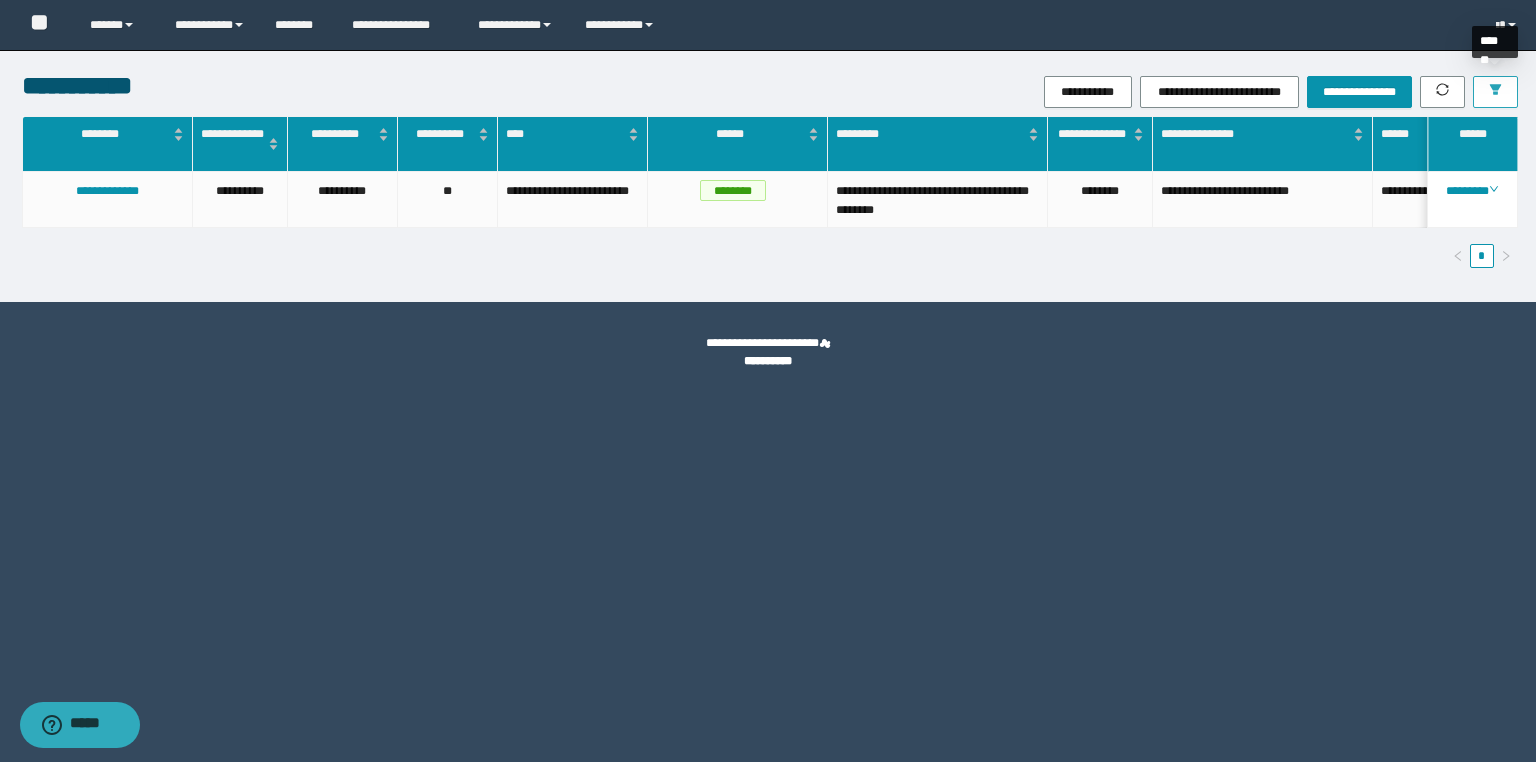 click at bounding box center [1495, 92] 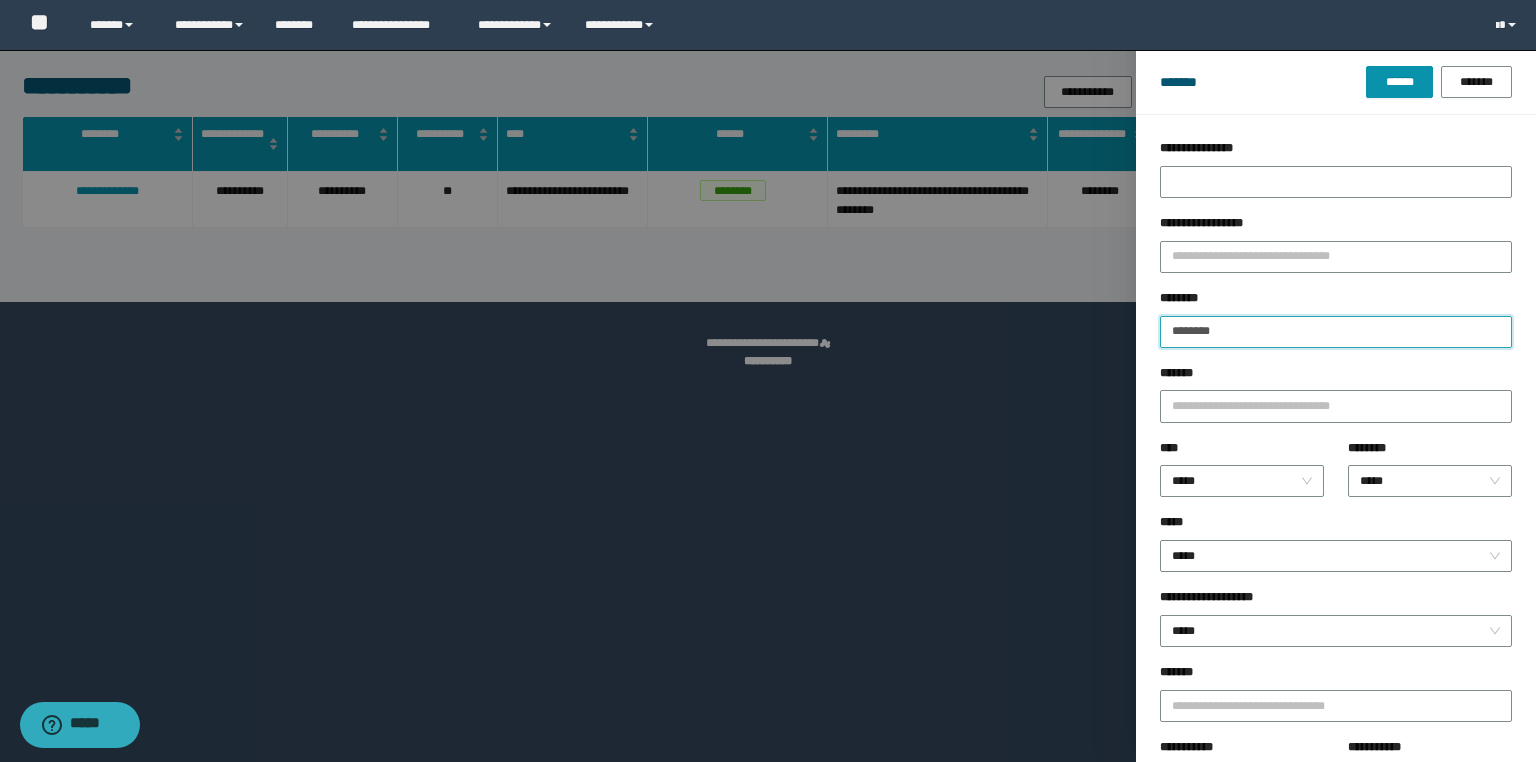 drag, startPoint x: 1239, startPoint y: 324, endPoint x: 996, endPoint y: 334, distance: 243.20567 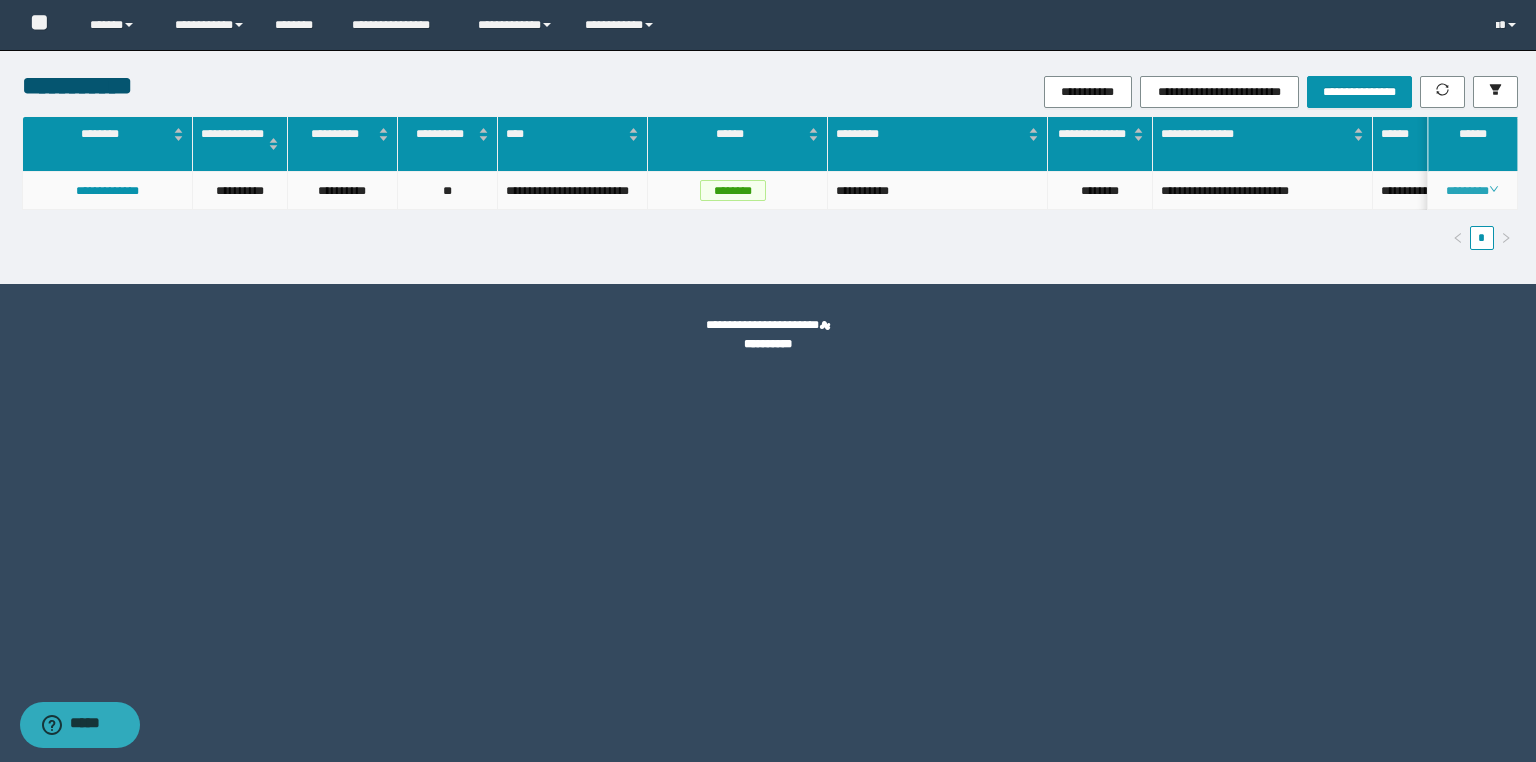 click on "********" at bounding box center [1472, 191] 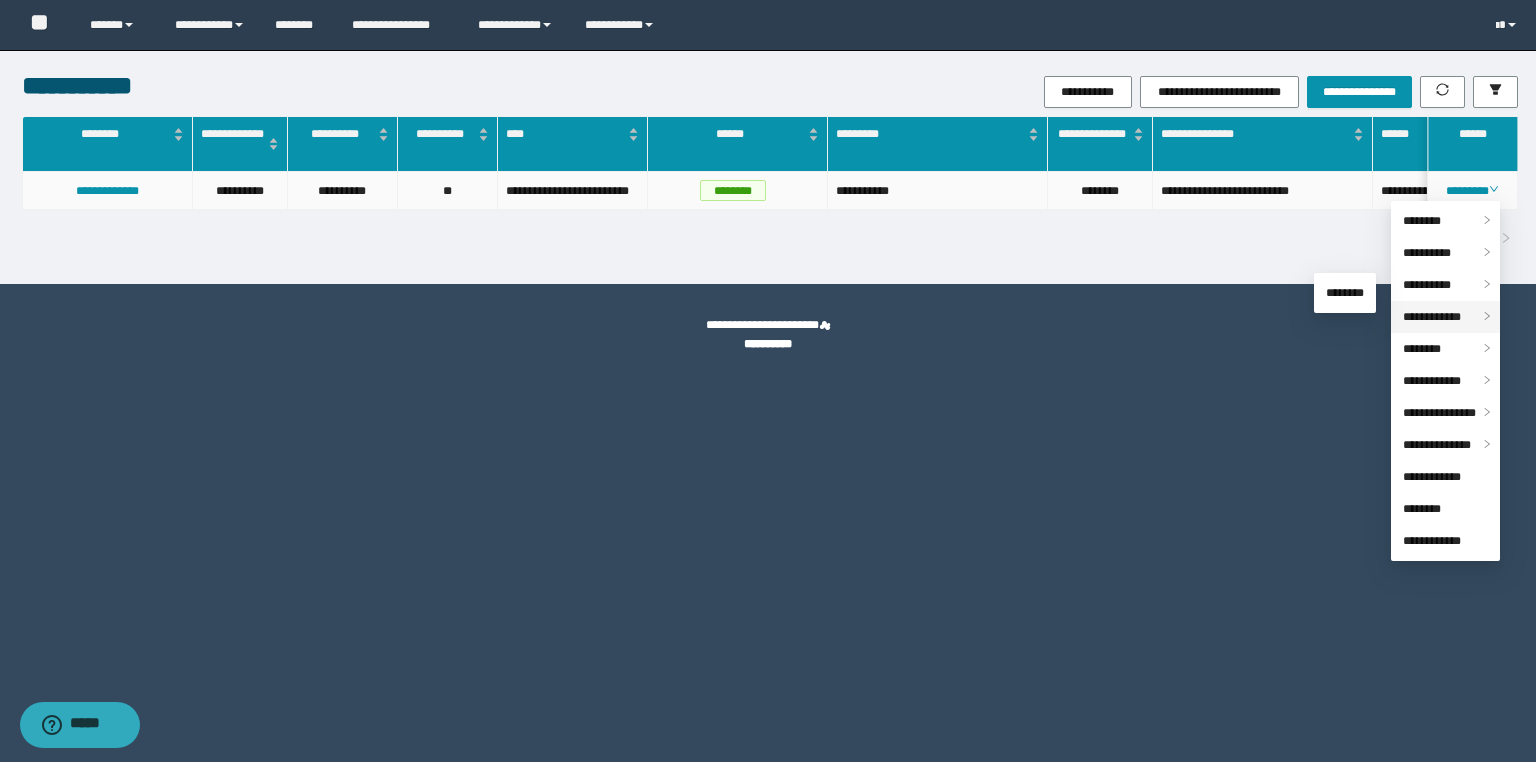 click on "**********" at bounding box center [1432, 317] 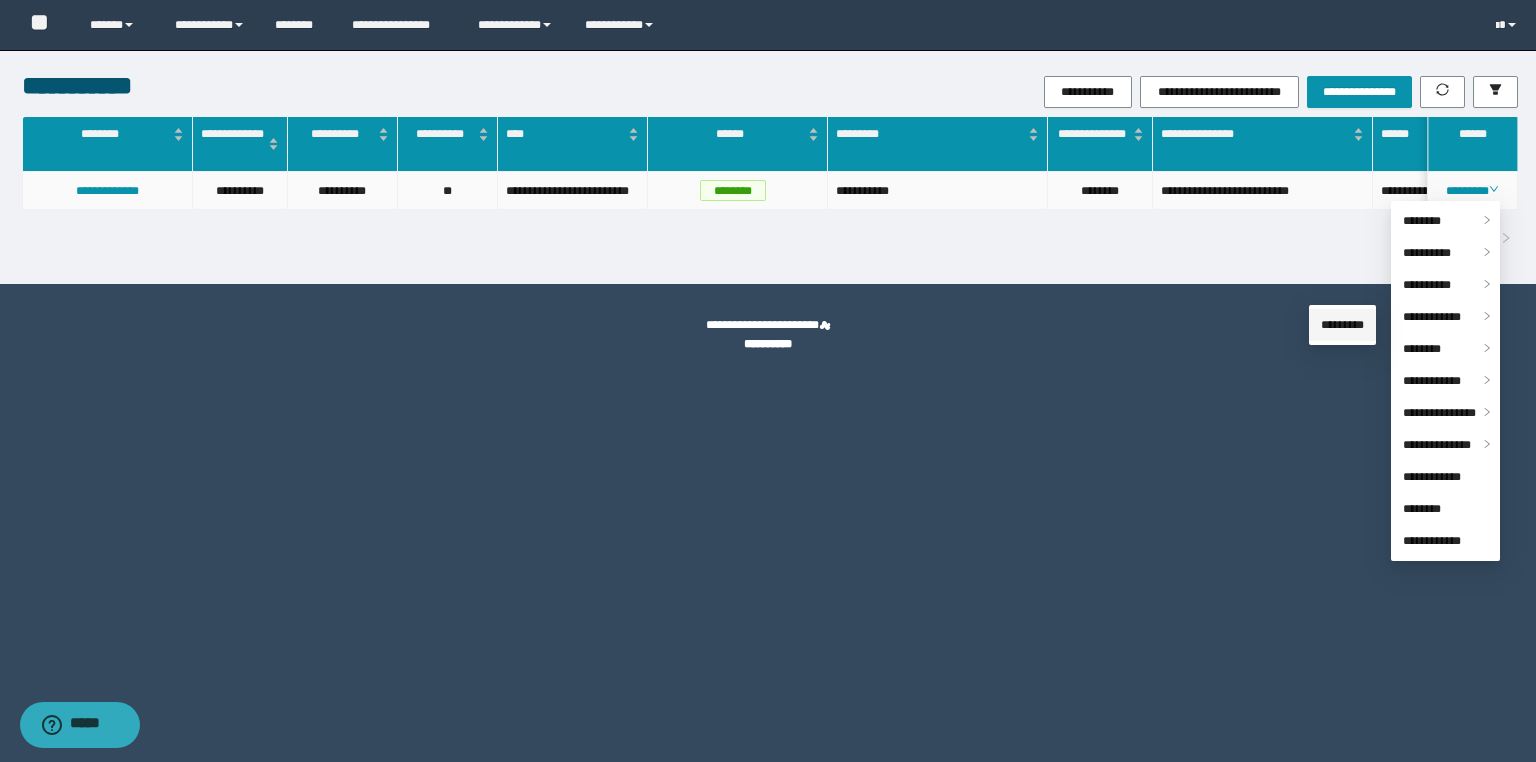 click on "*********" at bounding box center [1342, 325] 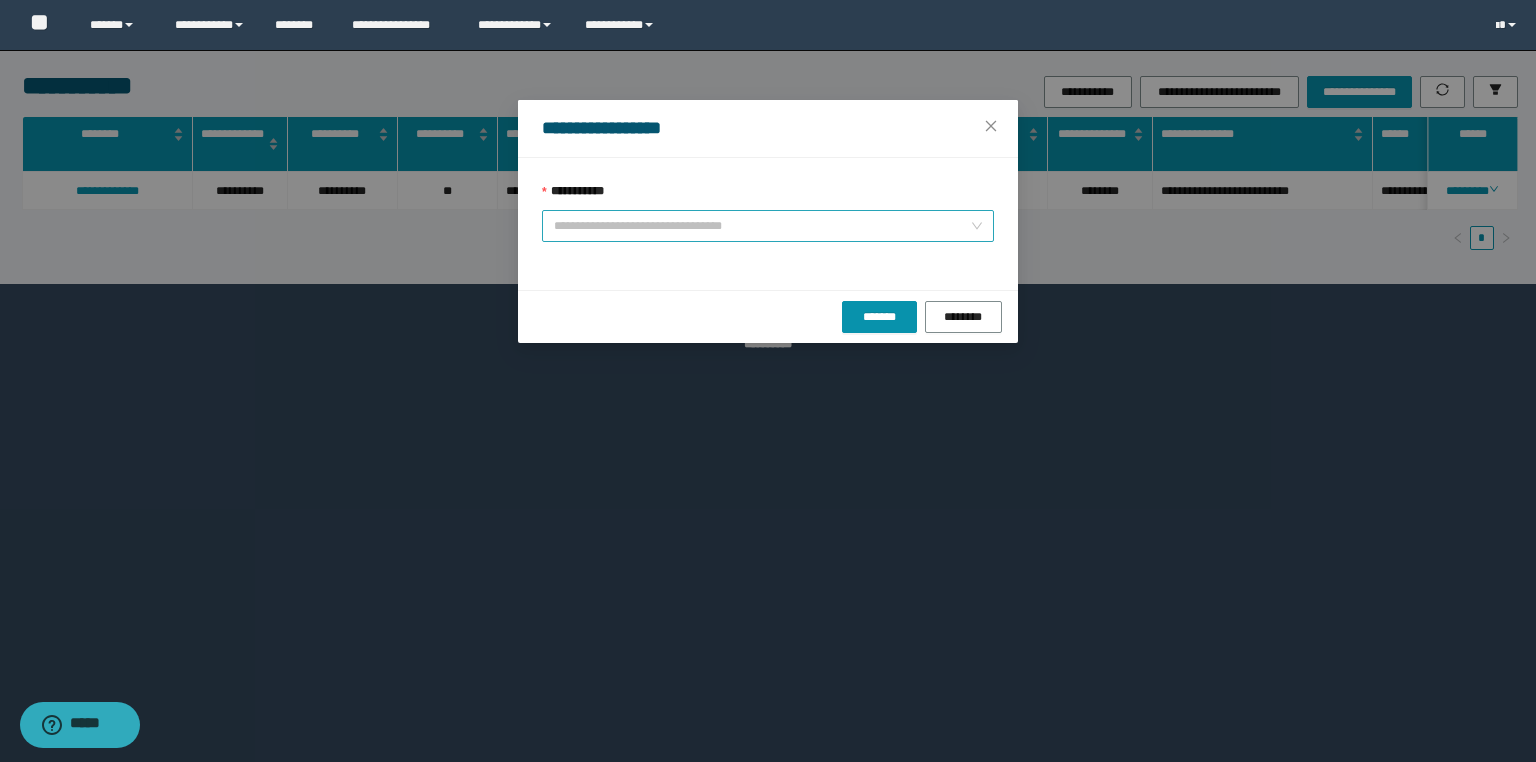 drag, startPoint x: 676, startPoint y: 220, endPoint x: 644, endPoint y: 243, distance: 39.40812 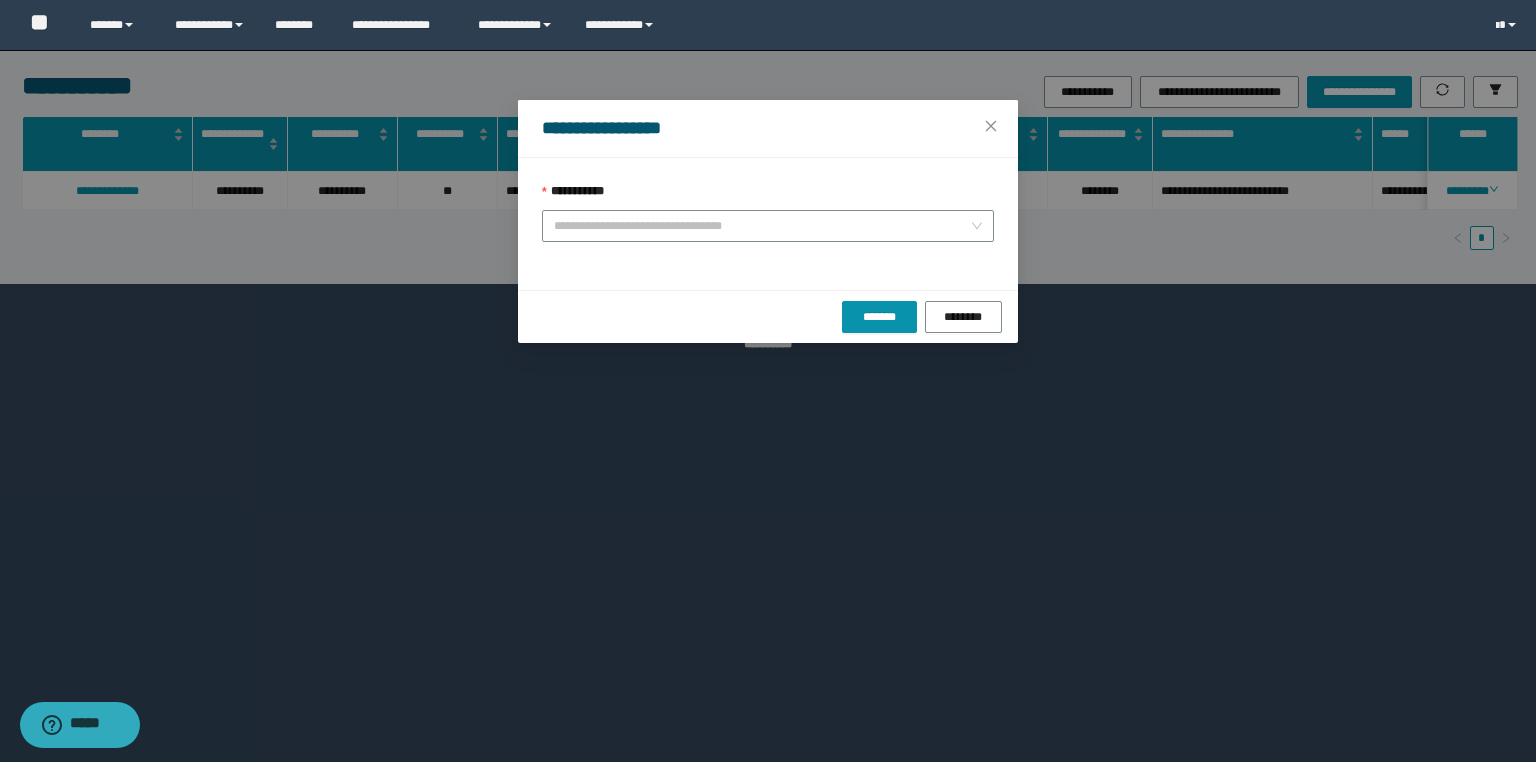 click on "**********" at bounding box center (768, 226) 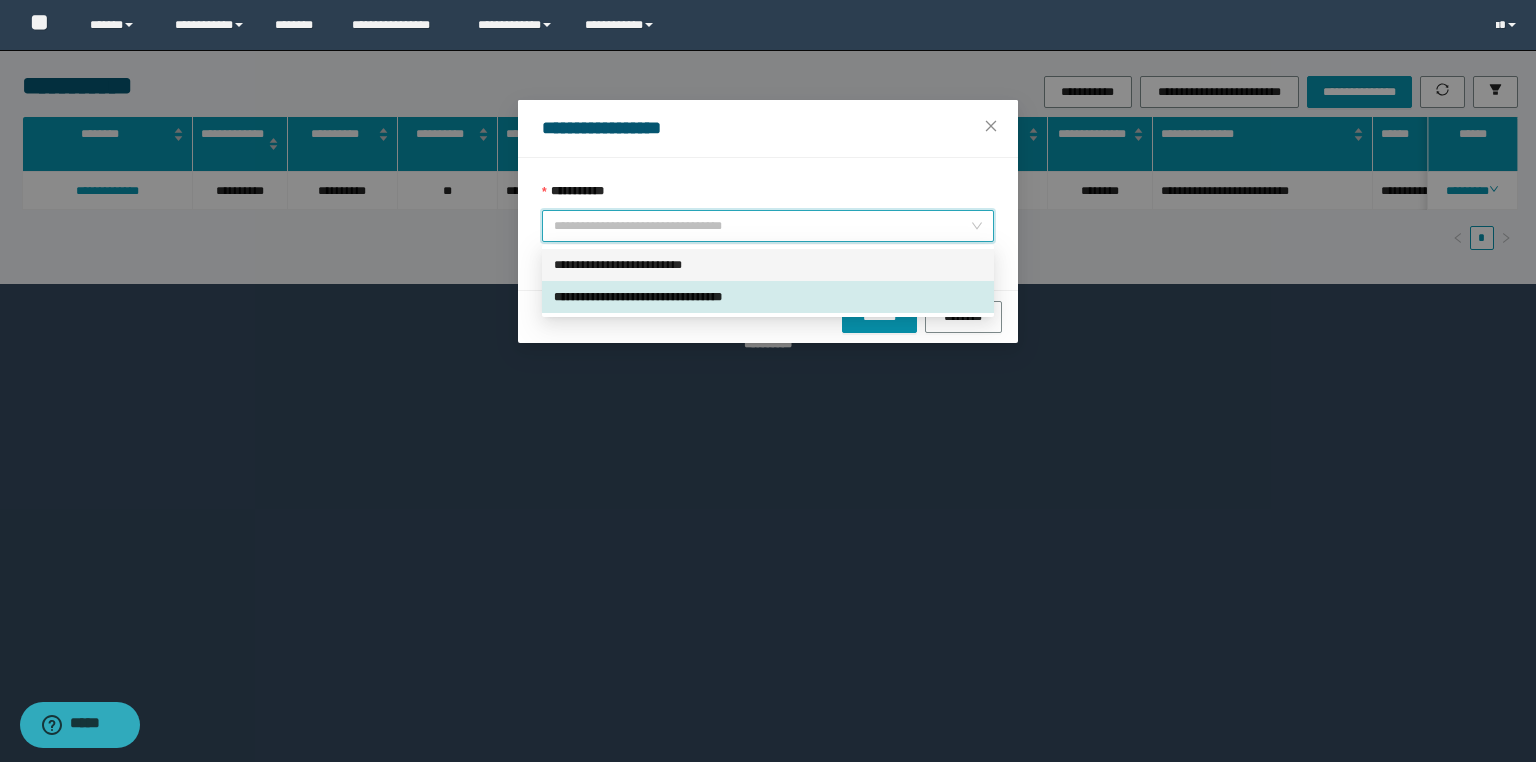 click on "**********" at bounding box center [768, 265] 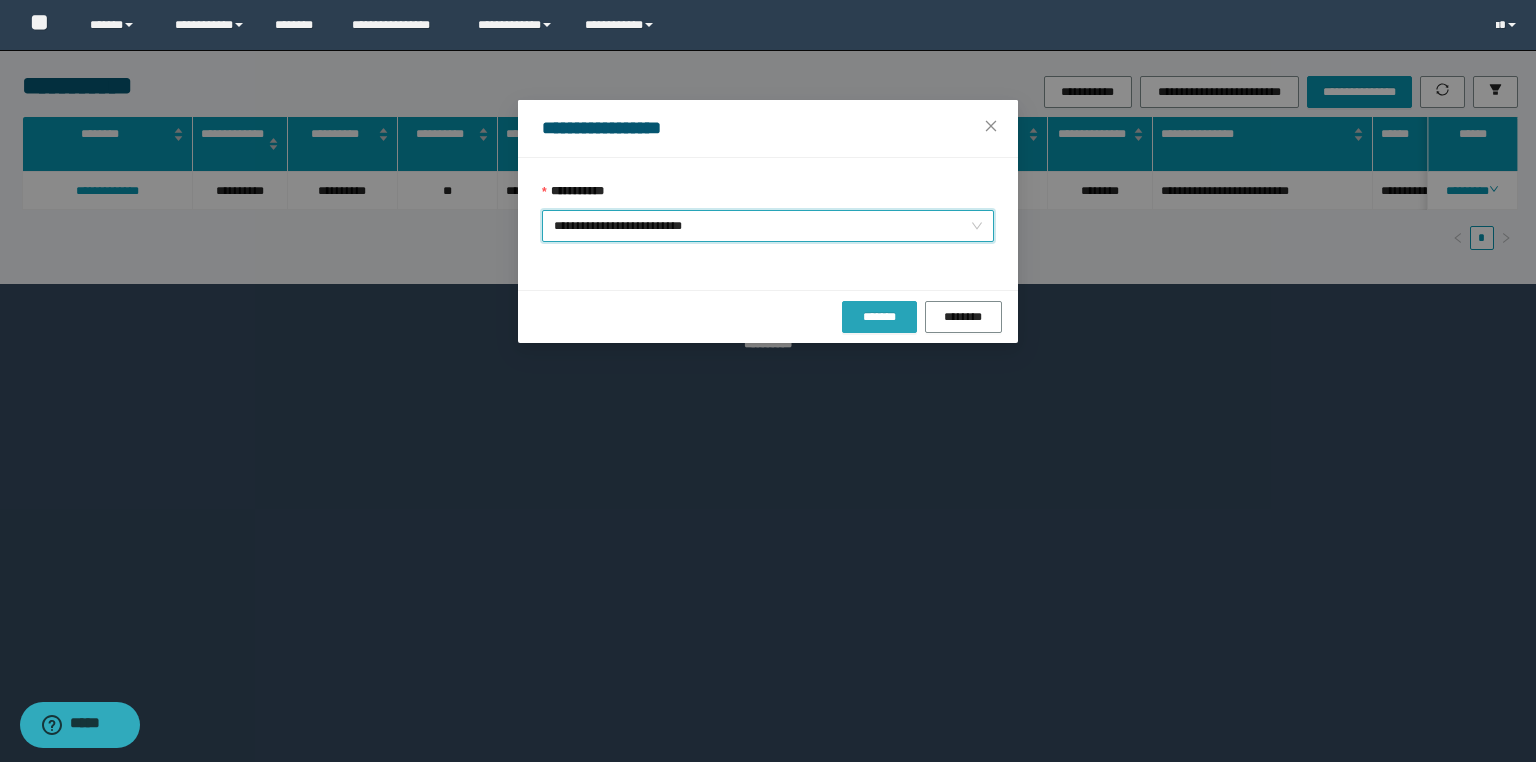 click on "*******" at bounding box center [879, 317] 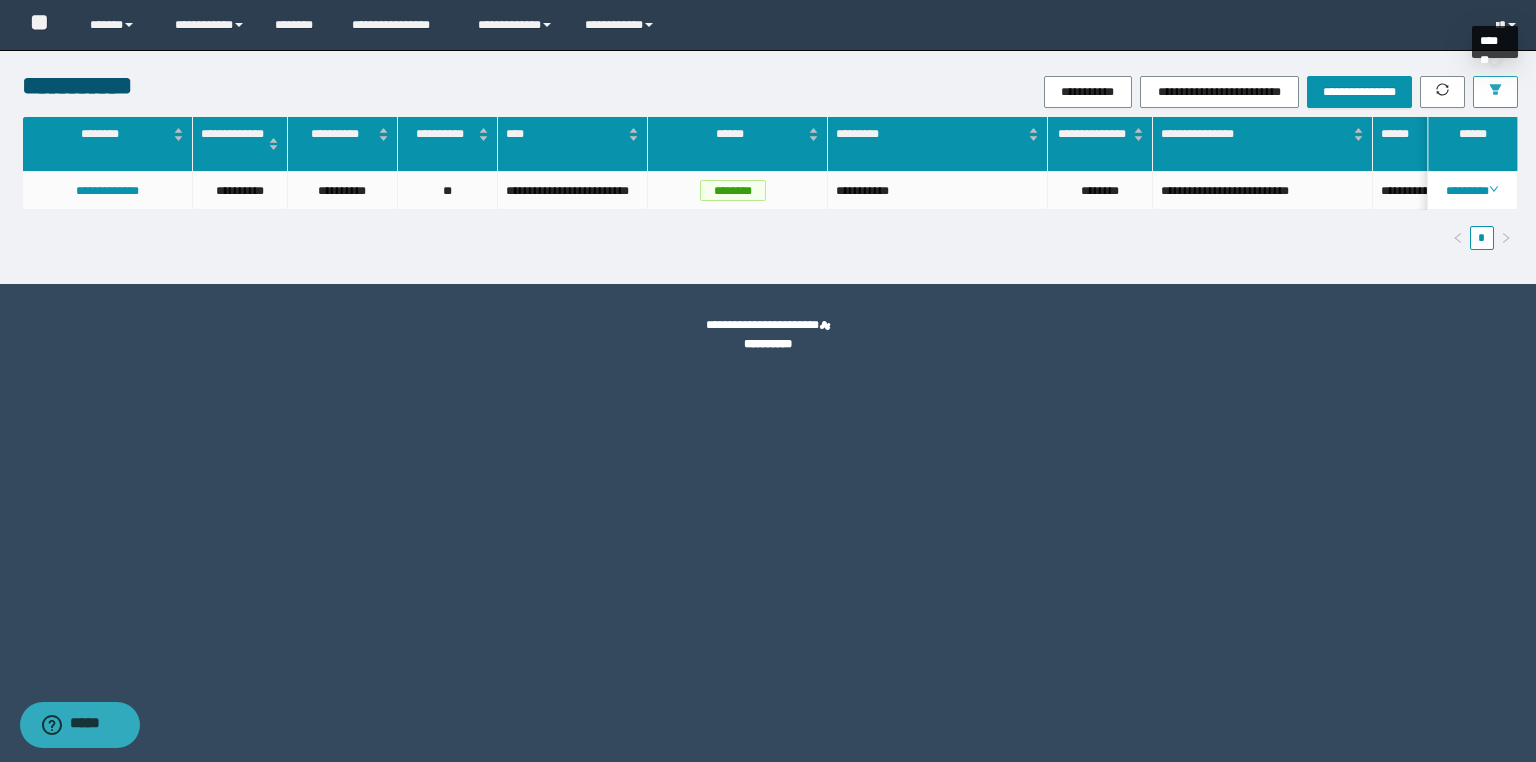 drag, startPoint x: 1508, startPoint y: 83, endPoint x: 1484, endPoint y: 130, distance: 52.773098 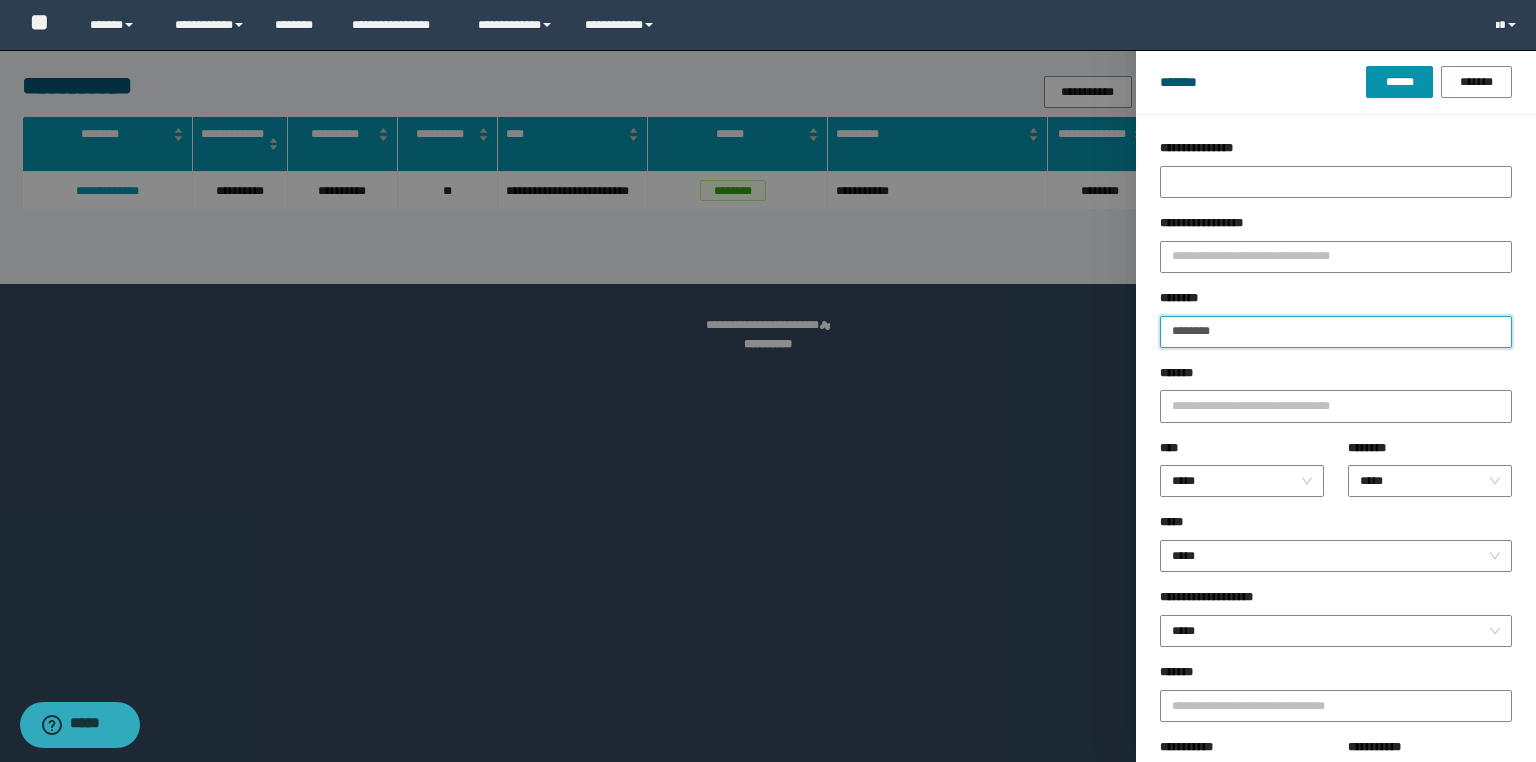 drag, startPoint x: 1296, startPoint y: 324, endPoint x: 972, endPoint y: 306, distance: 324.4996 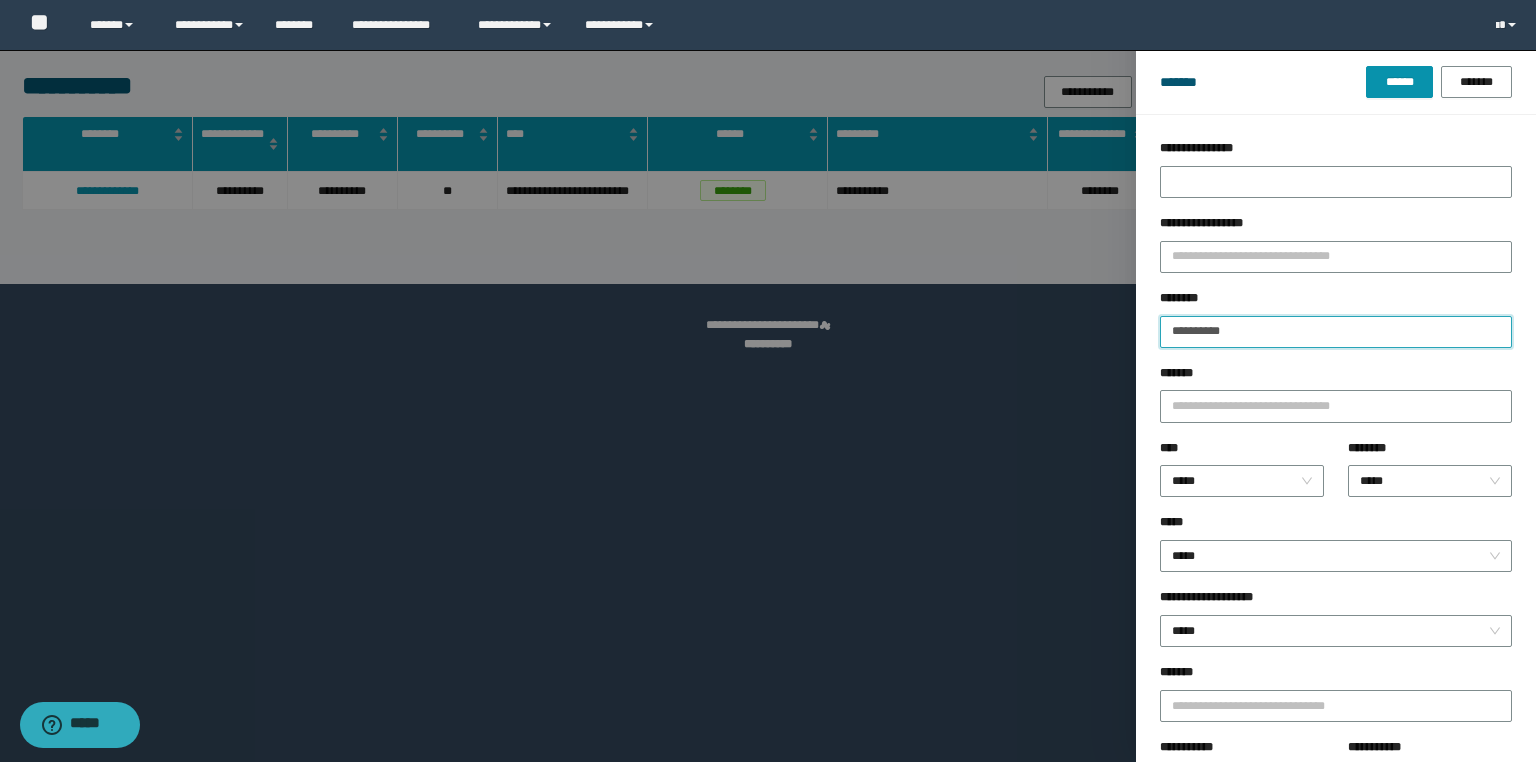 click on "******" at bounding box center [1399, 82] 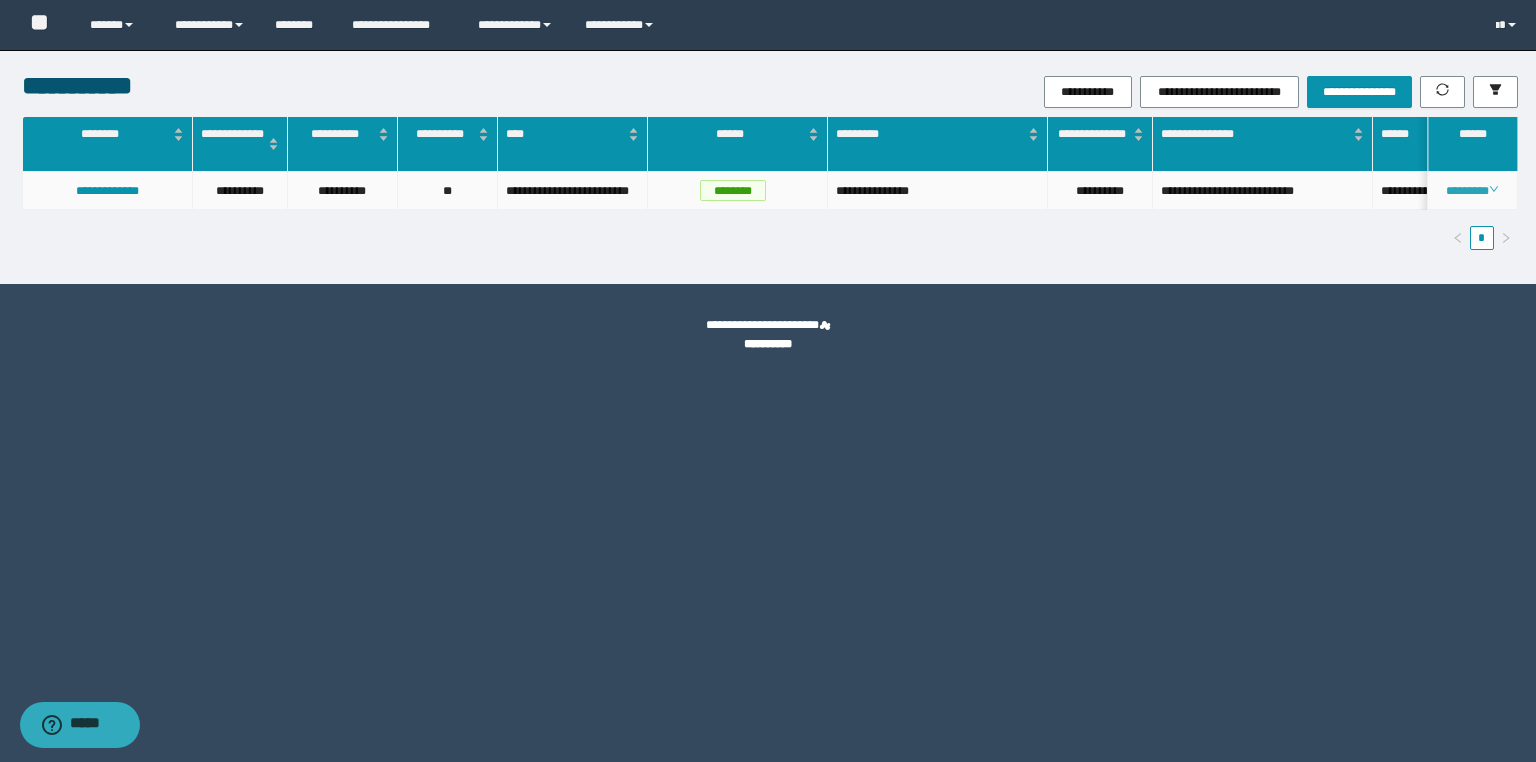 click on "********" at bounding box center (1472, 191) 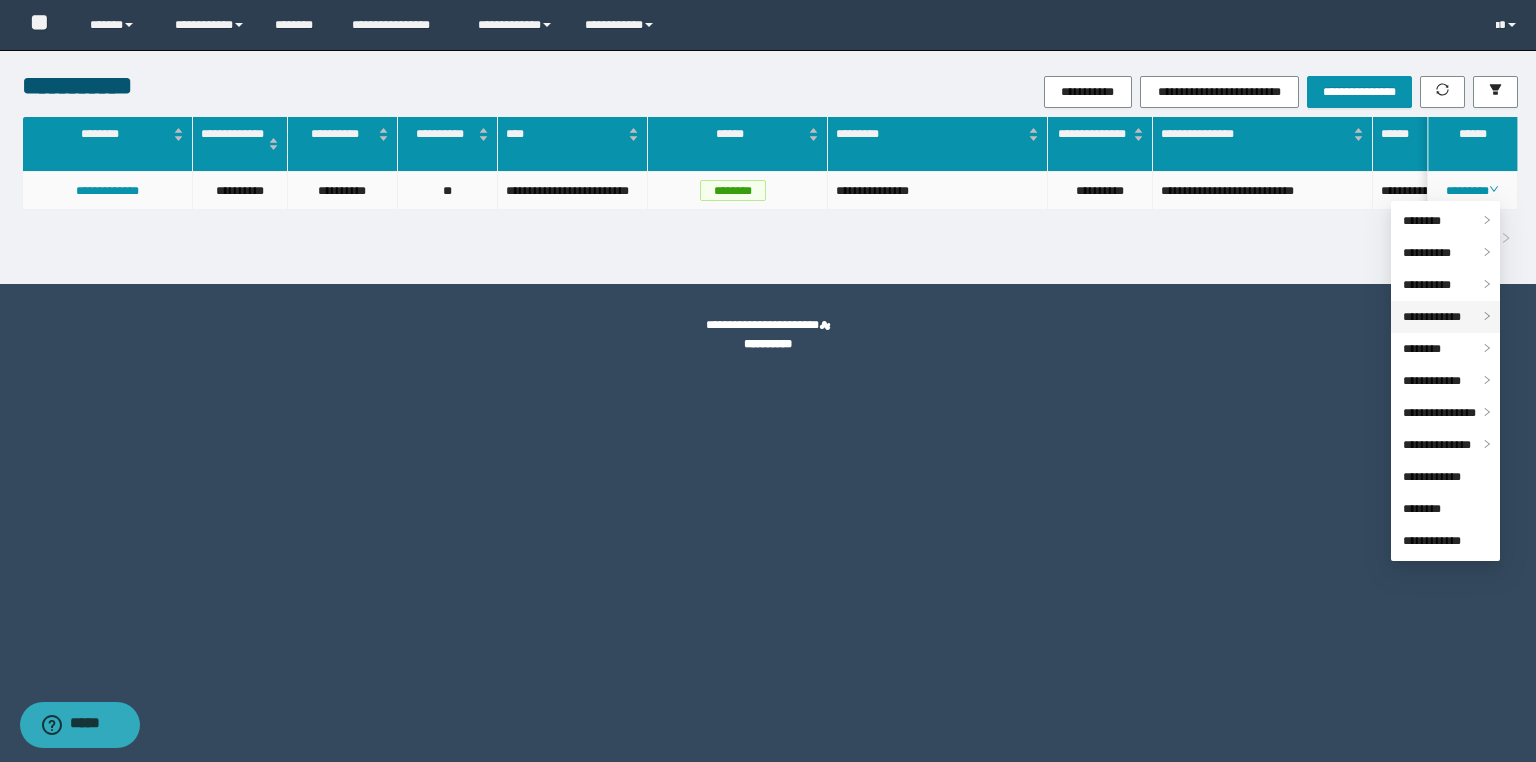 click on "**********" at bounding box center (1432, 317) 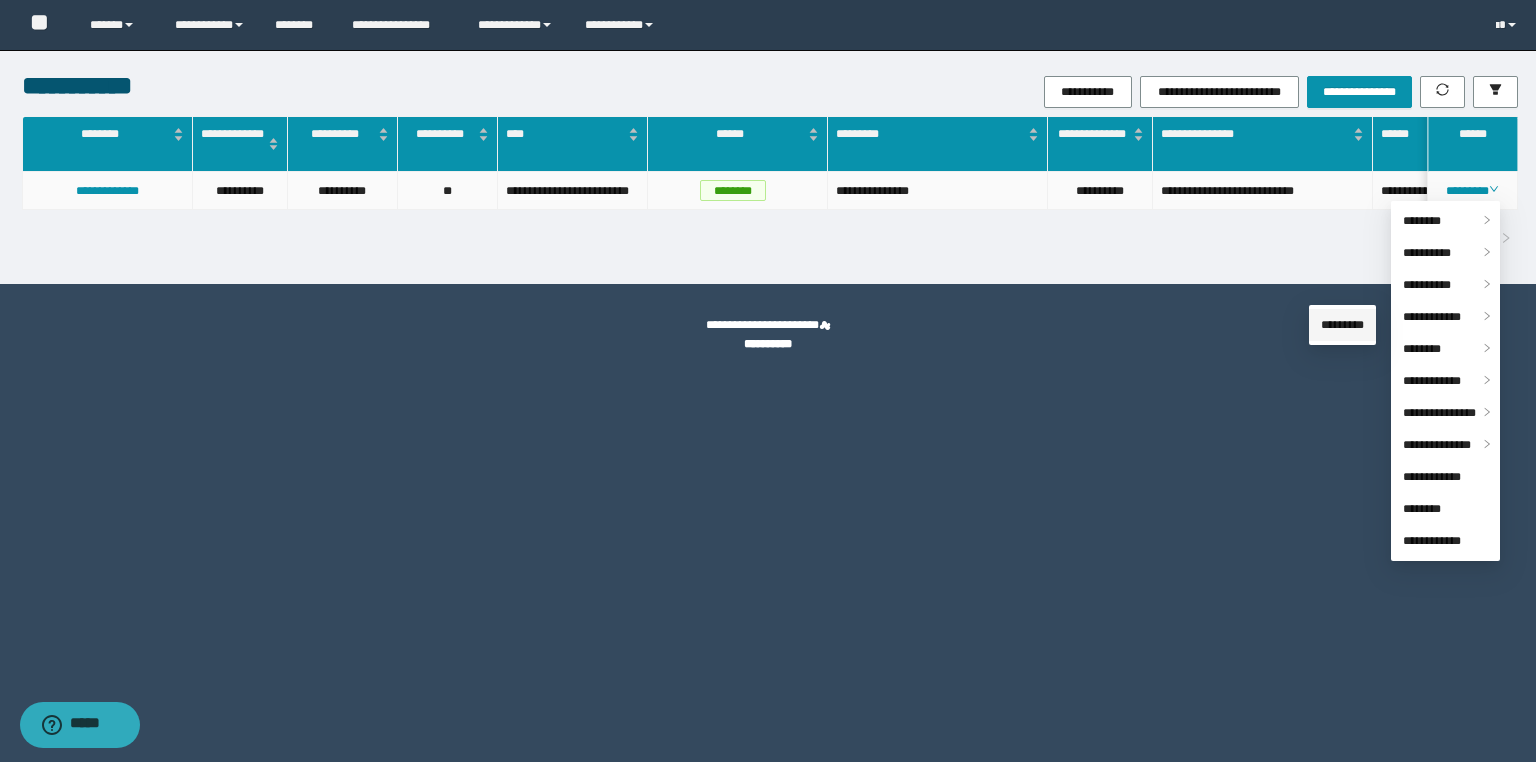 drag, startPoint x: 1377, startPoint y: 320, endPoint x: 1280, endPoint y: 332, distance: 97.73945 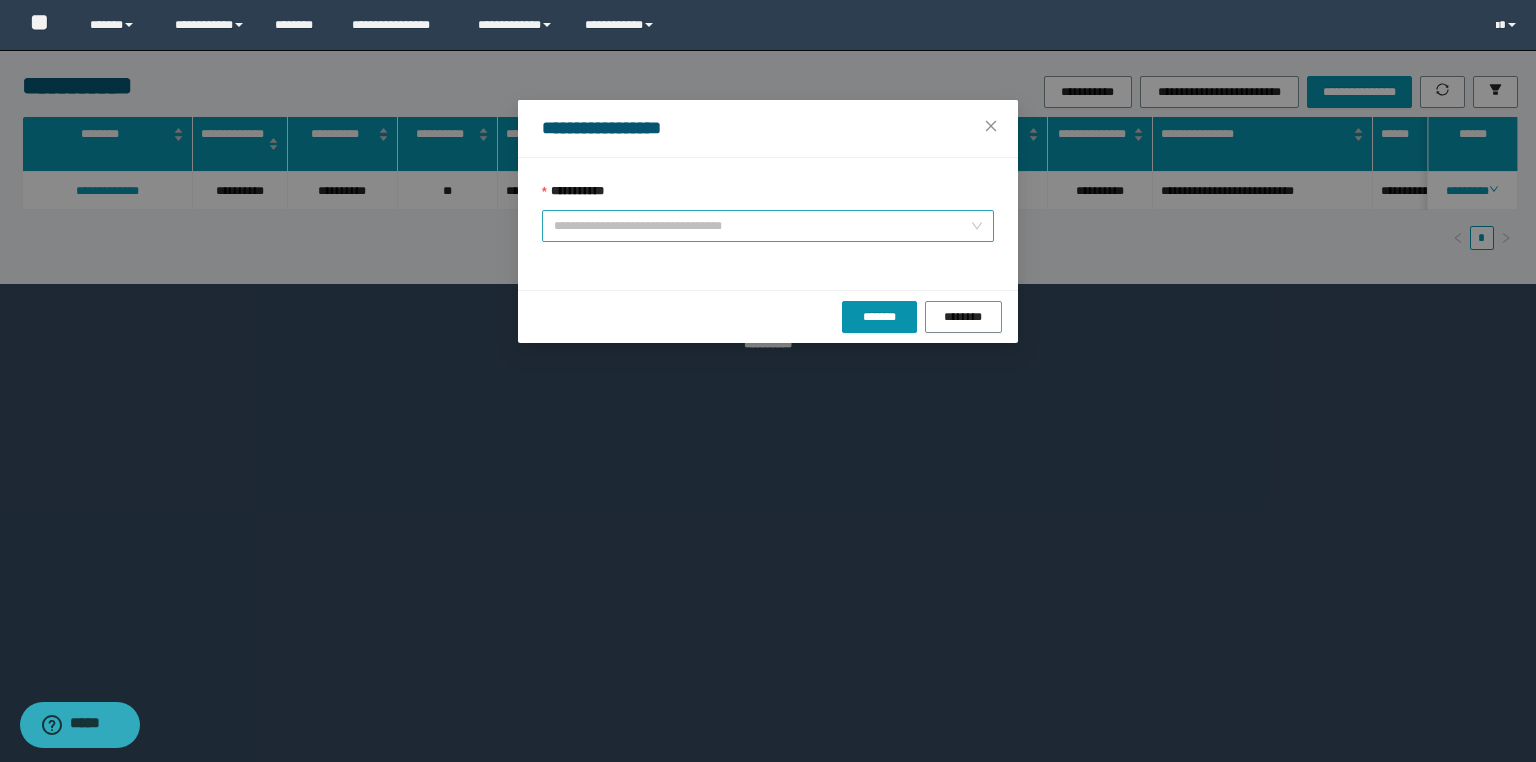 click on "**********" at bounding box center [768, 226] 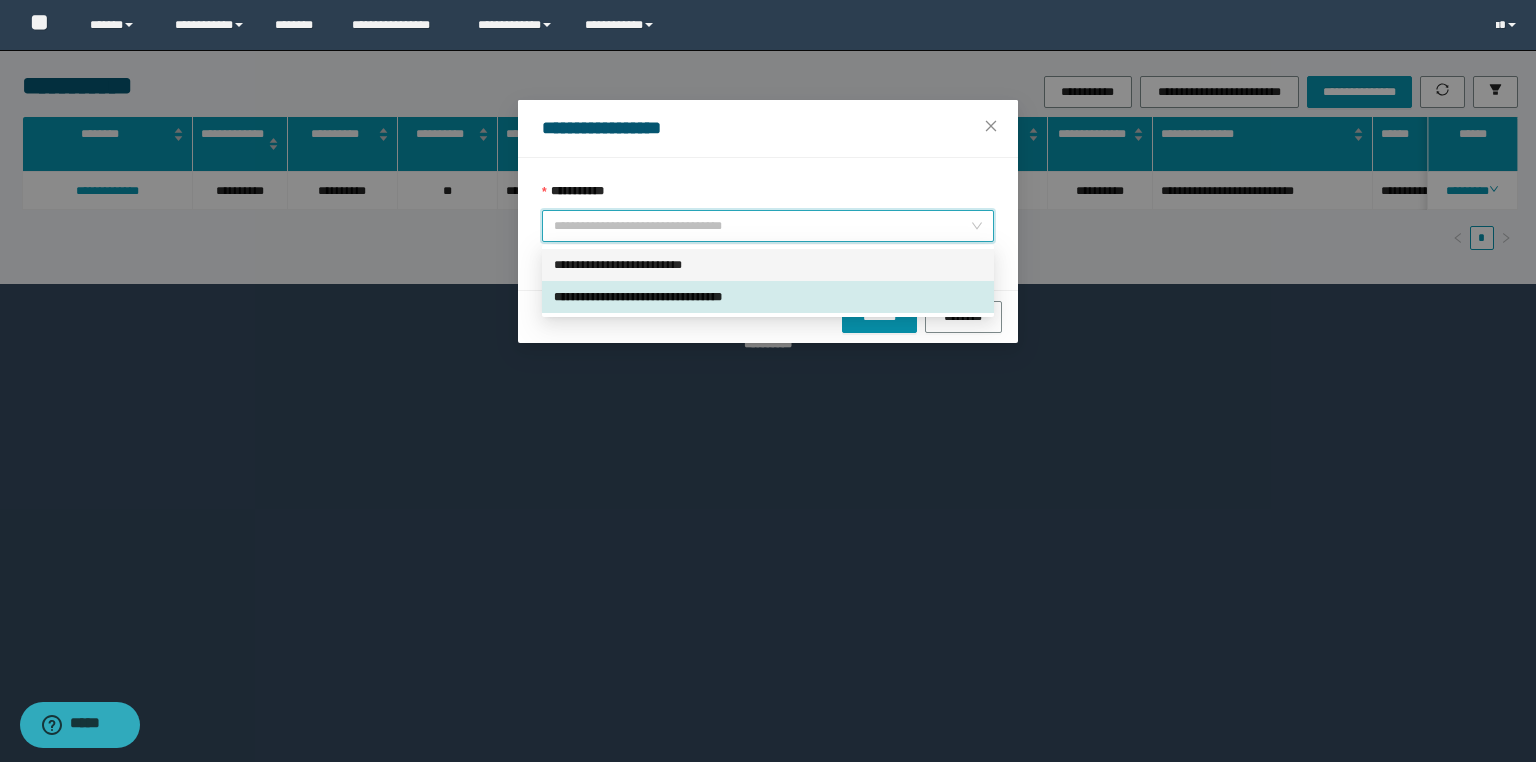 drag, startPoint x: 670, startPoint y: 257, endPoint x: 827, endPoint y: 306, distance: 164.46884 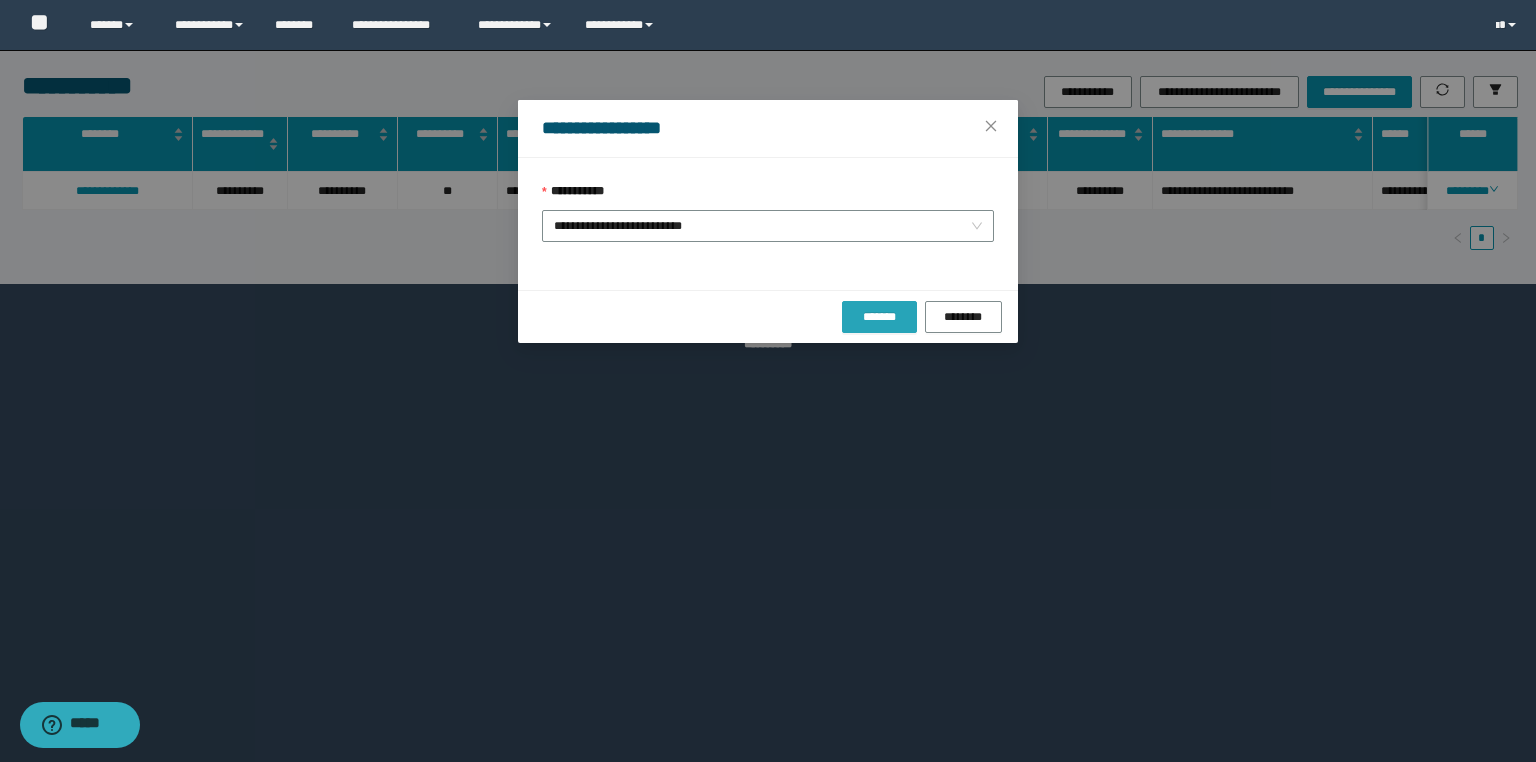 click on "*******" at bounding box center (879, 317) 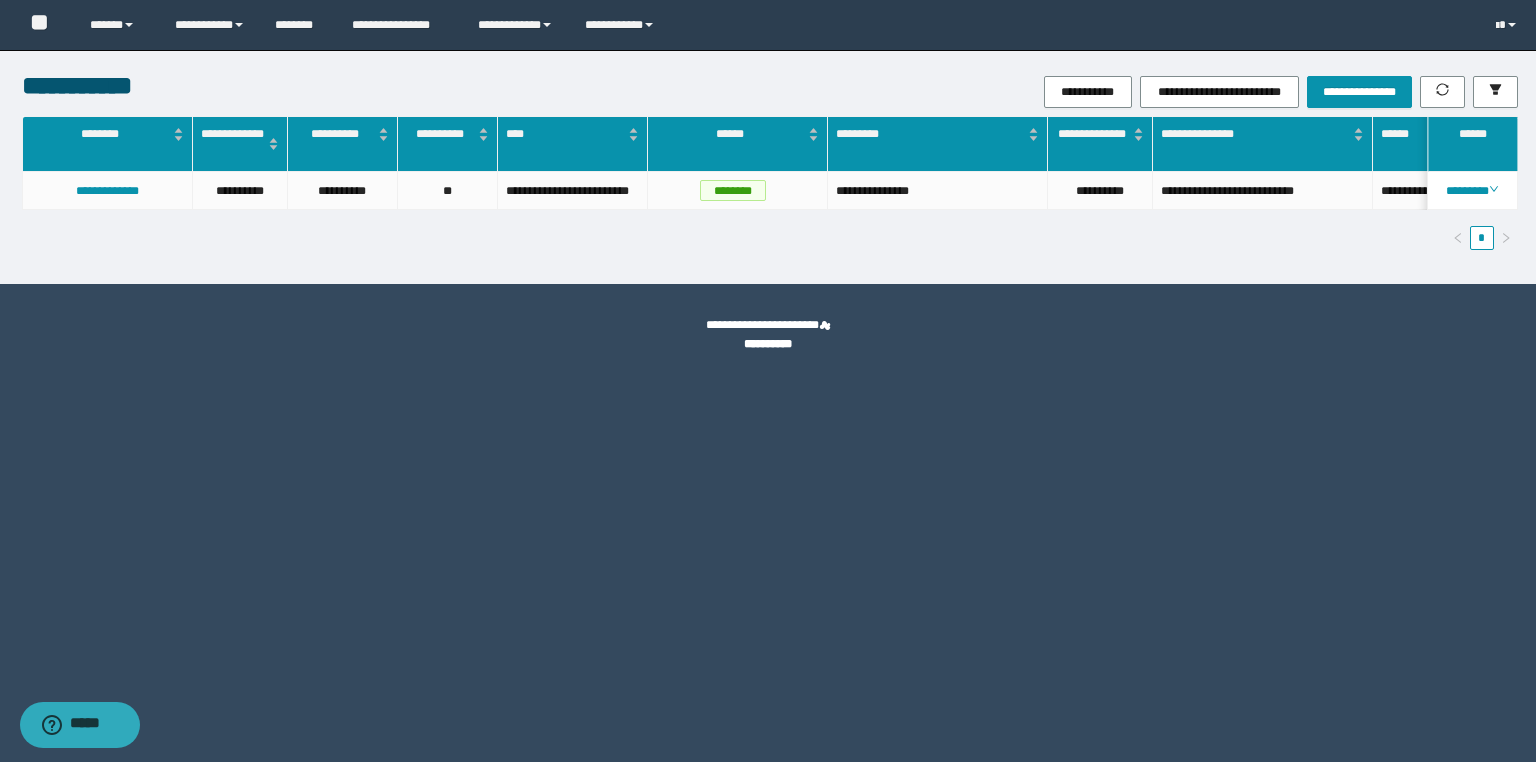 click on "[FIRST] [LAST] [EMAIL] [PHONE] [ADDRESS] [CITY] [STATE] [POSTAL_CODE] [COUNTRY] [DATE] [NAME] [CREDIT_CARD] [PASSPORT] [LICENSE] [AGE] [BIRTH_DATE] [TIME] [NAME] [CREDIT_CARD] [PHONE] [EMAIL] [ADDRESS] [CITY] [STATE] [POSTAL_CODE] [COUNTRY] [DATE] [NAME] [CREDIT_CARD] [PASSPORT] [LICENSE] [AGE] [BIRTH_DATE] [TIME]" at bounding box center [768, 167] 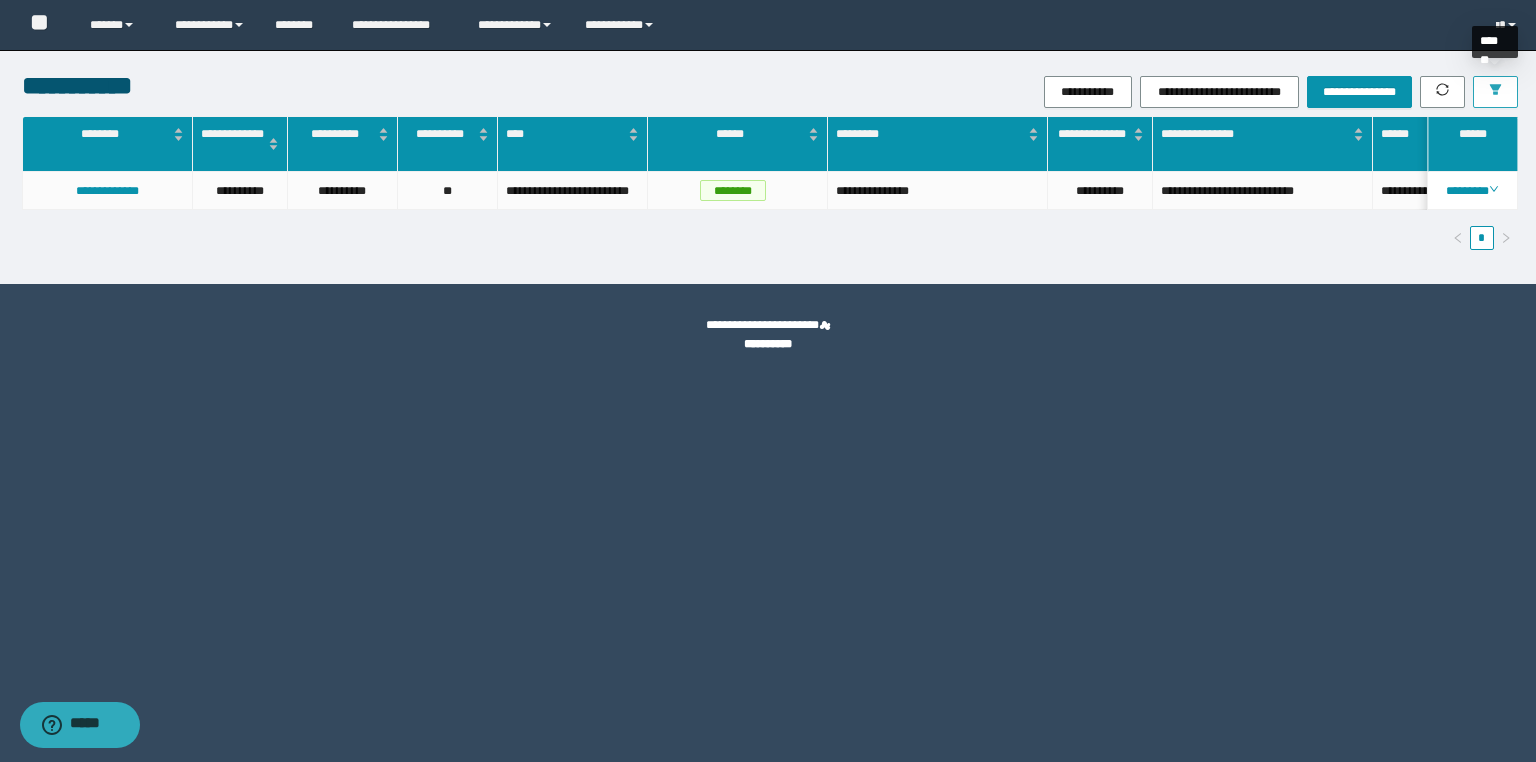 click at bounding box center (1495, 92) 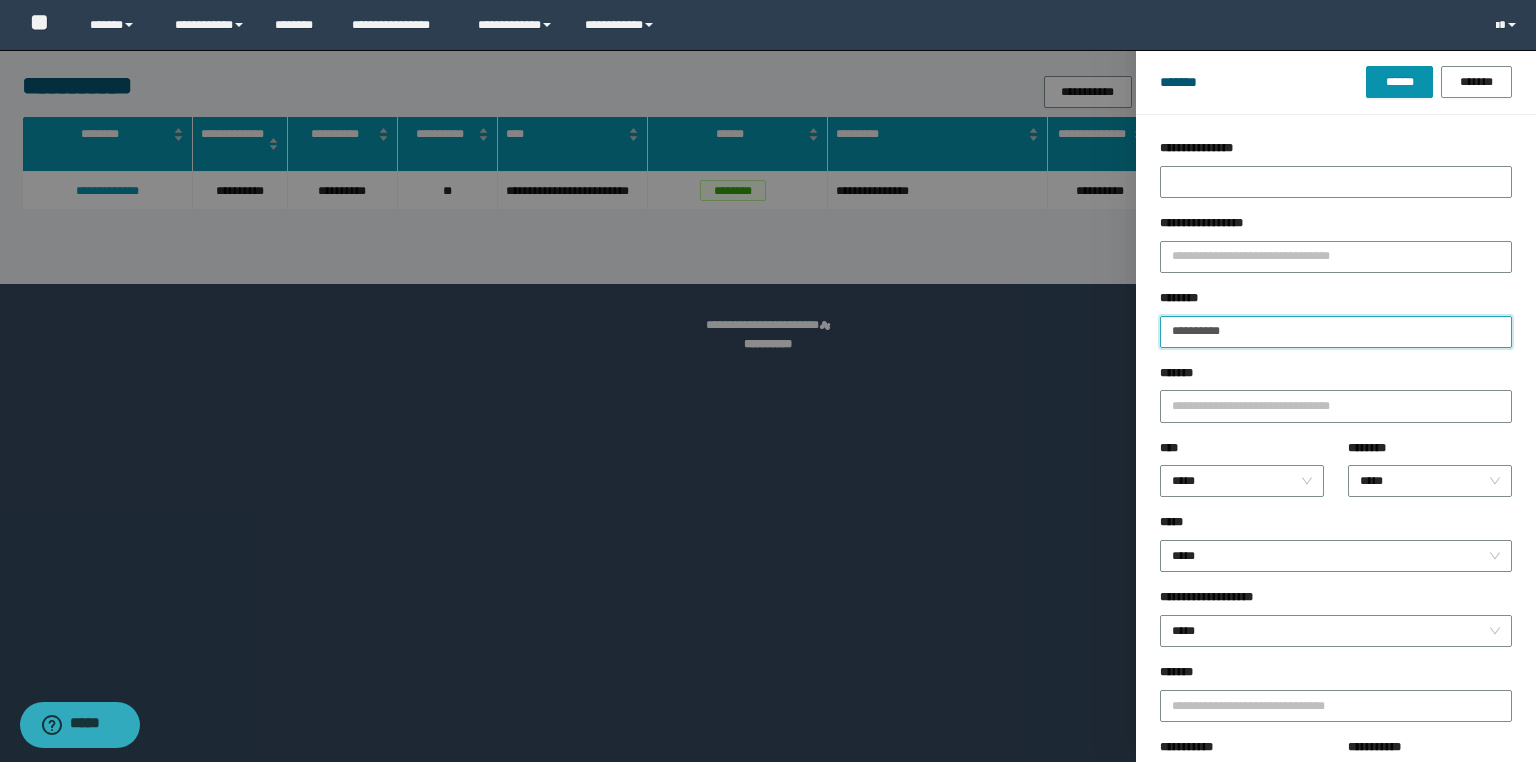 drag, startPoint x: 1236, startPoint y: 331, endPoint x: 982, endPoint y: 346, distance: 254.44254 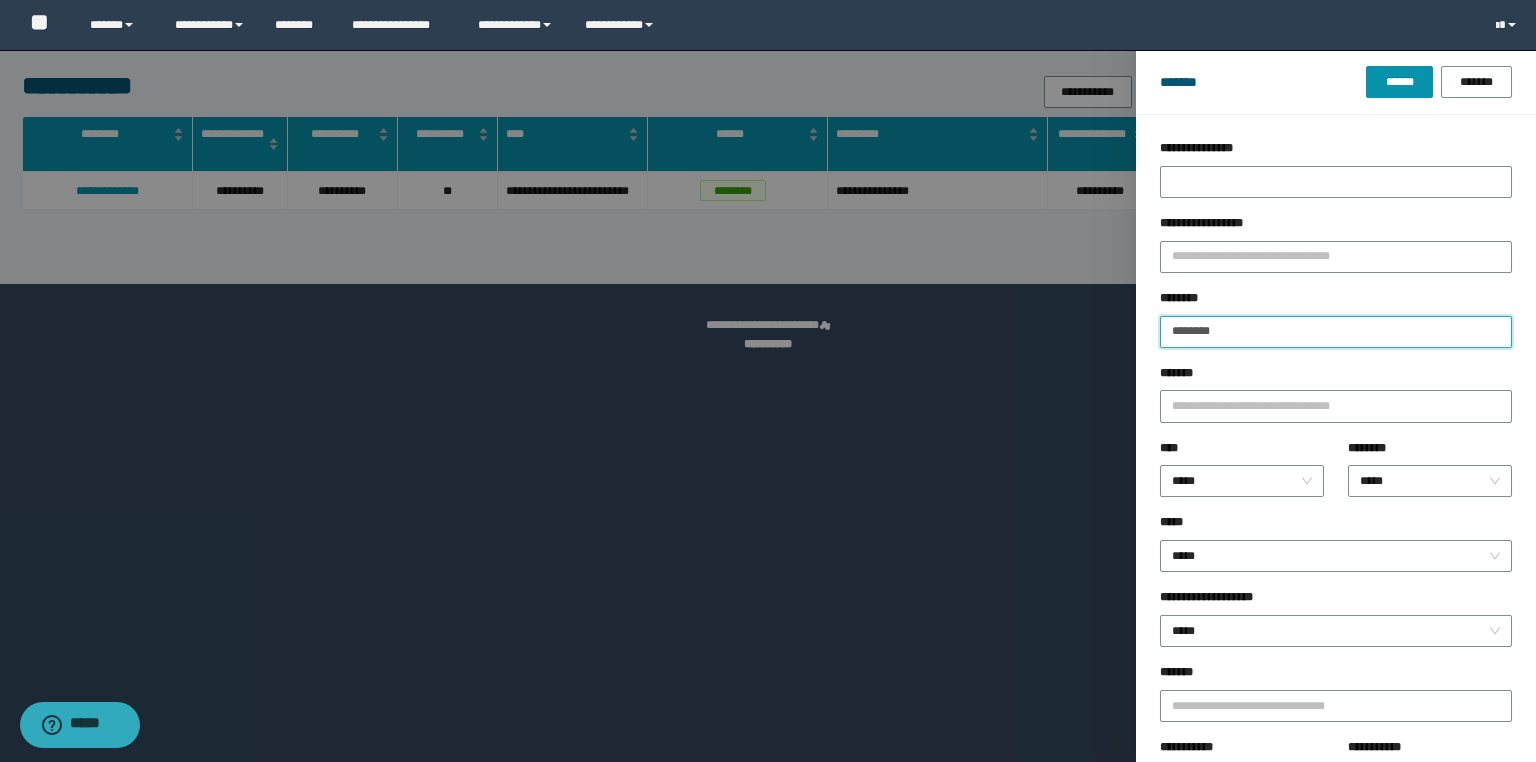 click on "******" at bounding box center [1399, 82] 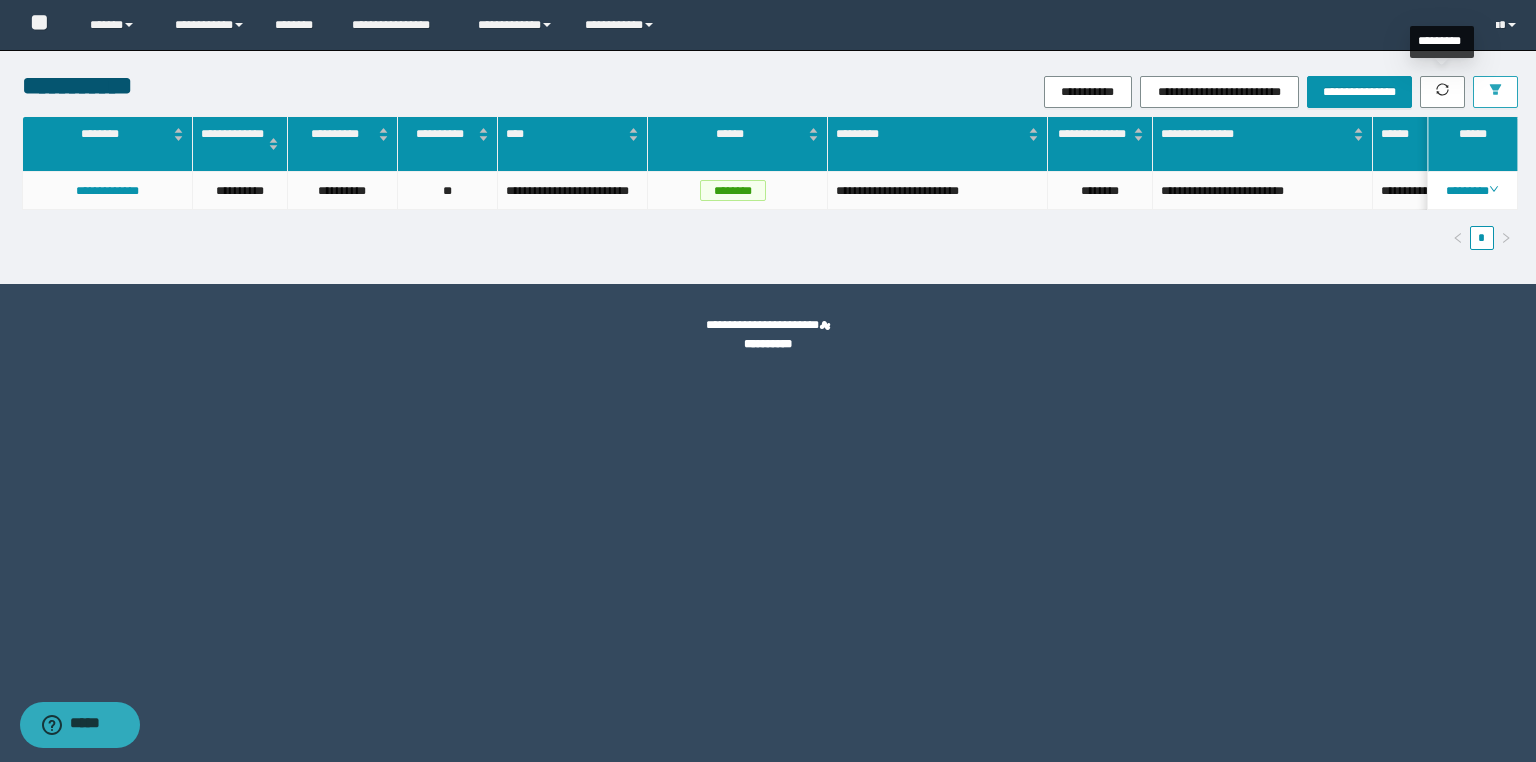 click at bounding box center (1495, 92) 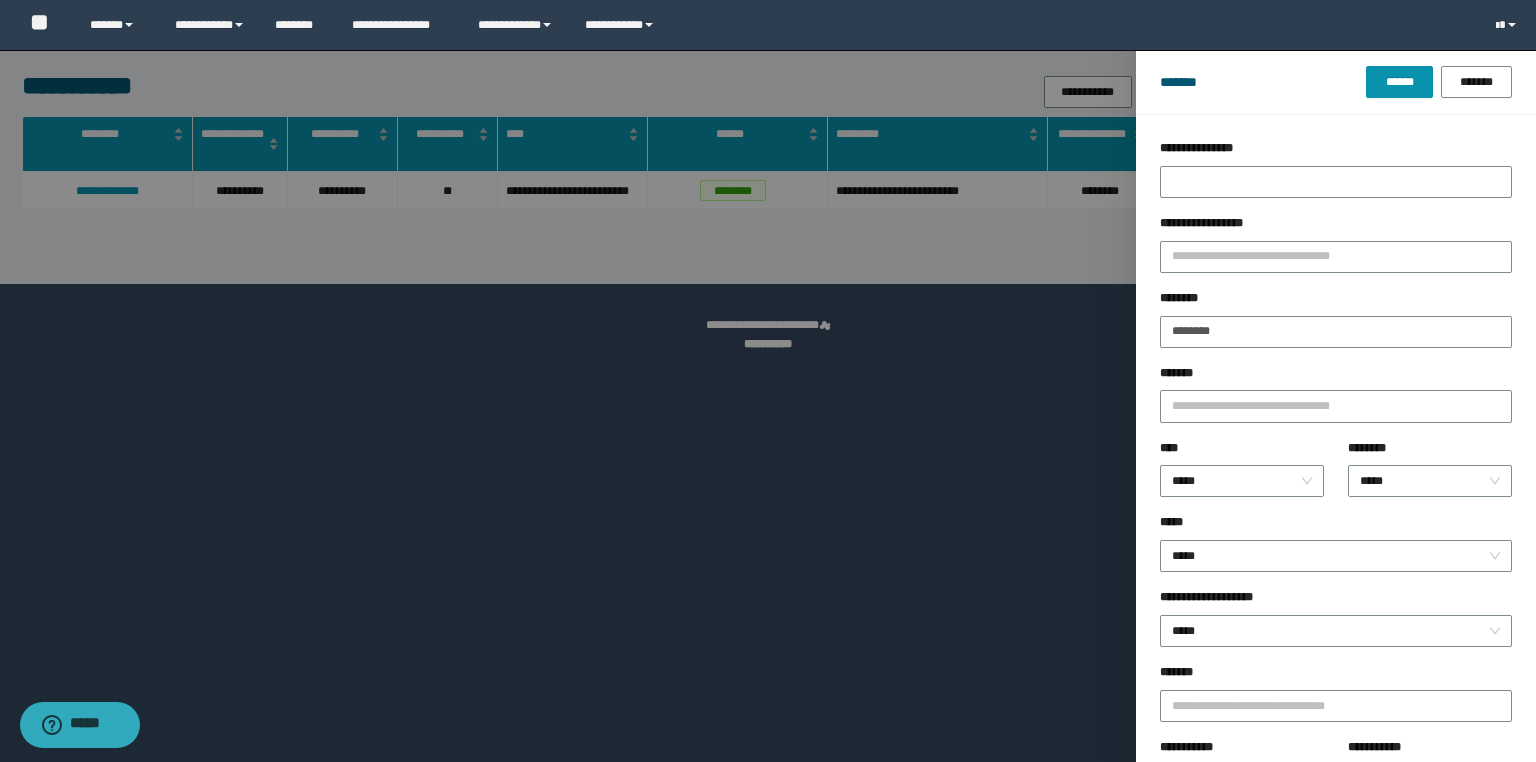 click at bounding box center (768, 381) 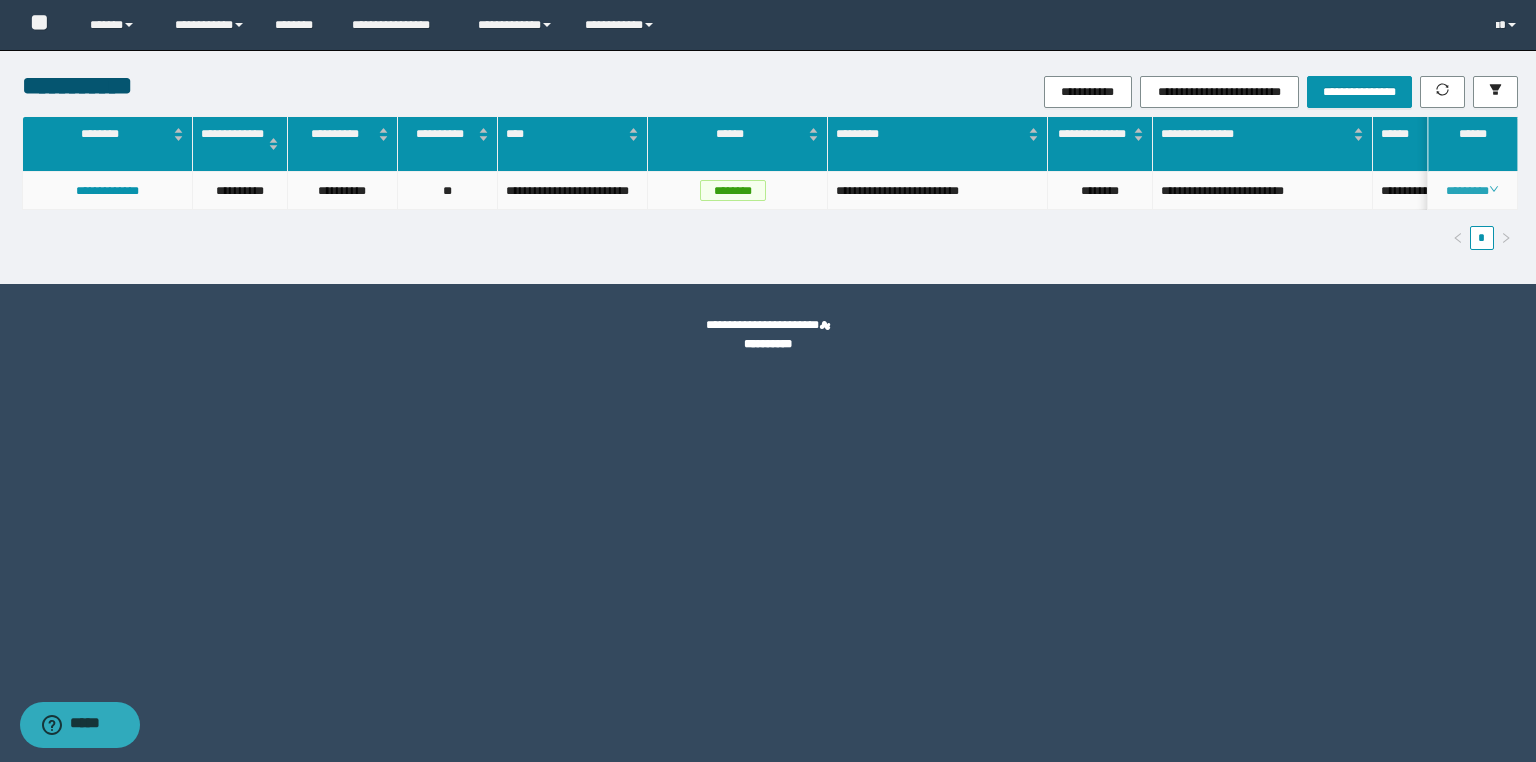click on "********" at bounding box center [1472, 191] 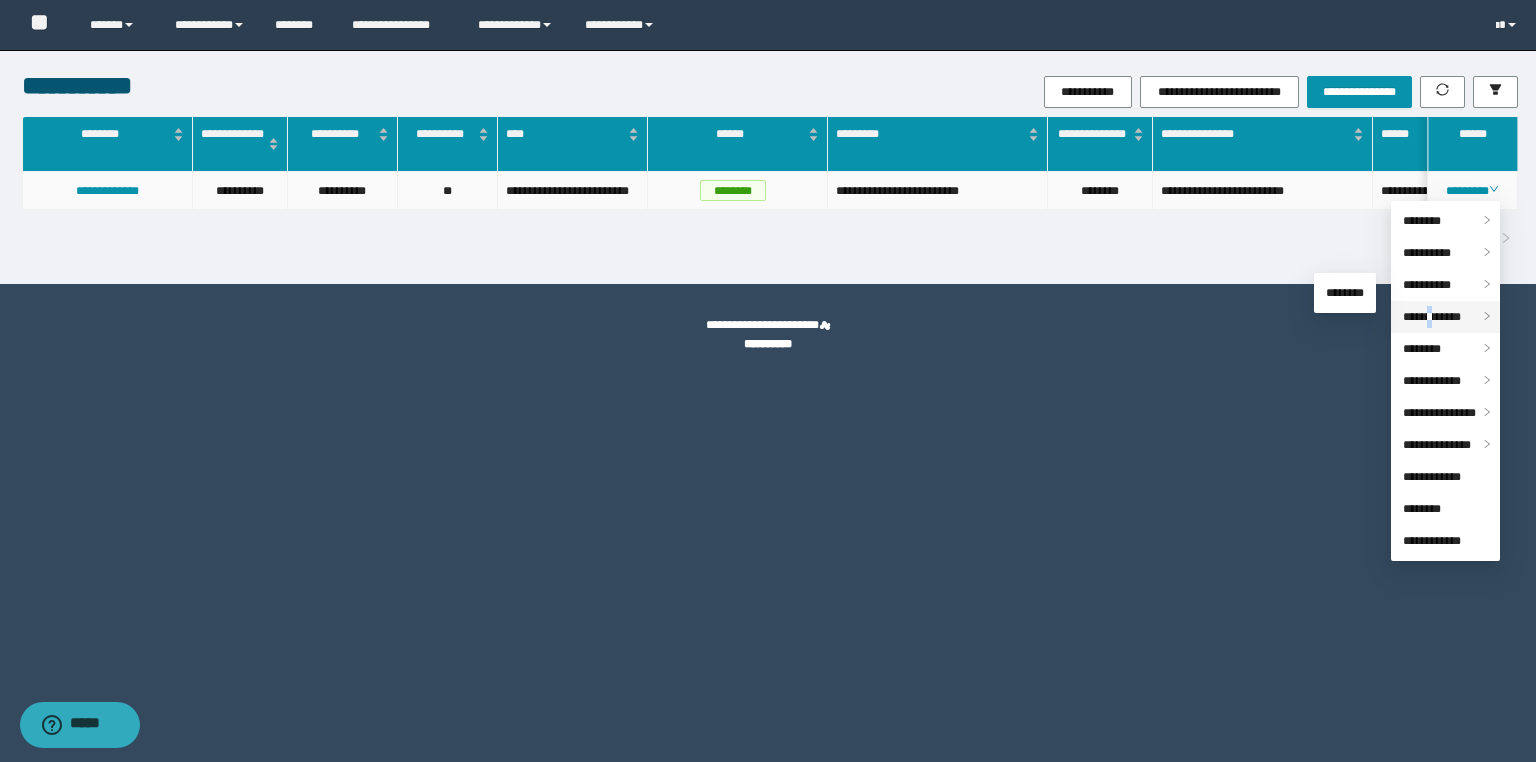 click on "**********" at bounding box center [1432, 317] 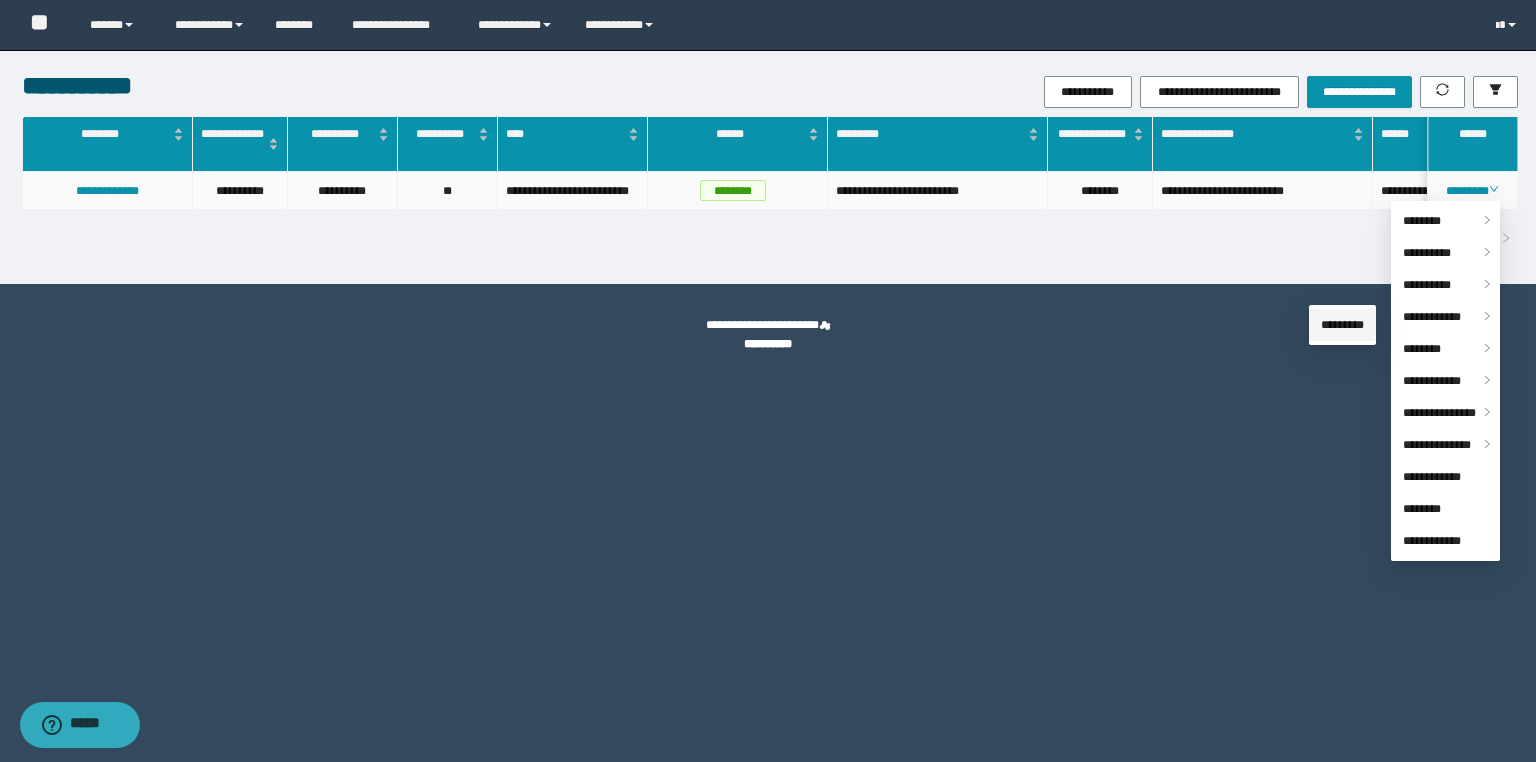 click on "*********" at bounding box center (1342, 325) 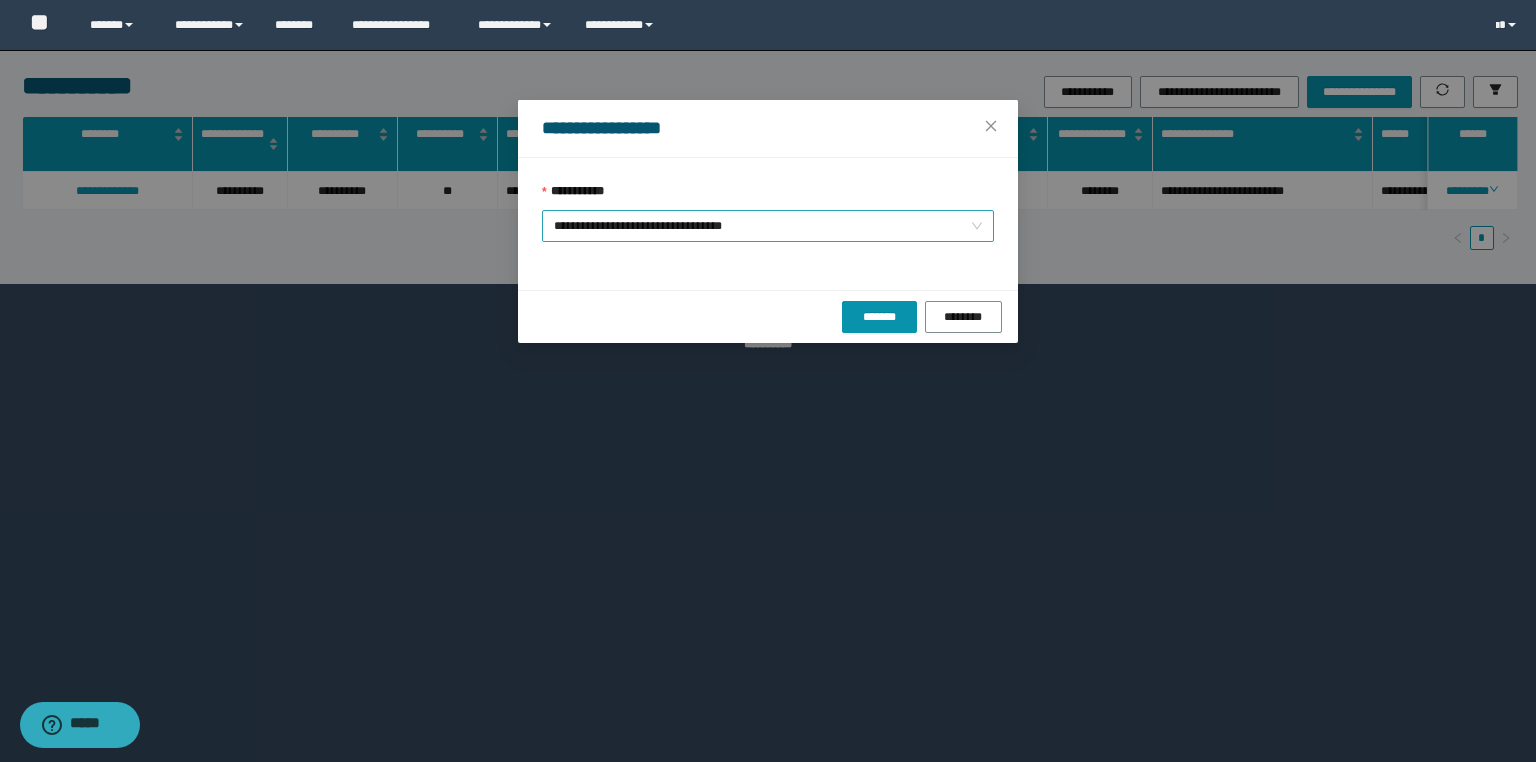 click on "**********" at bounding box center [768, 226] 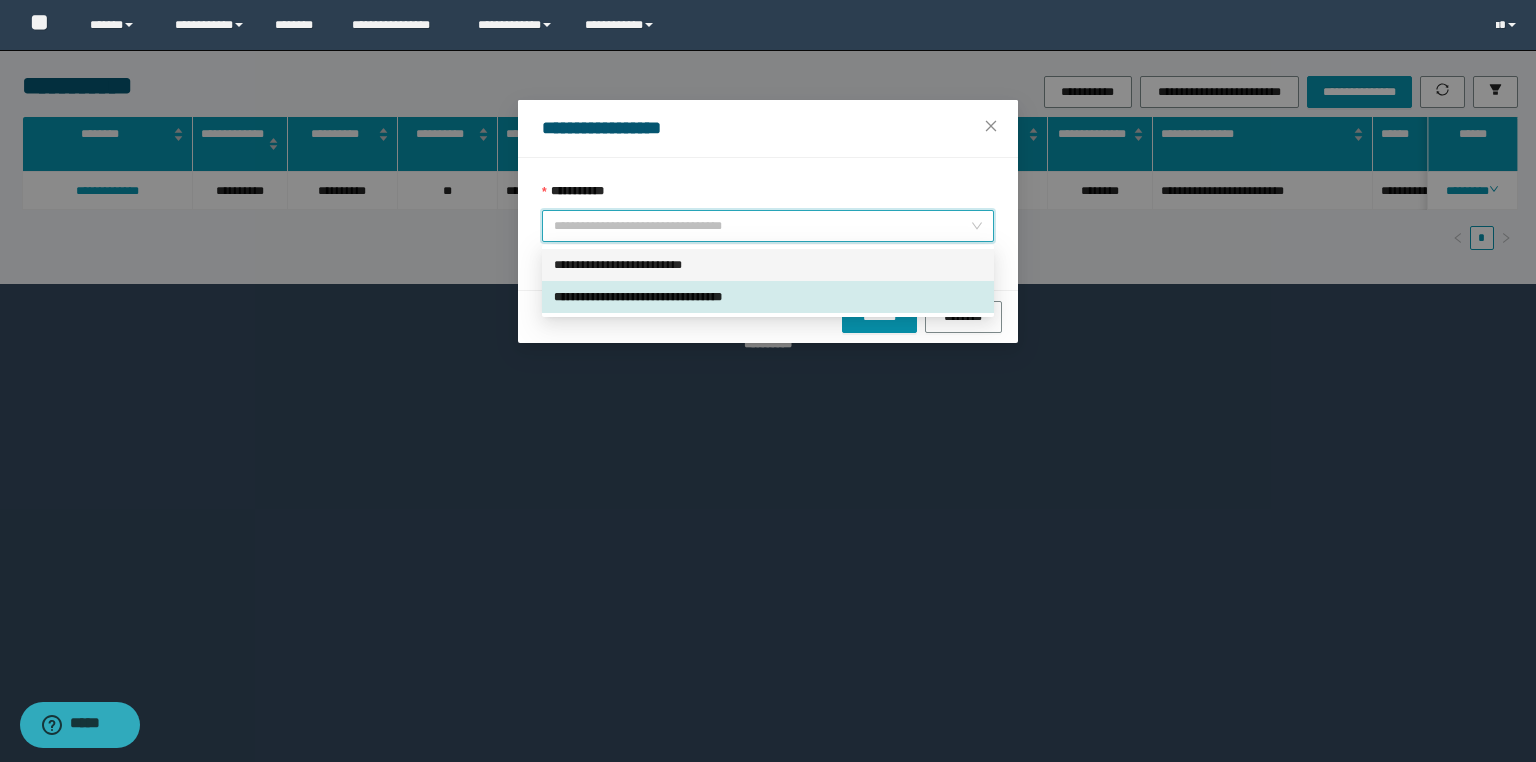 click on "**********" at bounding box center (768, 265) 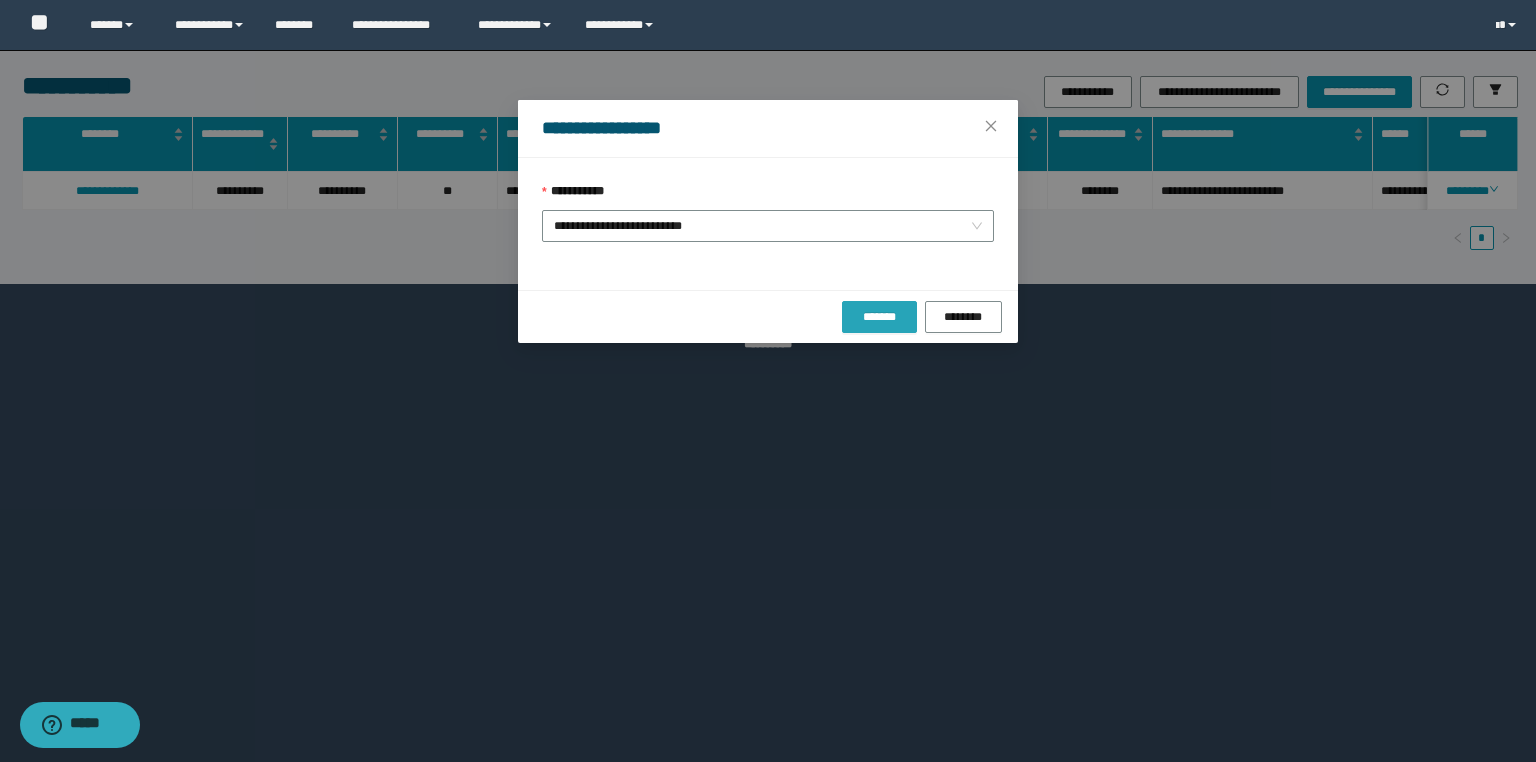 click on "*******" at bounding box center [879, 317] 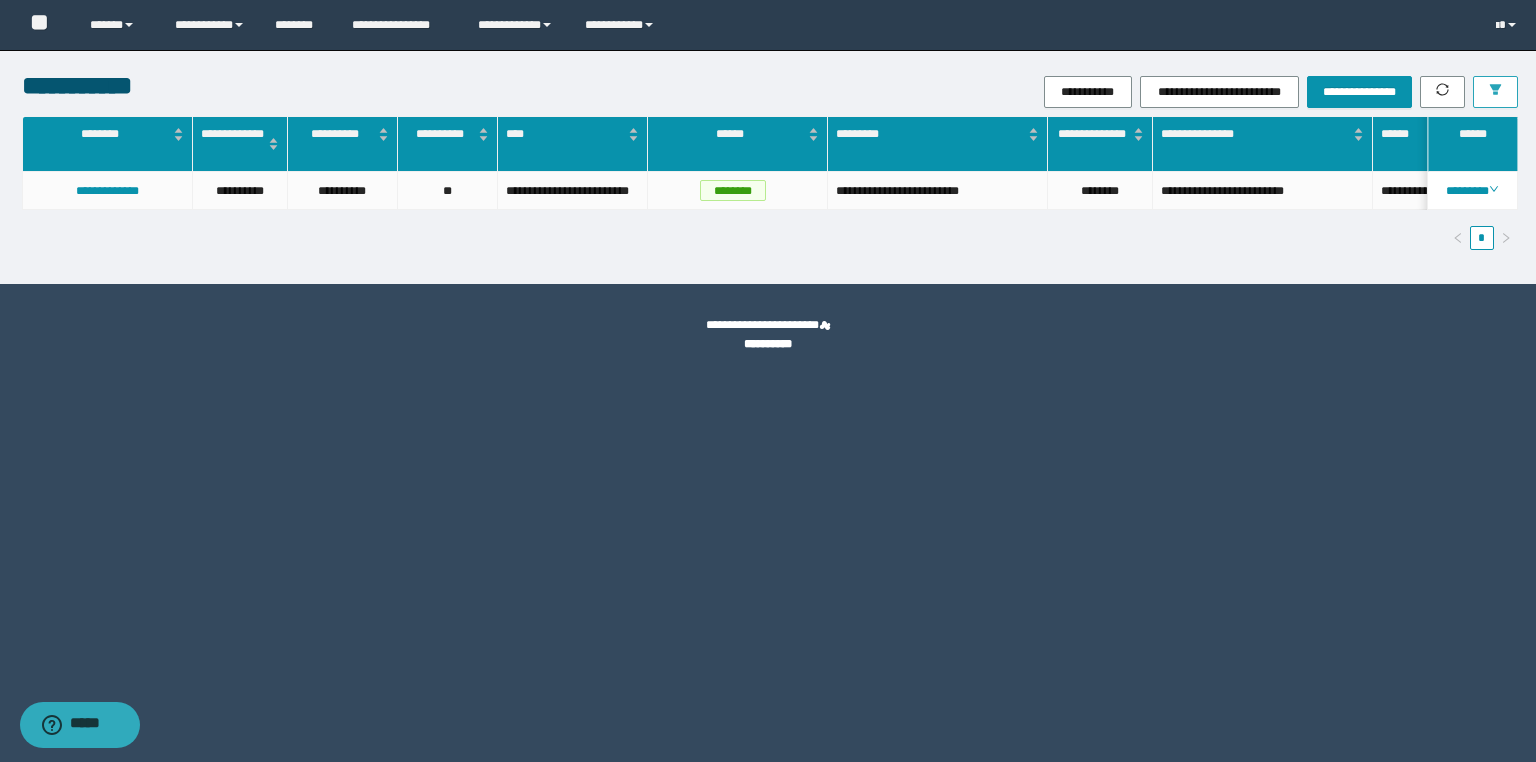click 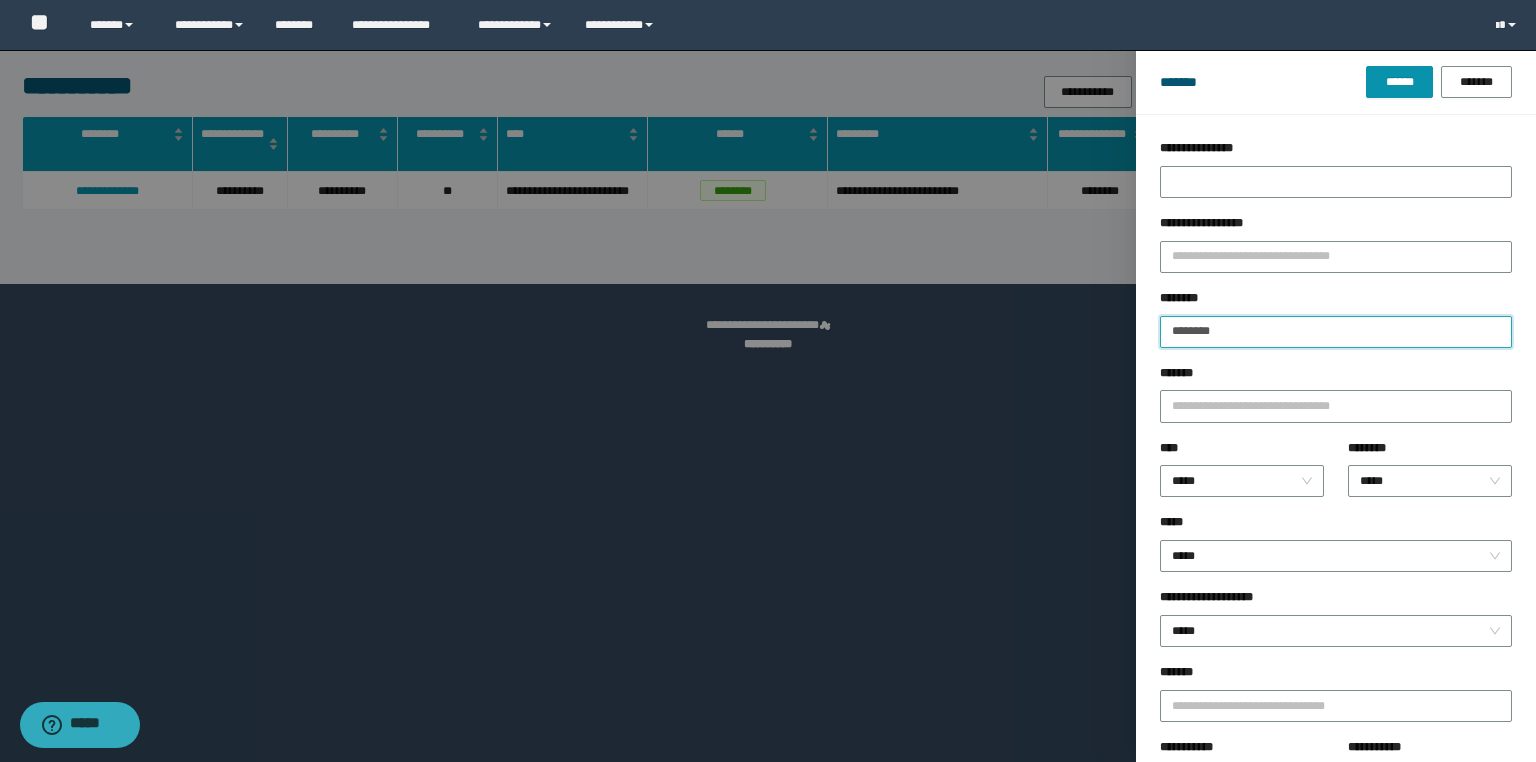 drag, startPoint x: 1163, startPoint y: 329, endPoint x: 1006, endPoint y: 317, distance: 157.45793 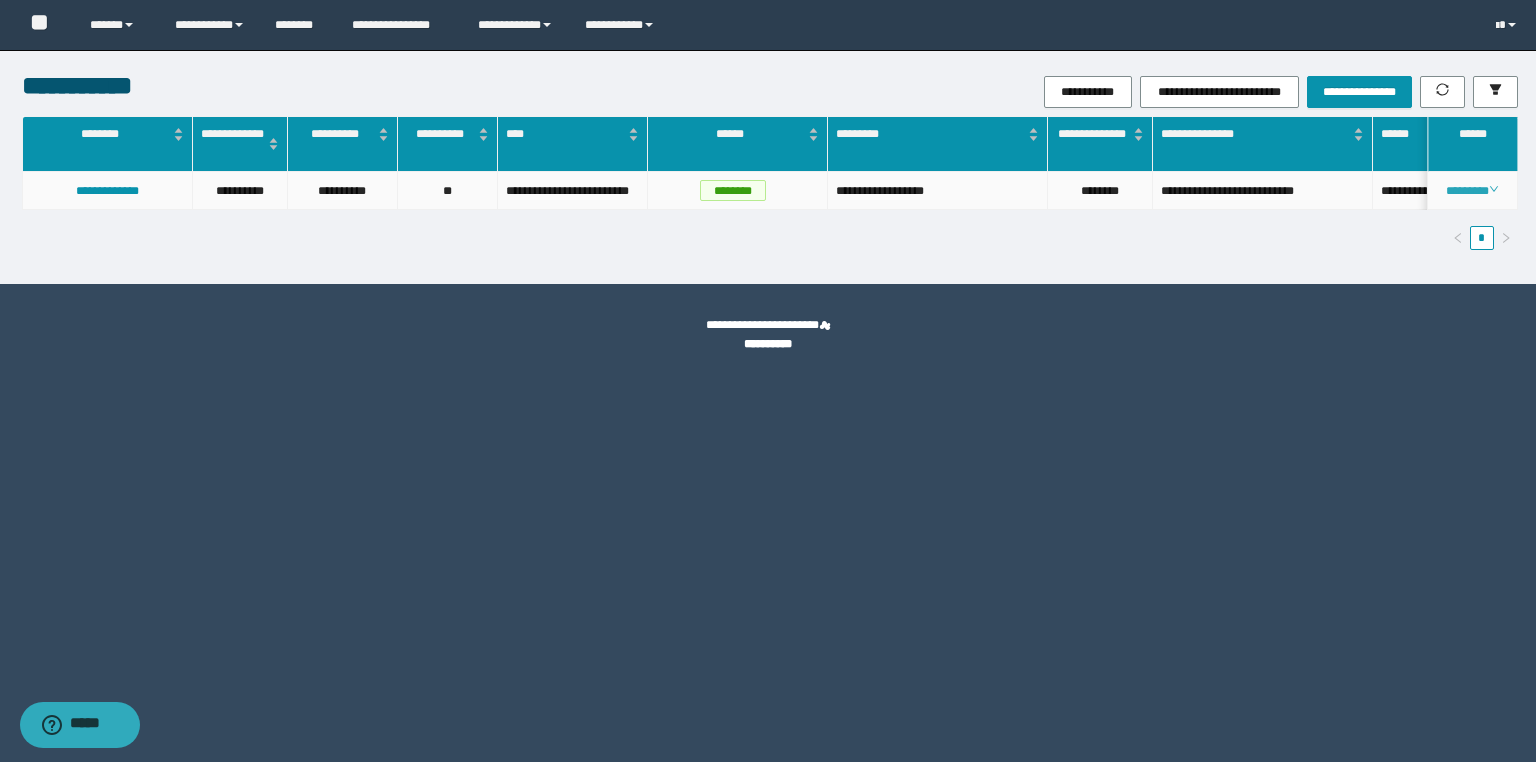 click on "********" at bounding box center (1472, 191) 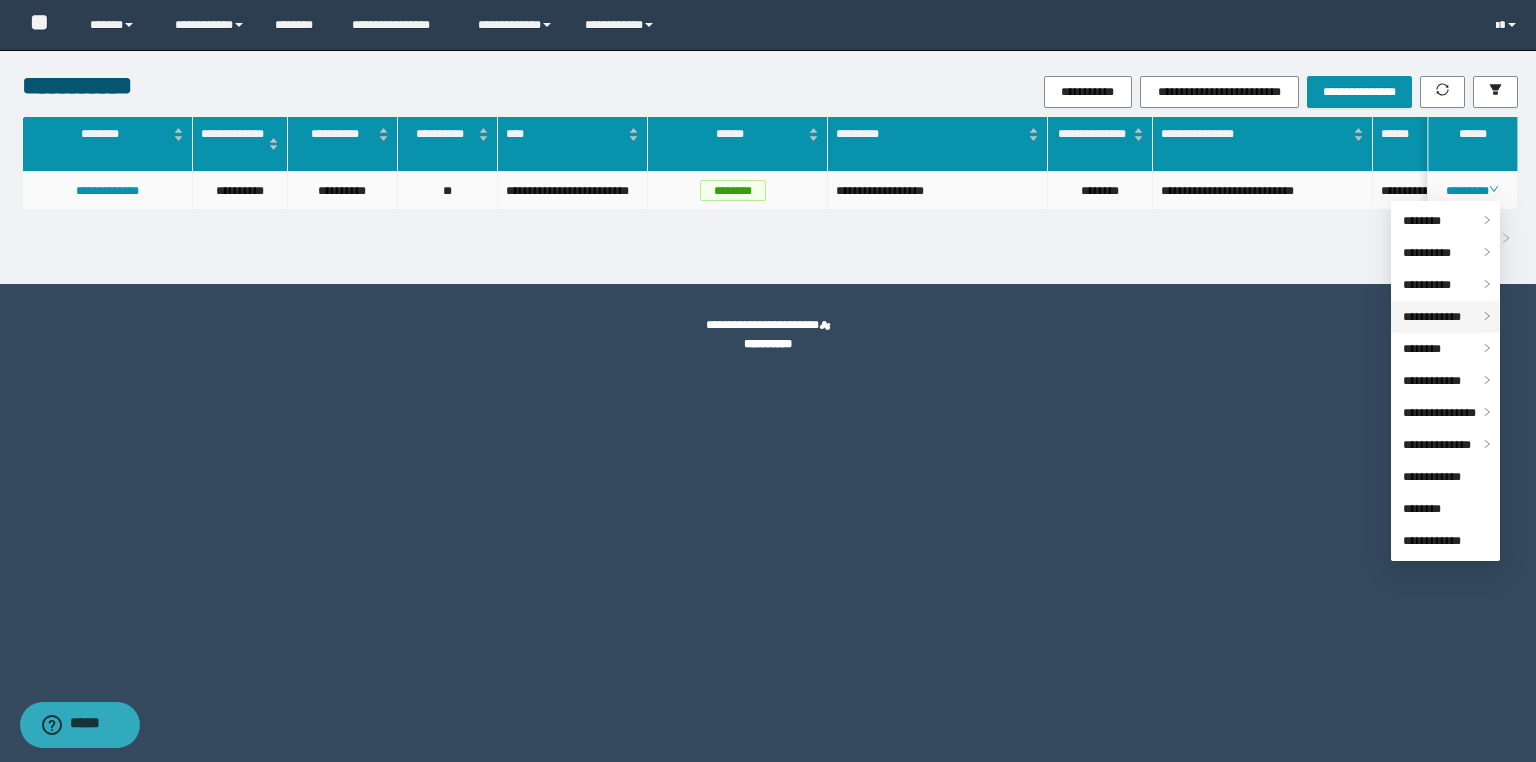 drag, startPoint x: 1428, startPoint y: 320, endPoint x: 1396, endPoint y: 328, distance: 32.984844 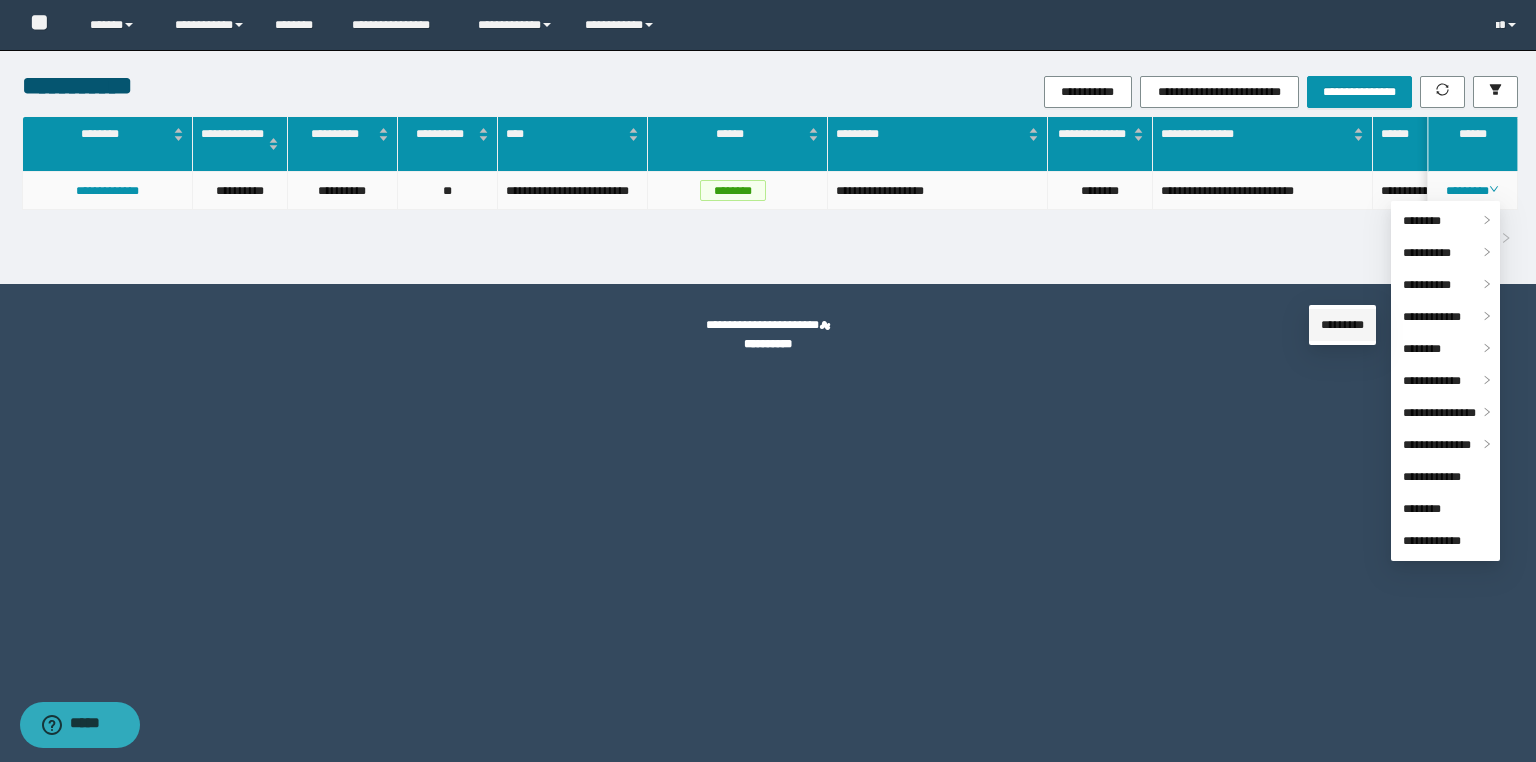 click on "*********" at bounding box center [1342, 325] 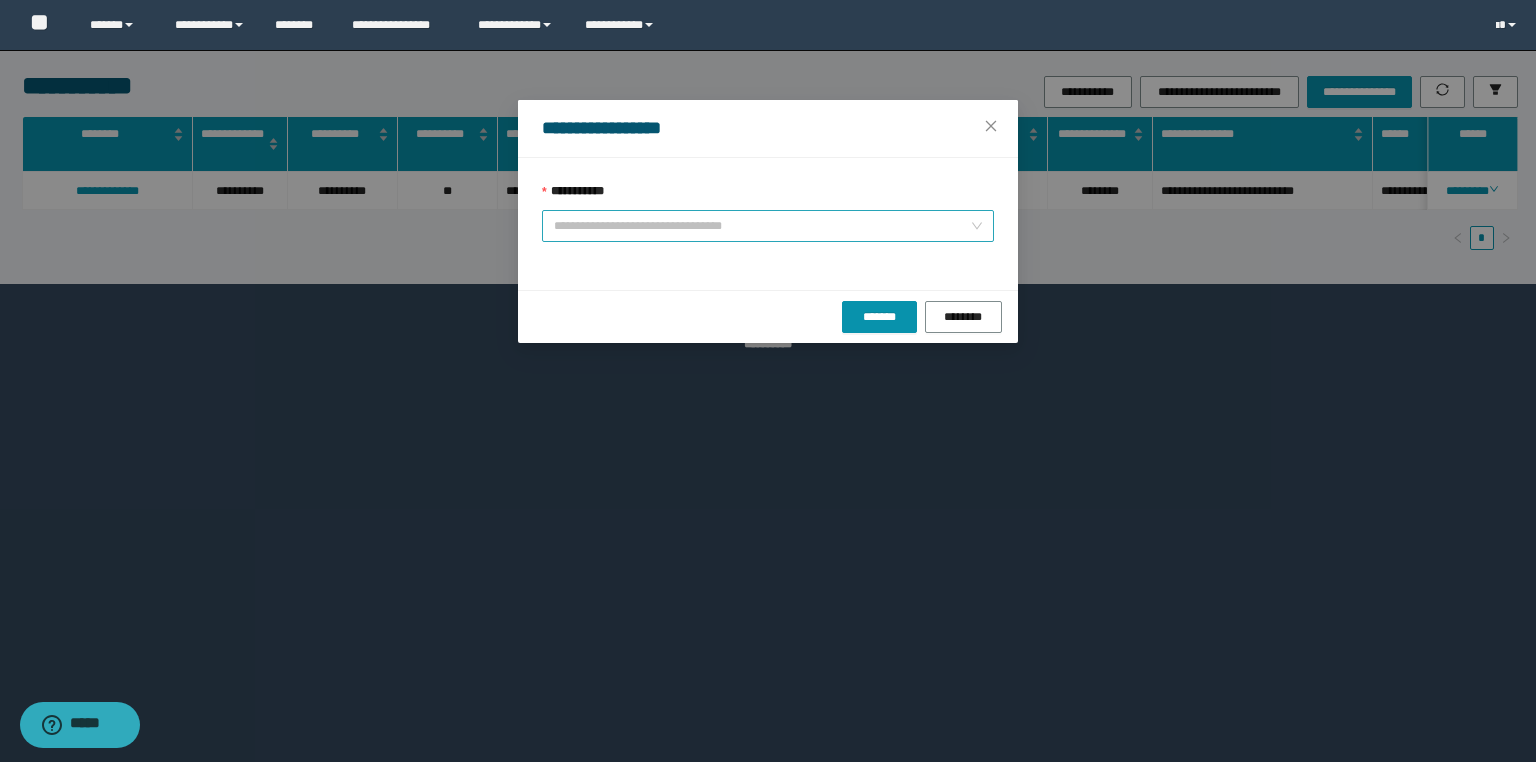 click on "**********" at bounding box center [768, 226] 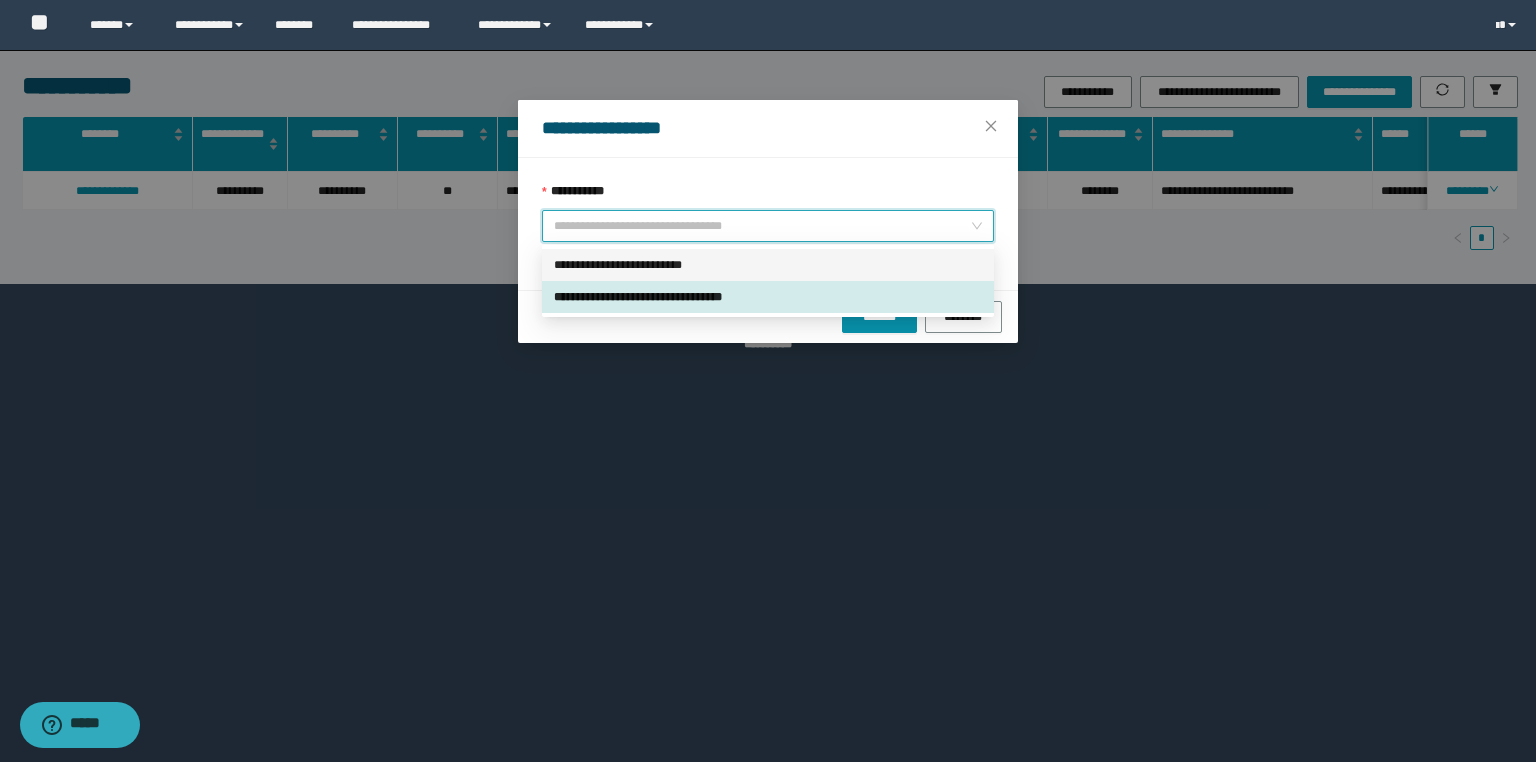 click on "**********" at bounding box center (768, 265) 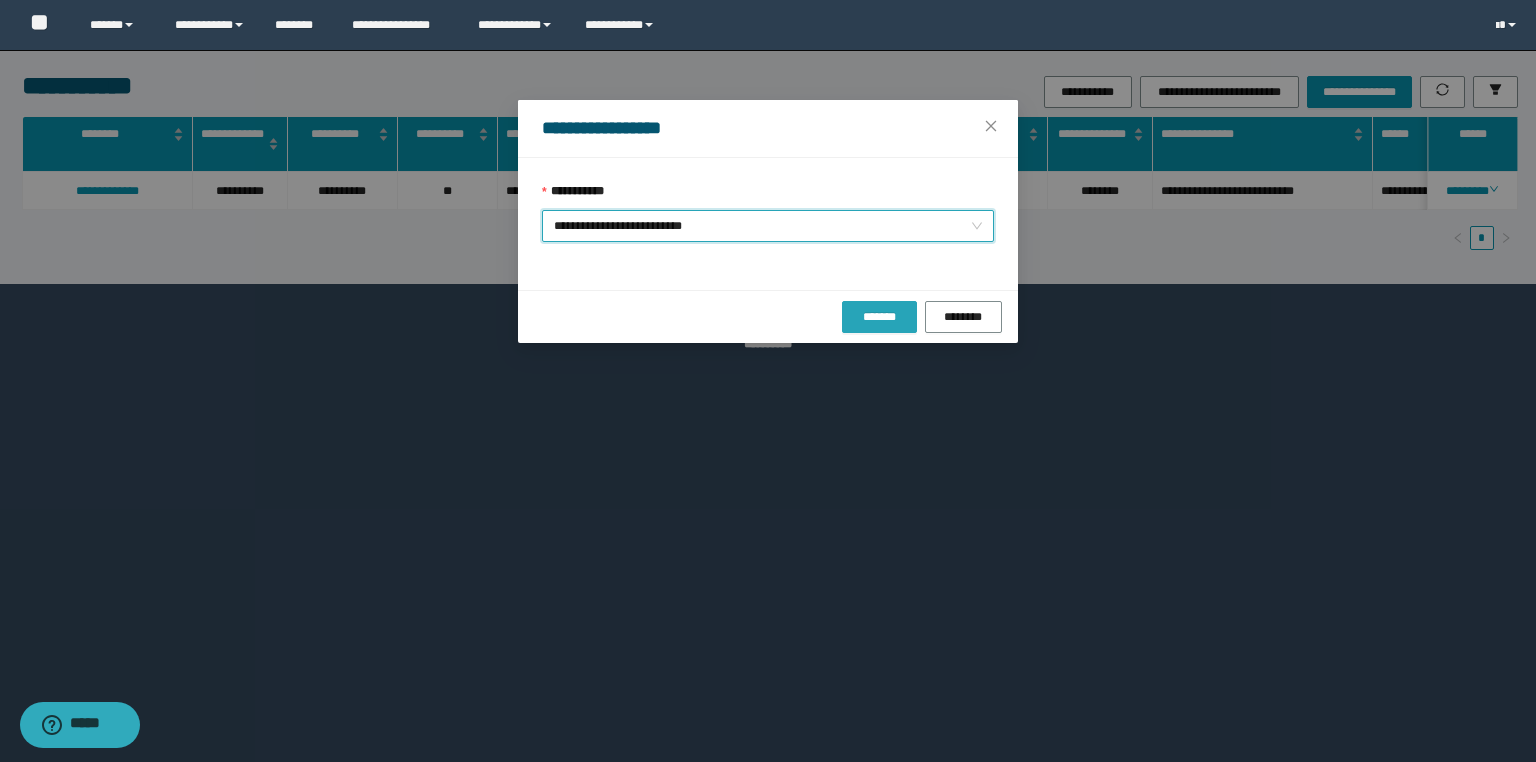 click on "*******" at bounding box center [879, 317] 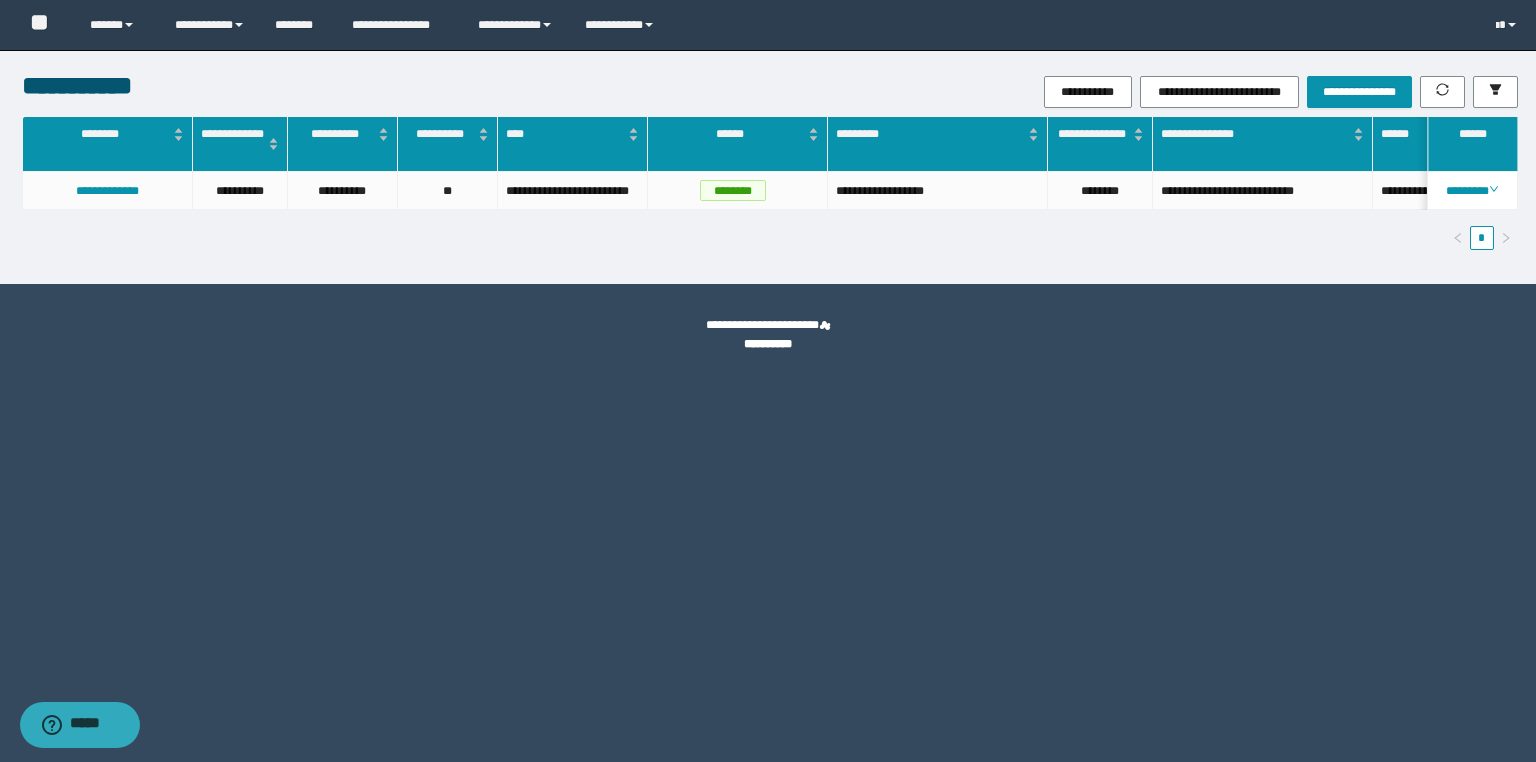 click on "[FIRST] [LAST] [EMAIL] [PHONE] [ADDRESS] [CITY] [STATE] [POSTAL_CODE] [COUNTRY] [DATE] [NAME] [CREDIT_CARD] [PASSPORT] [LICENSE] [AGE] [BIRTH_DATE] [TIME] [NAME] [CREDIT_CARD] [PHONE] [EMAIL] [ADDRESS] [CITY] [STATE] [POSTAL_CODE] [COUNTRY] [DATE] [NAME] [CREDIT_CARD] [PASSPORT] [LICENSE] [AGE] [BIRTH_DATE] [TIME]" at bounding box center [770, 191] 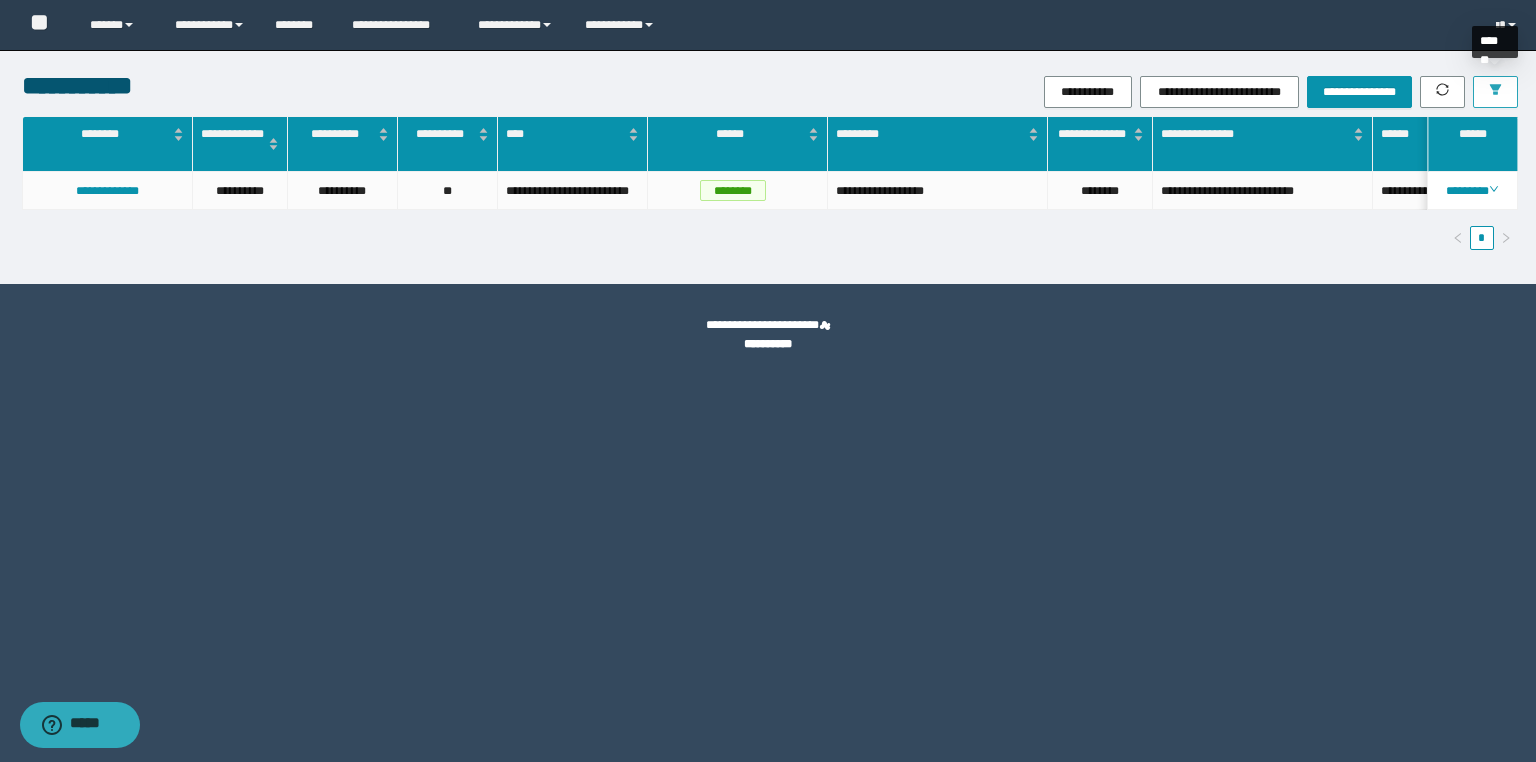 click 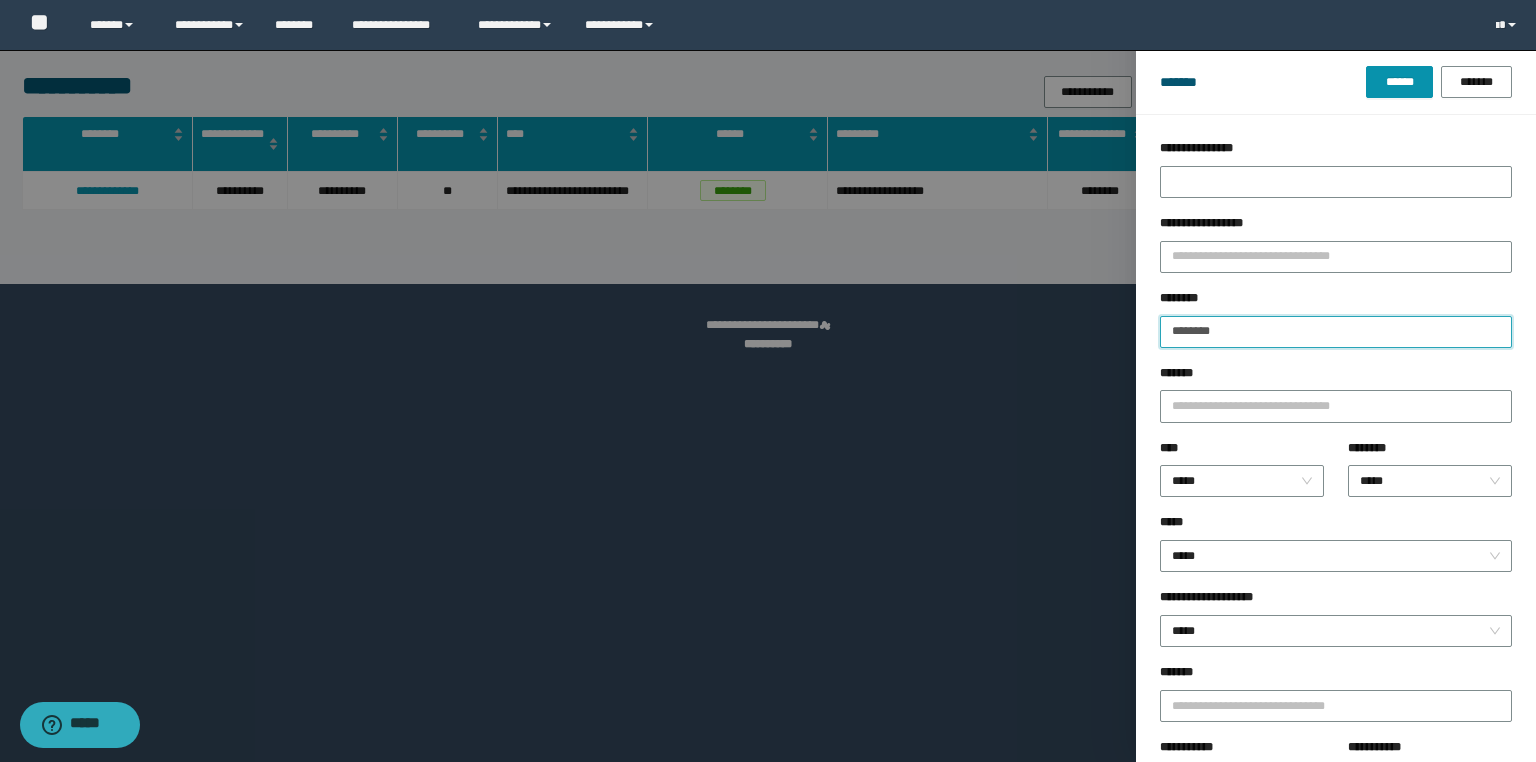 drag, startPoint x: 1280, startPoint y: 333, endPoint x: 861, endPoint y: 325, distance: 419.07635 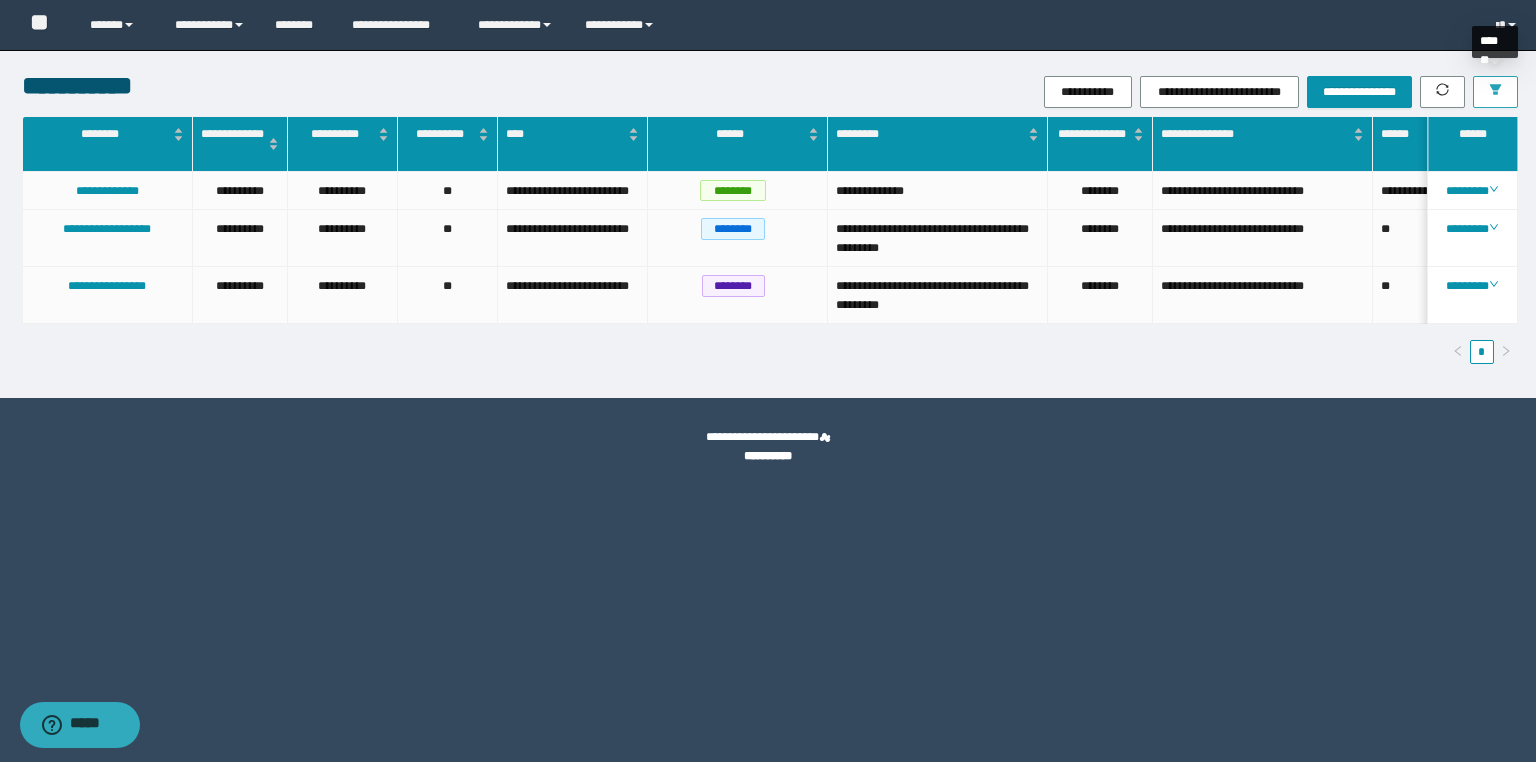 click at bounding box center [1495, 92] 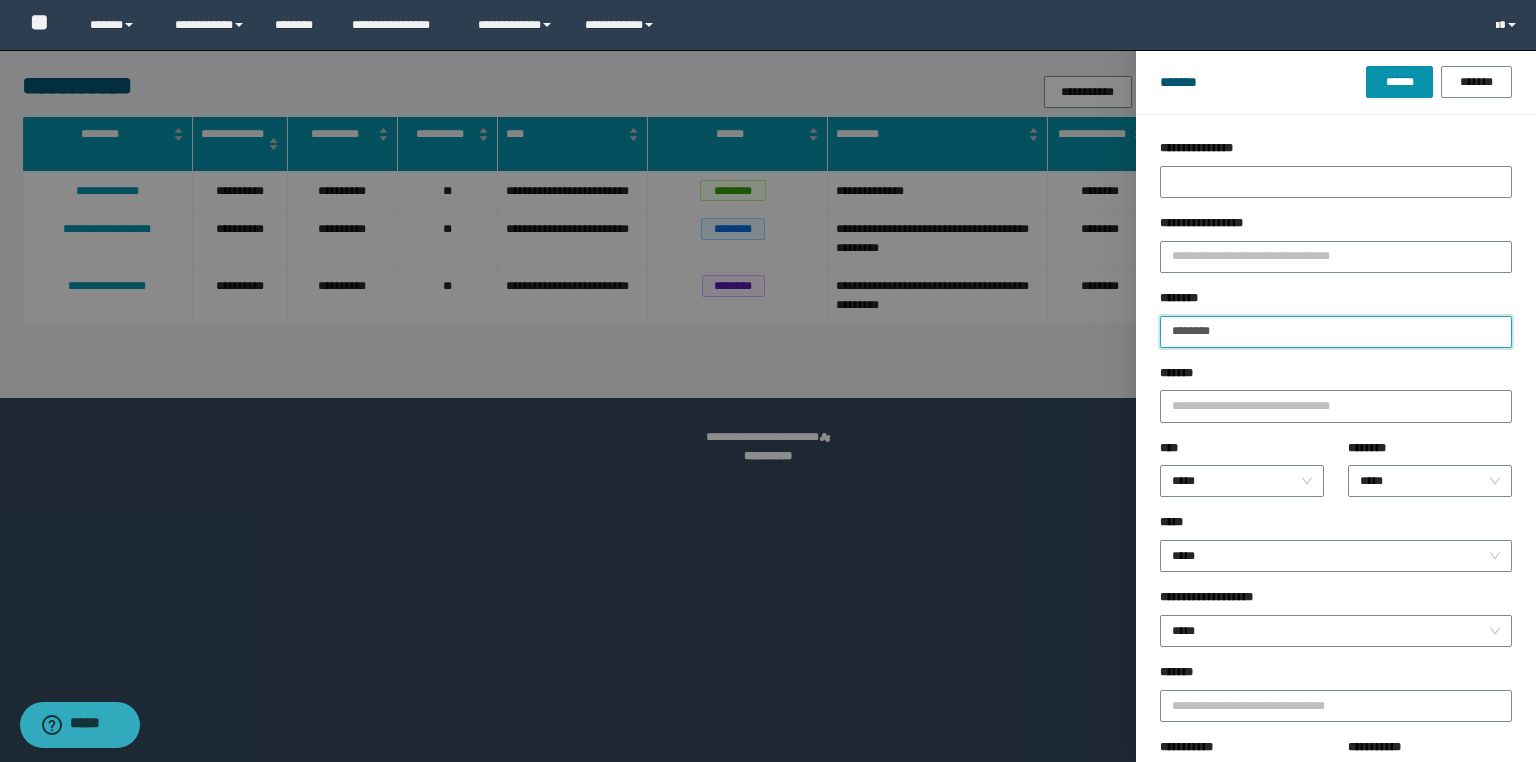 drag, startPoint x: 1271, startPoint y: 336, endPoint x: 1002, endPoint y: 329, distance: 269.09106 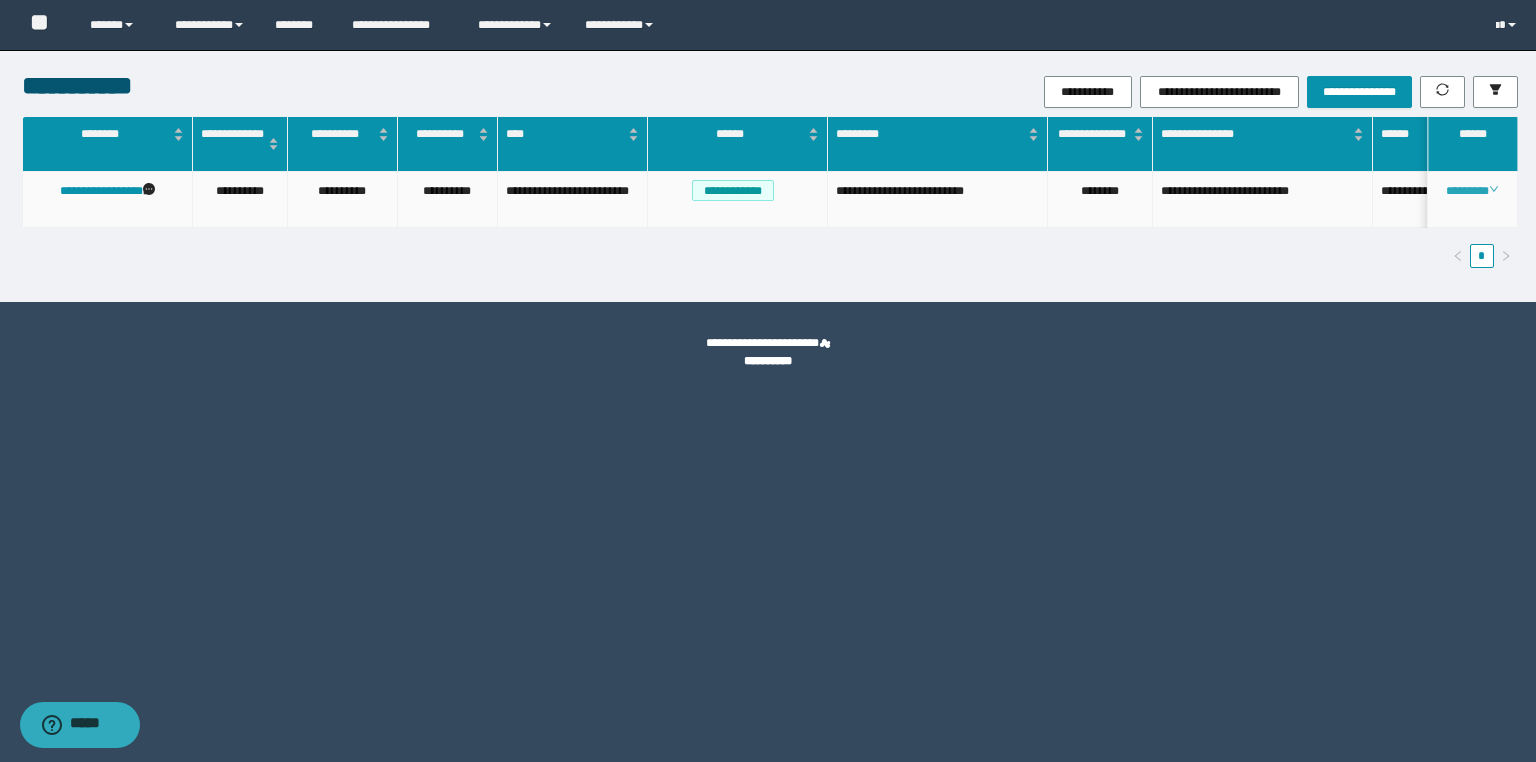 click 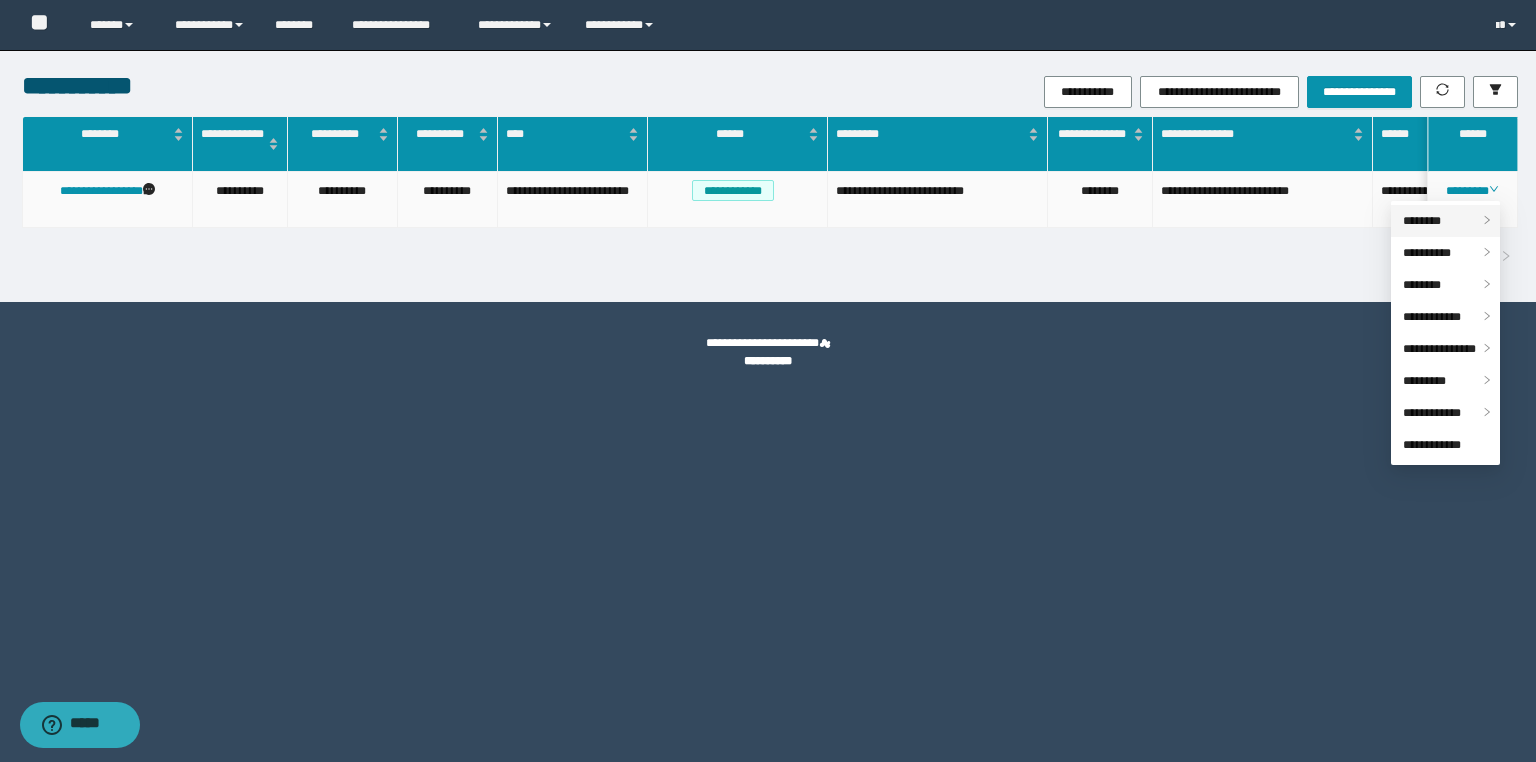 click on "********" at bounding box center [1445, 221] 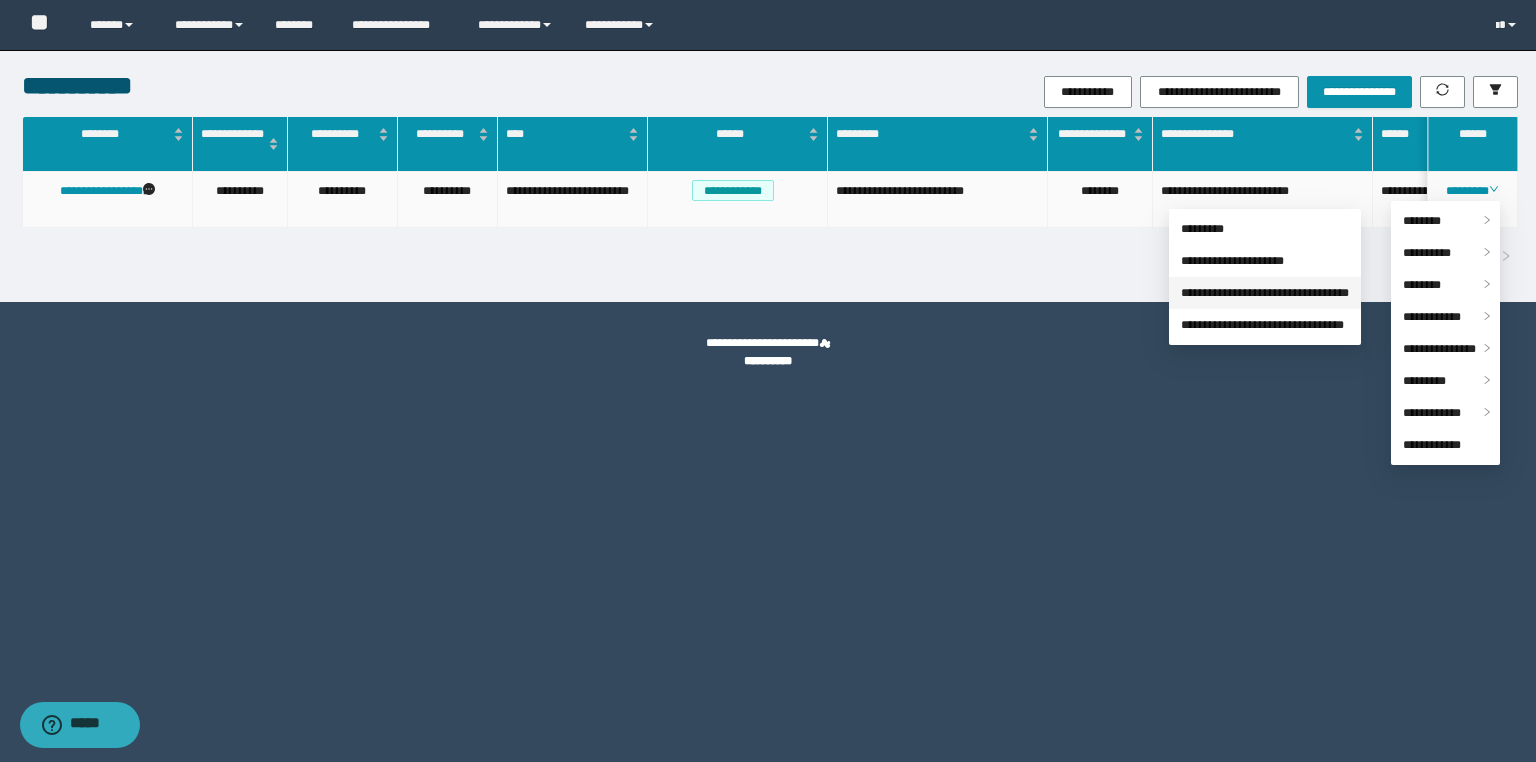 click on "**********" at bounding box center [1265, 293] 